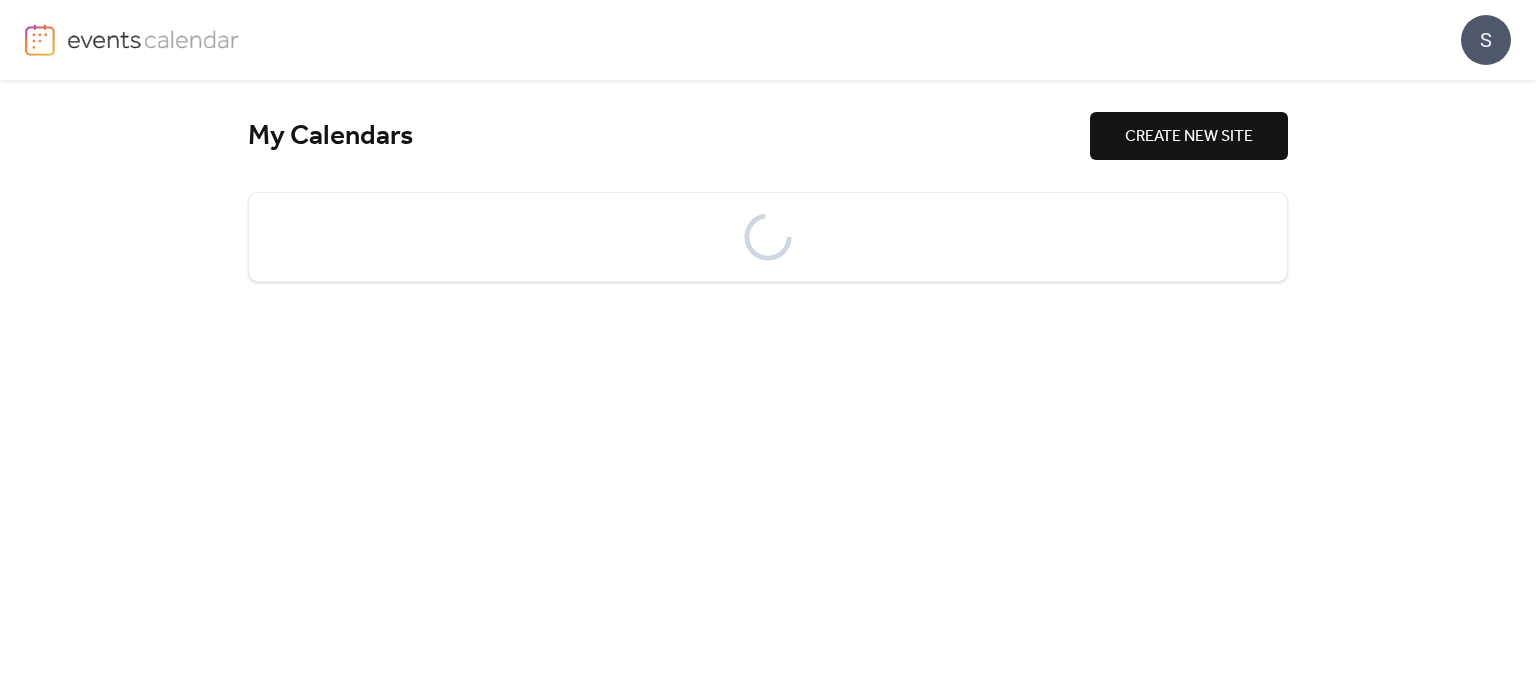 scroll, scrollTop: 0, scrollLeft: 0, axis: both 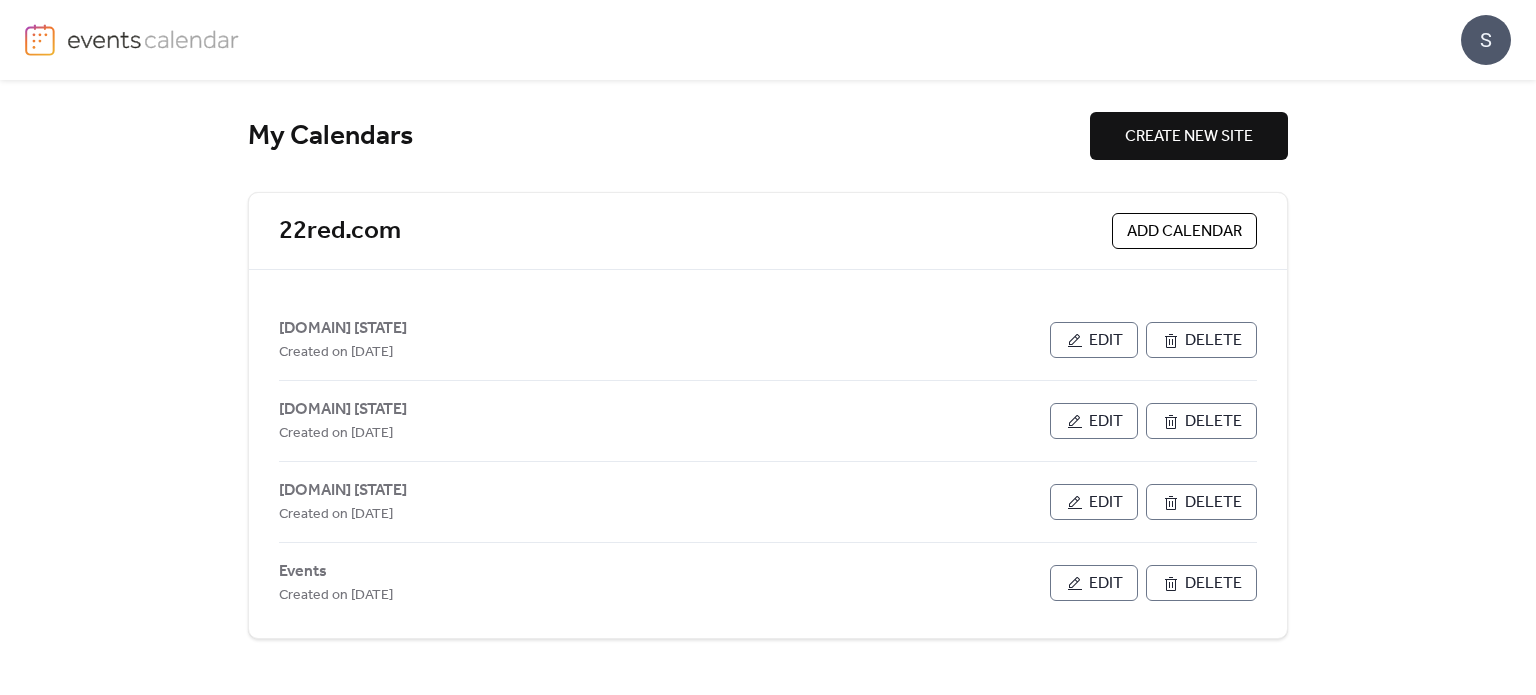 click on "My Calendars" at bounding box center [669, 136] 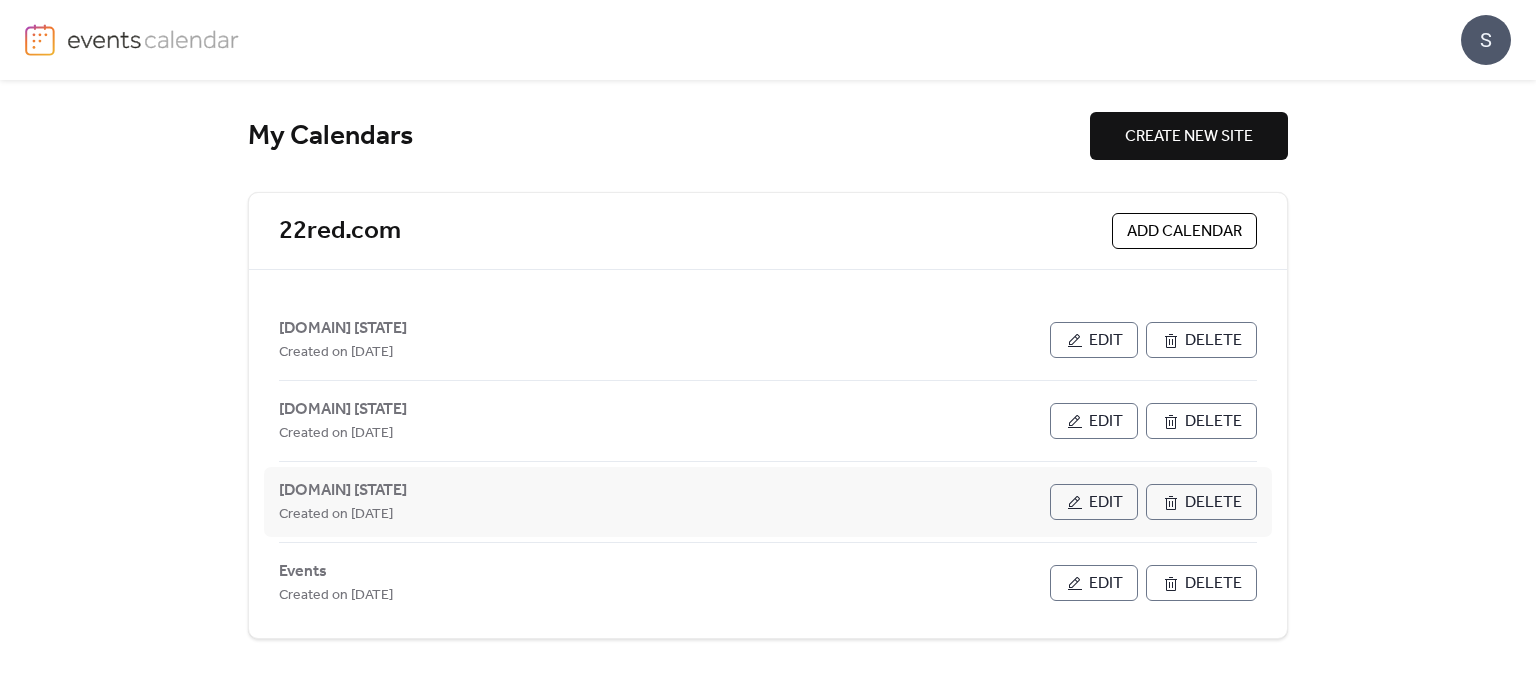 click on "Edit" at bounding box center (1094, 502) 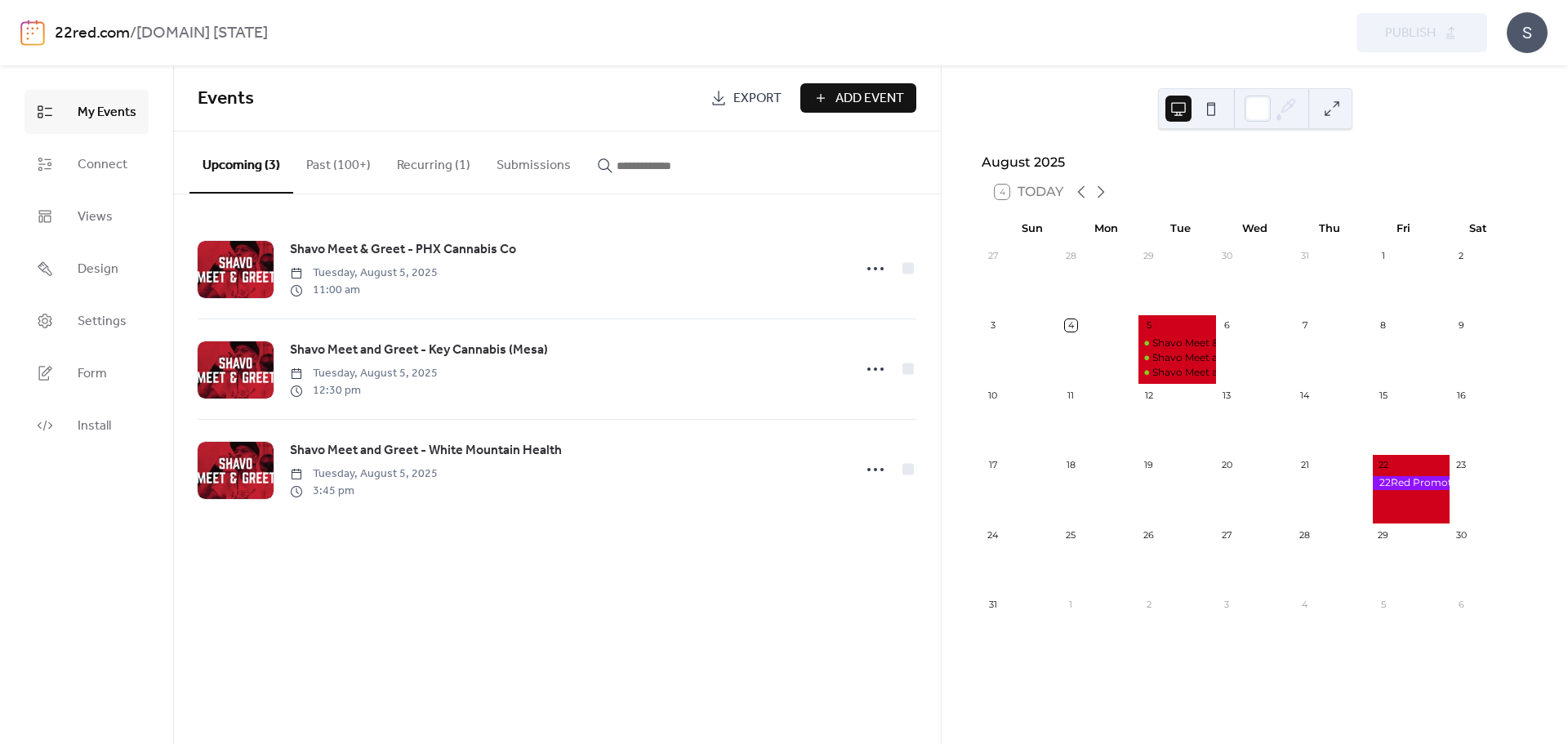 scroll, scrollTop: 0, scrollLeft: 0, axis: both 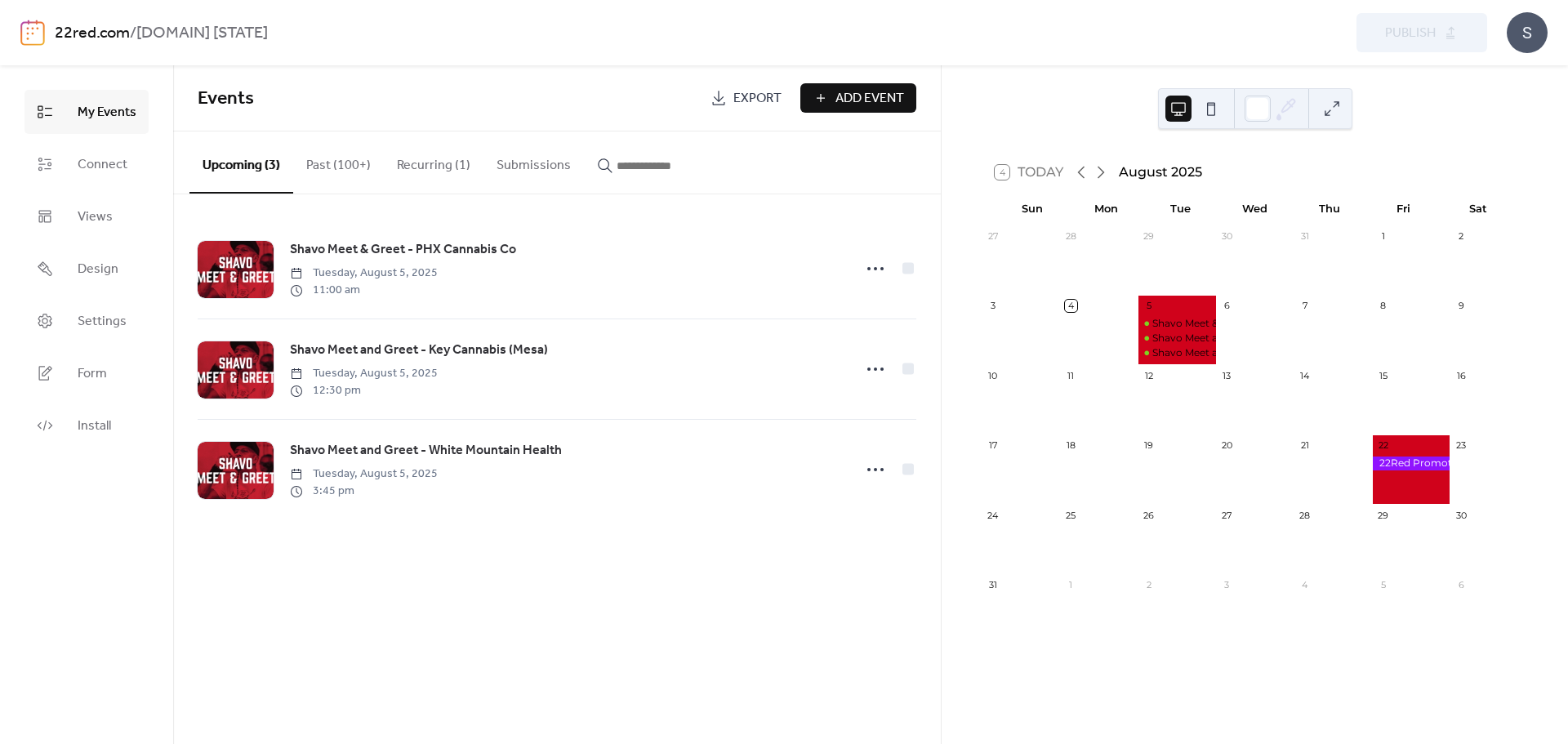 click on "Add Event" at bounding box center (858, 98) 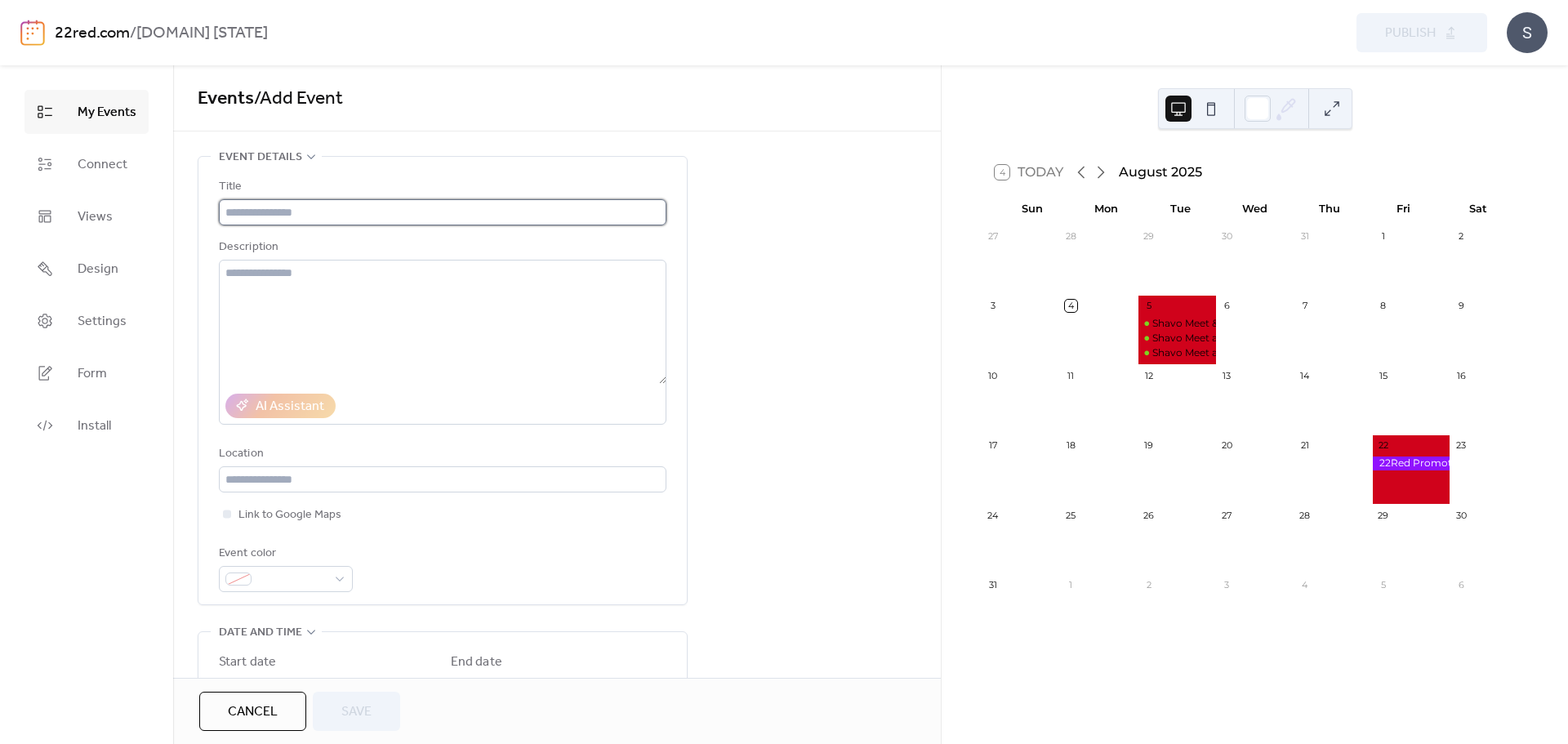 click at bounding box center [443, 212] 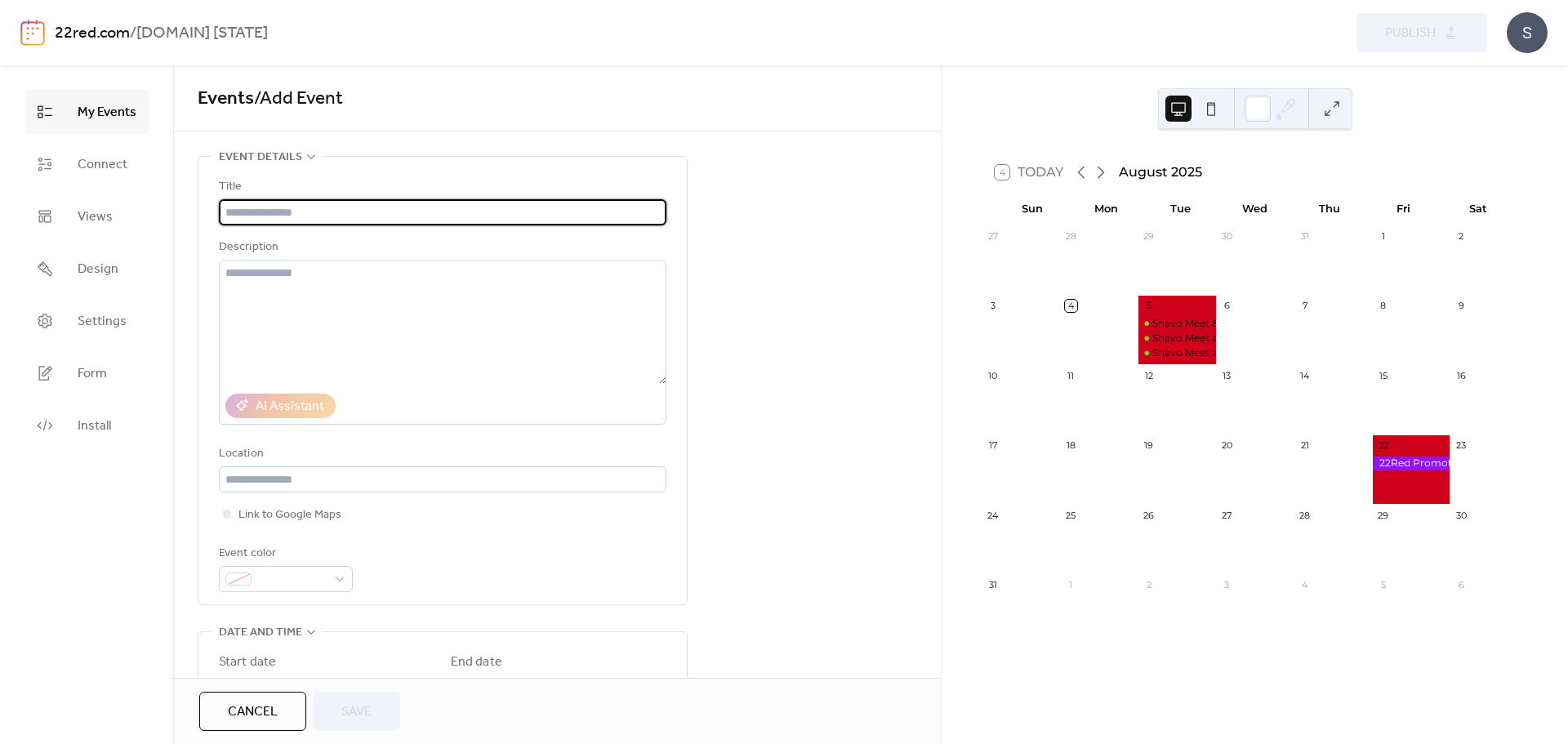 click at bounding box center [443, 212] 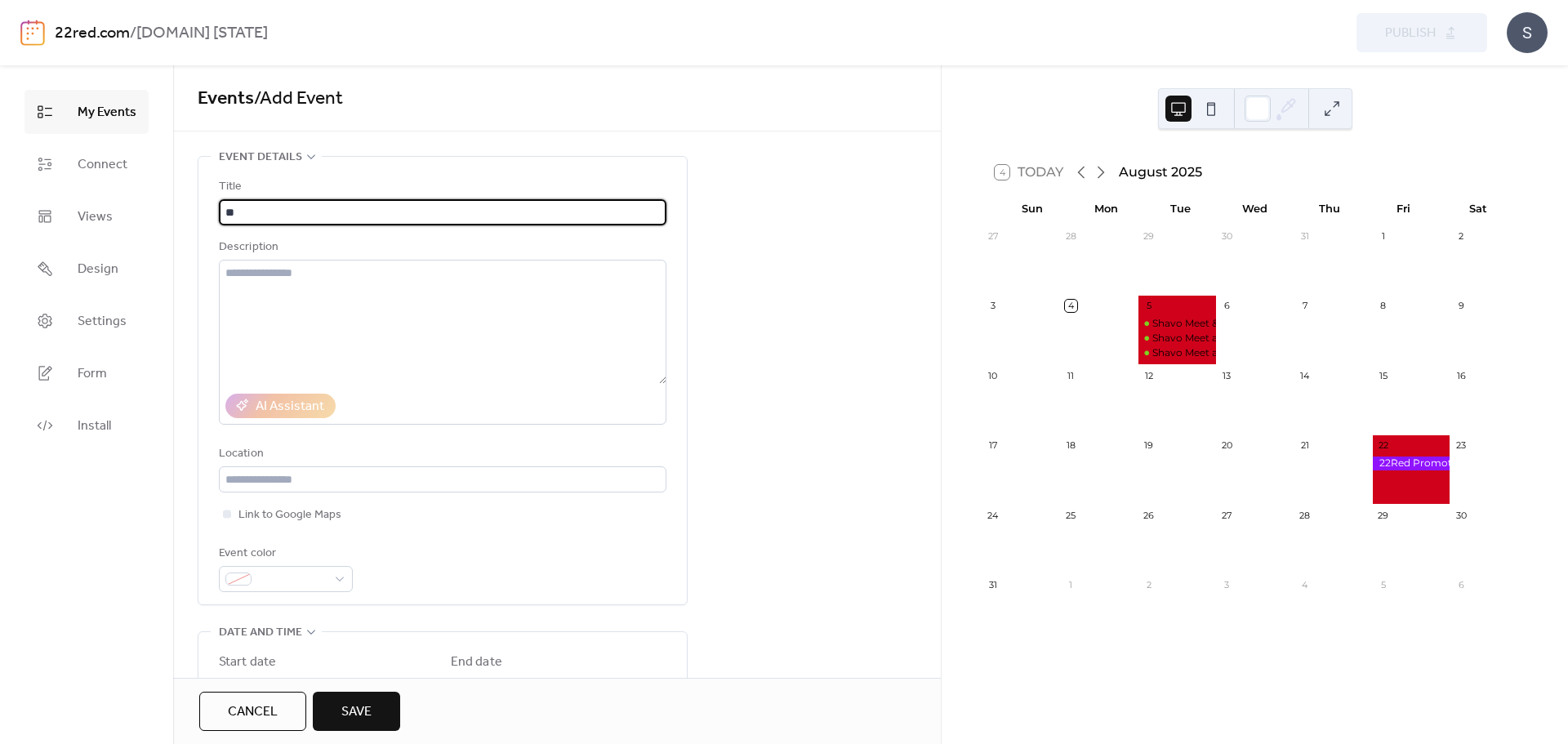 click on "**" at bounding box center (443, 212) 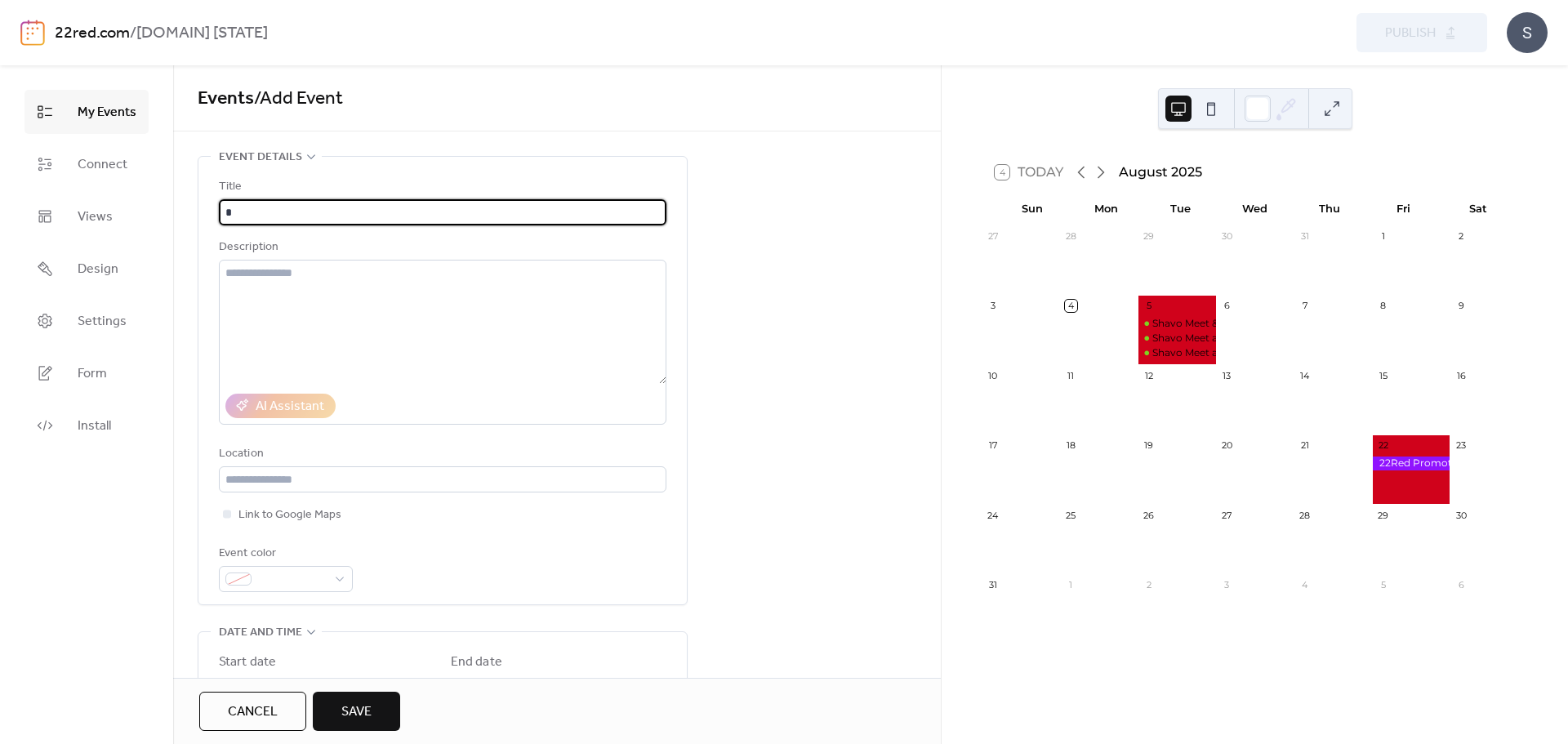 click on "*" at bounding box center [443, 212] 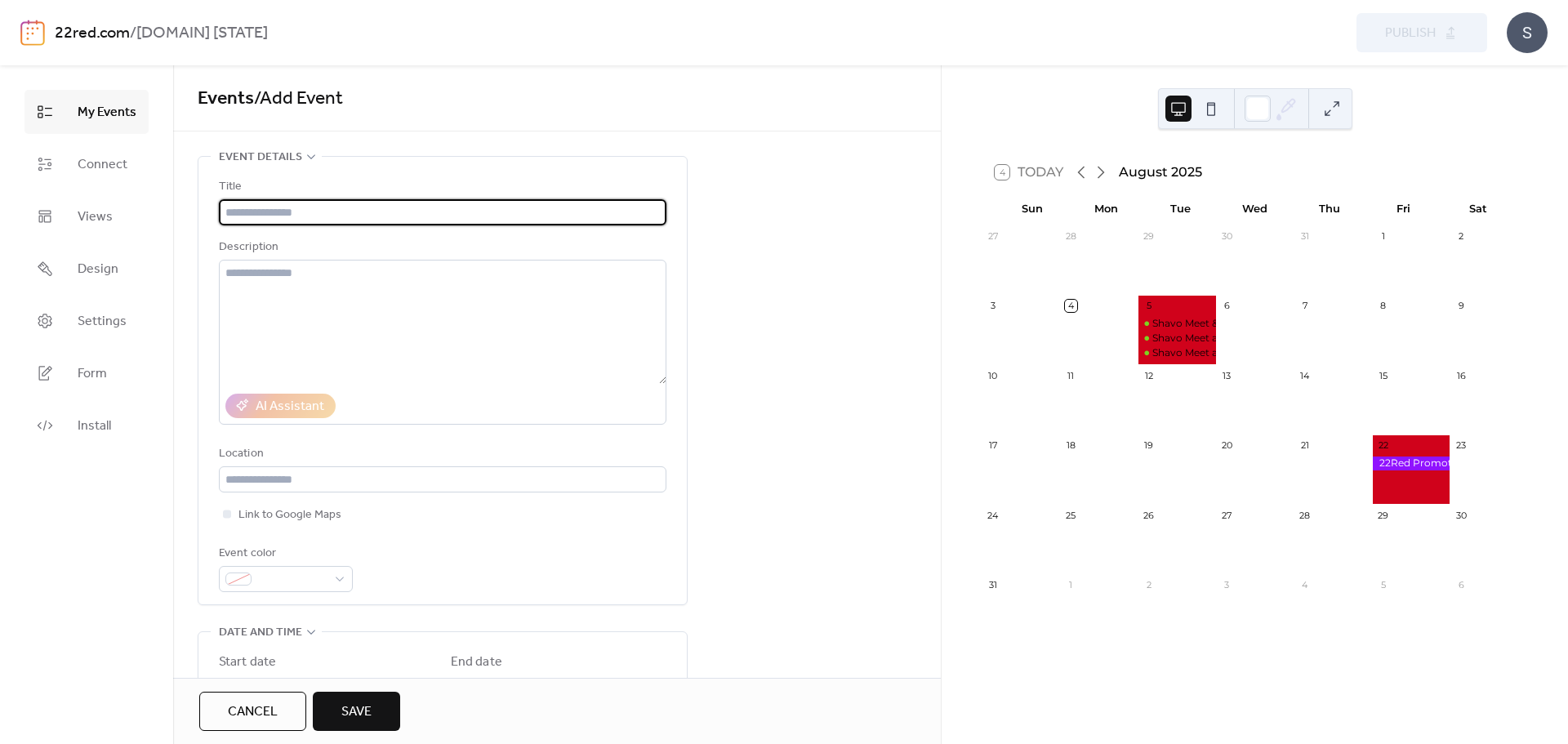 click at bounding box center (443, 212) 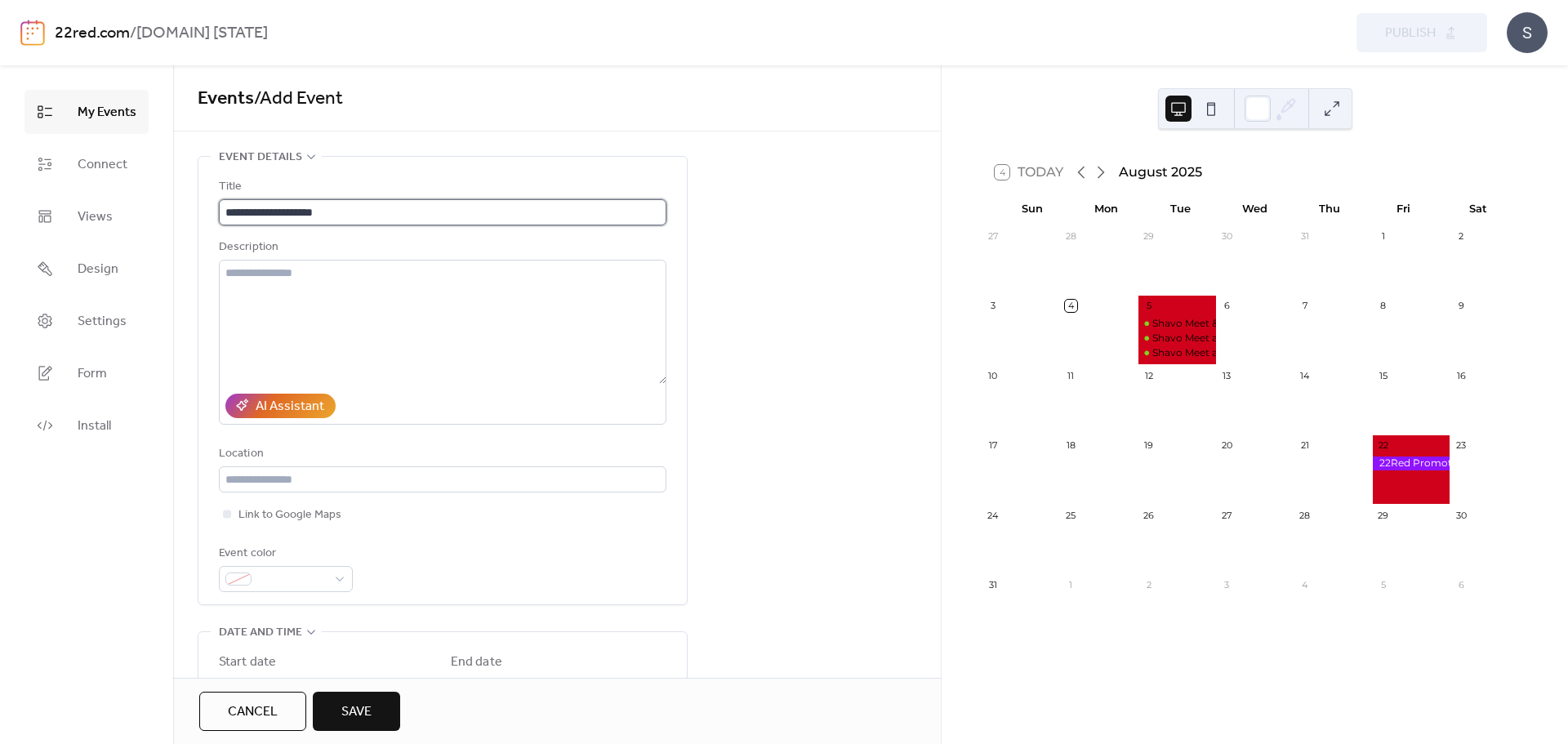 click on "**********" at bounding box center (443, 212) 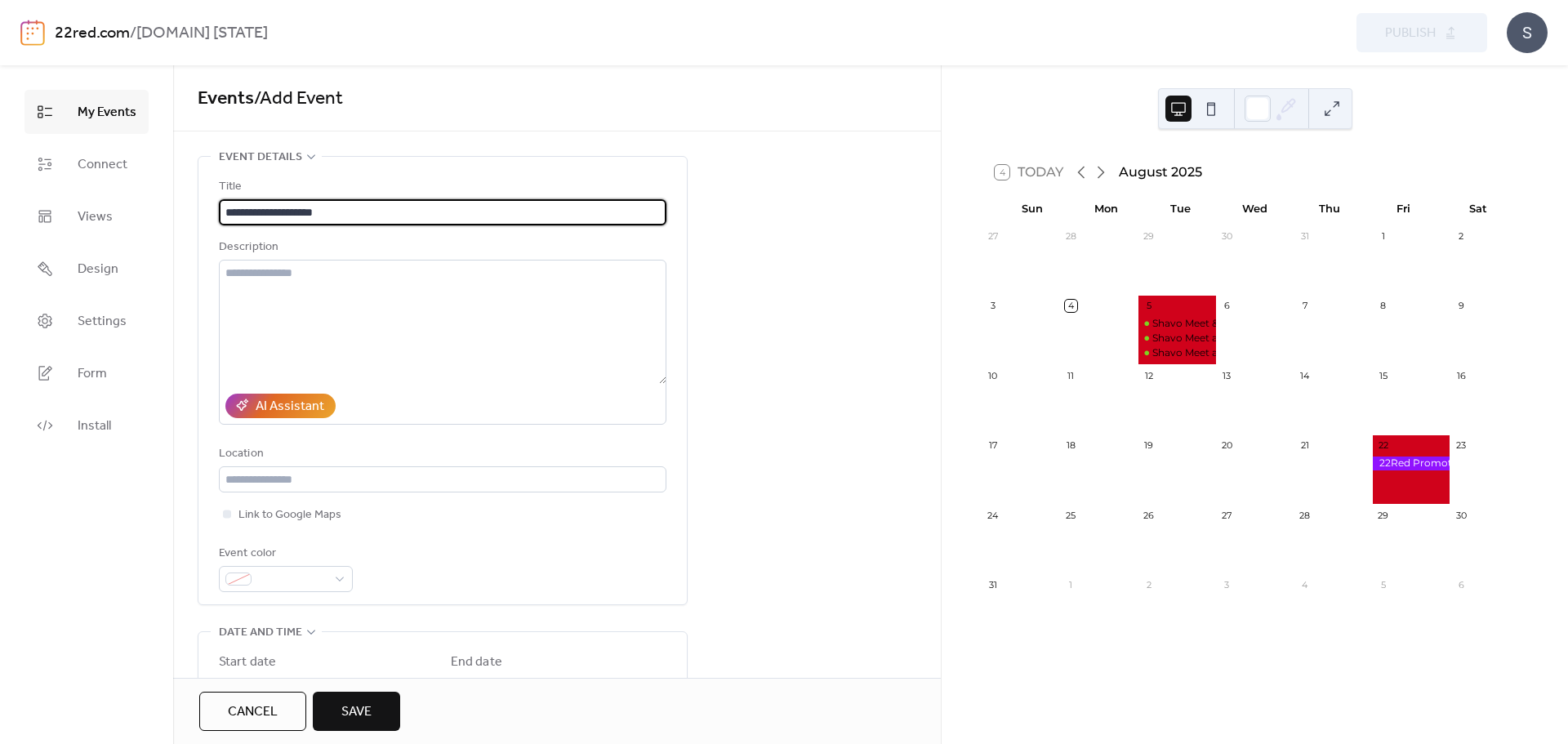 scroll, scrollTop: 0, scrollLeft: 0, axis: both 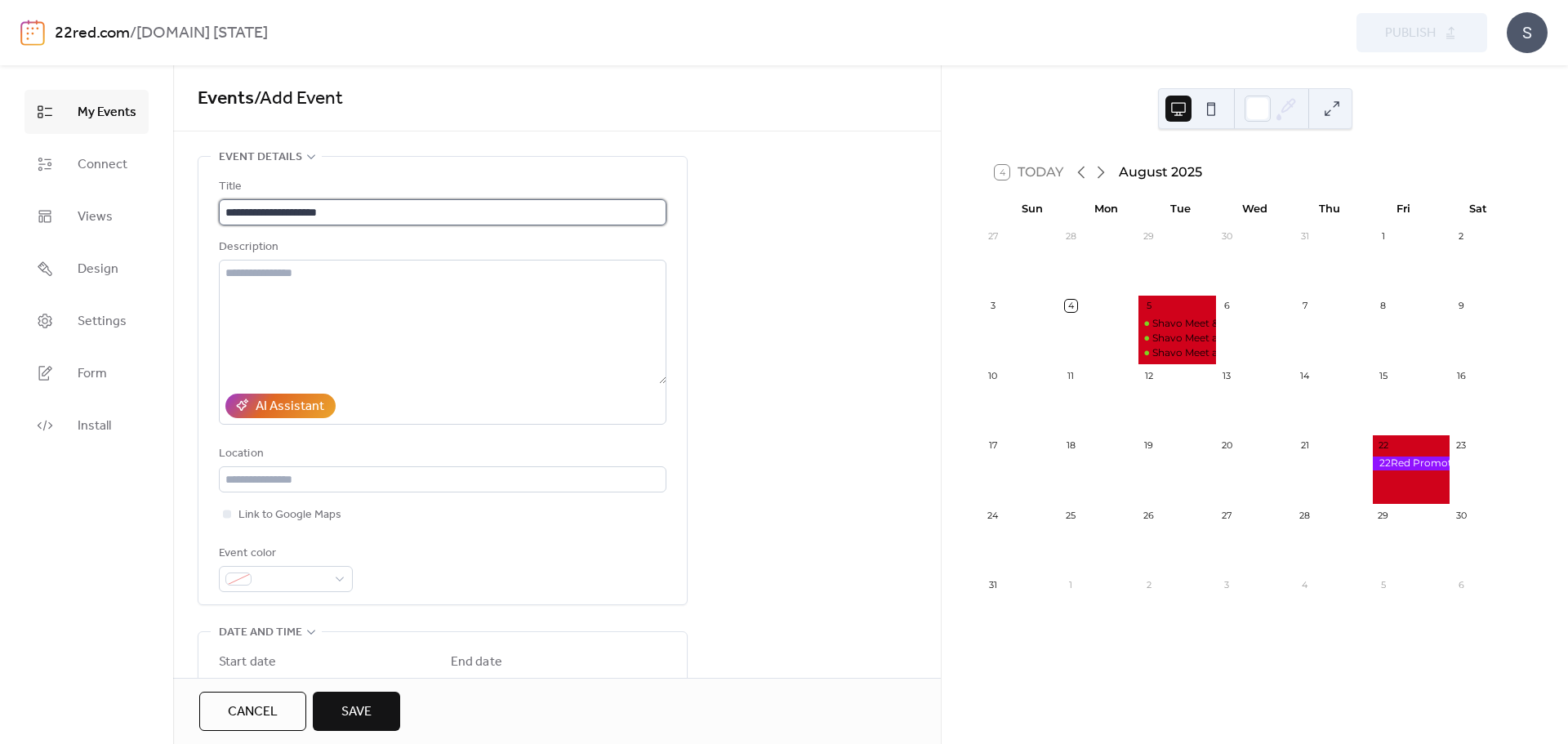 click on "**********" at bounding box center [443, 212] 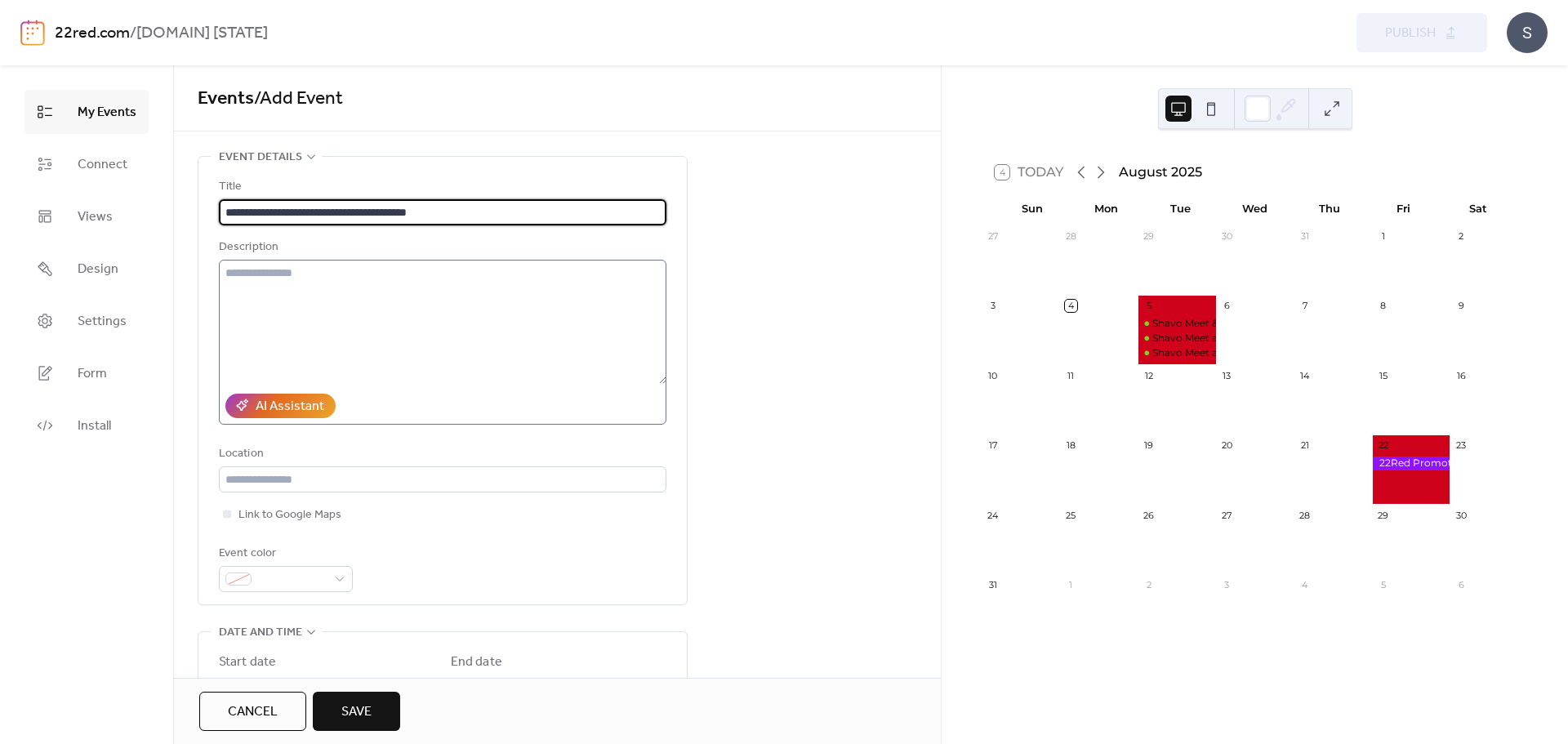 type on "**********" 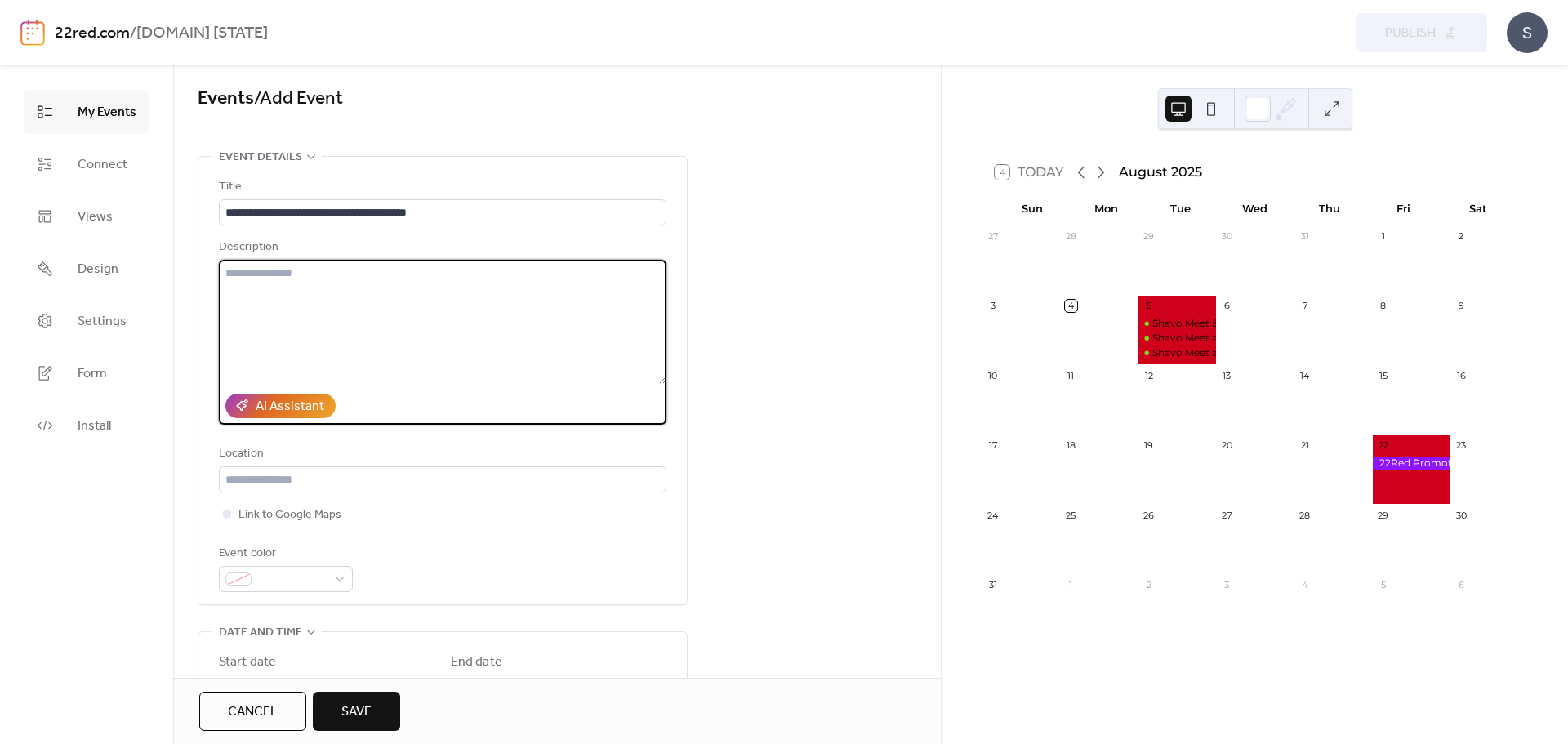 click at bounding box center (443, 322) 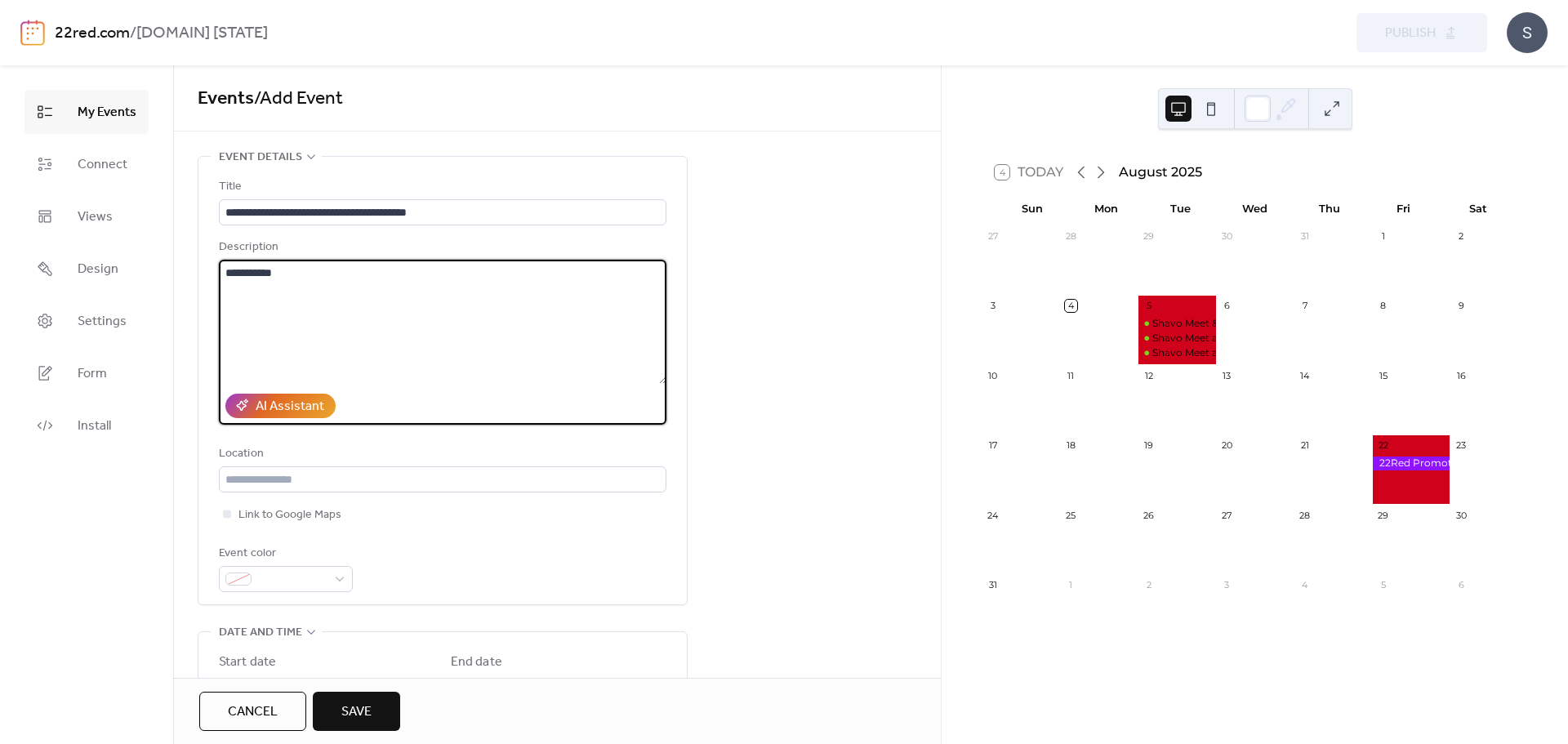 type on "**********" 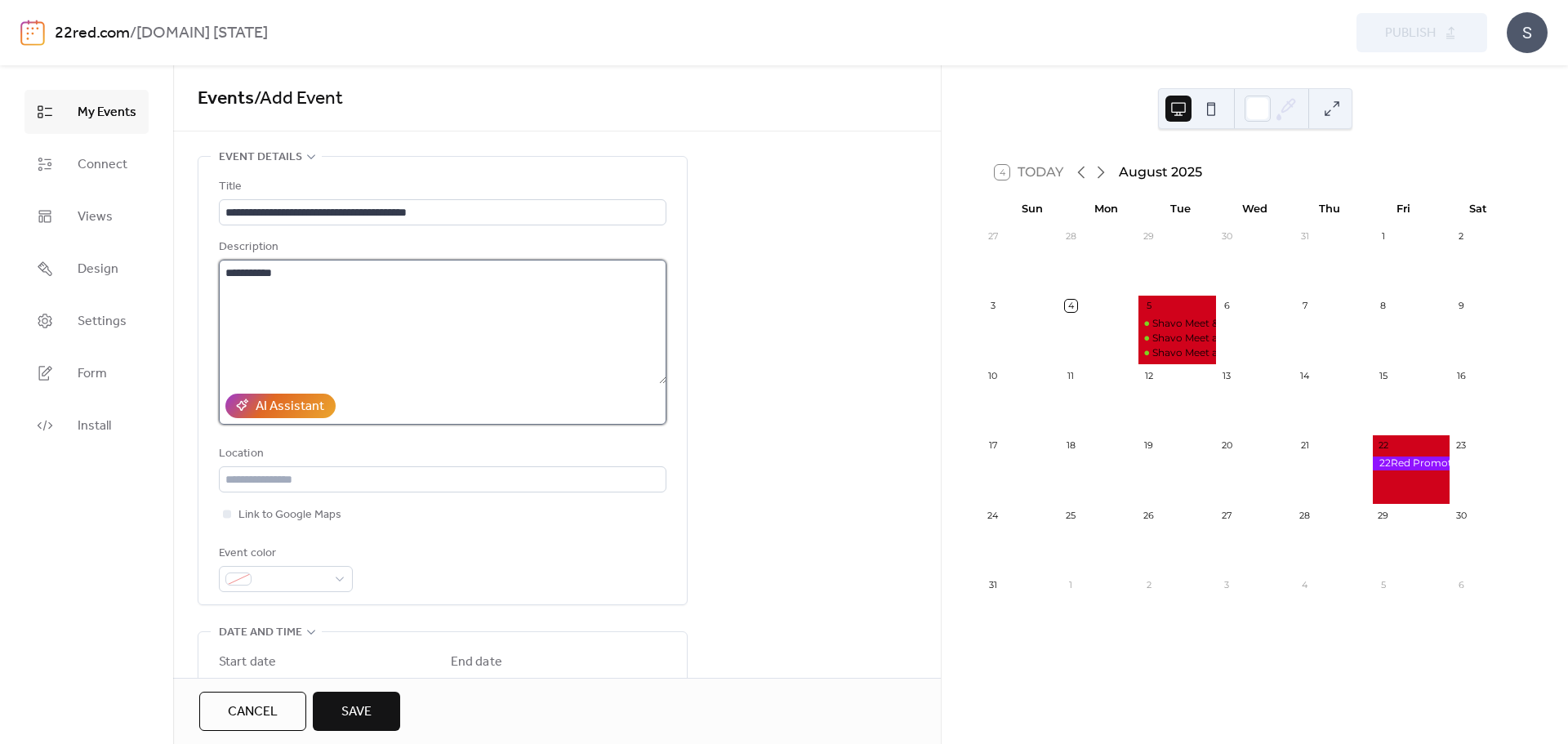click on "**********" at bounding box center [443, 322] 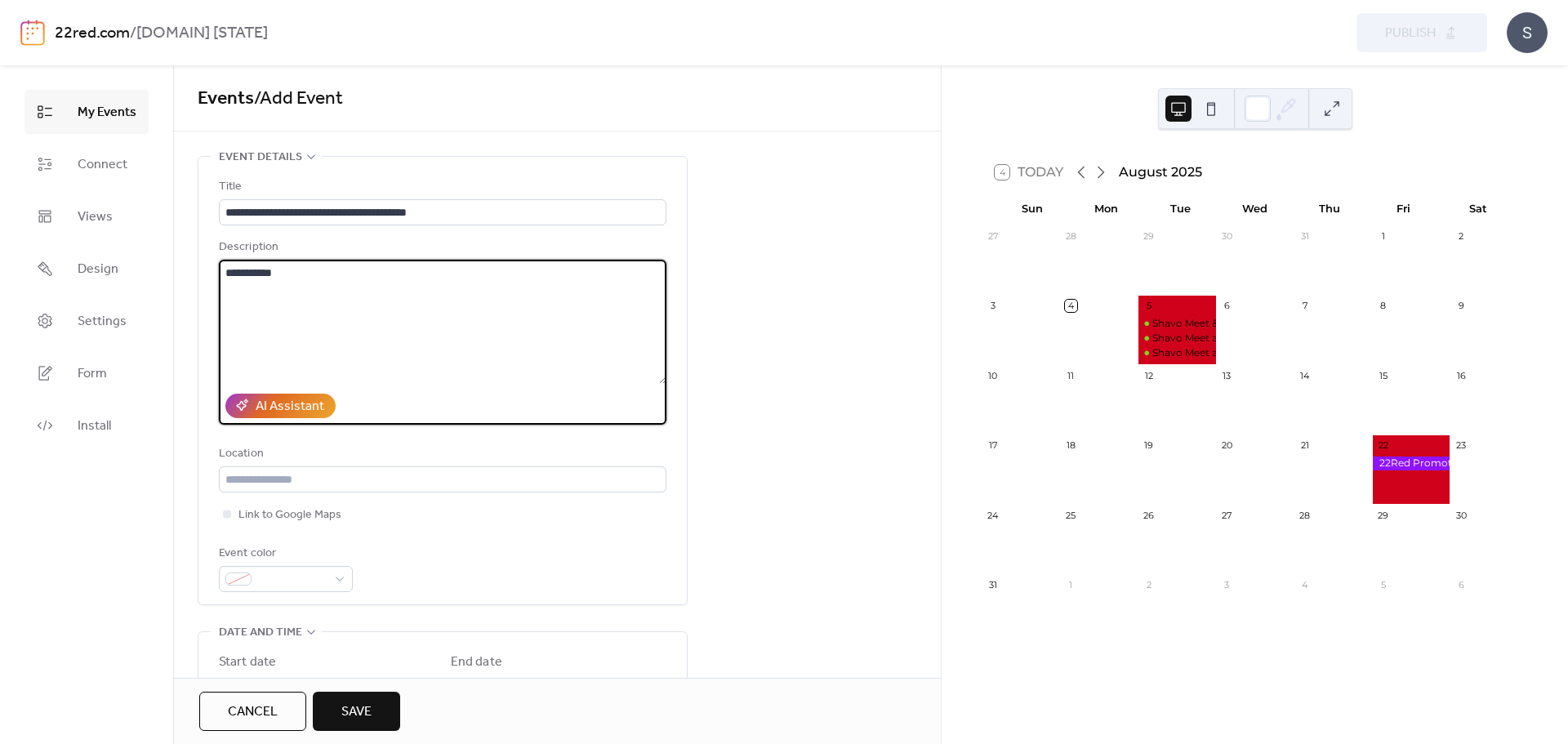 click on "**********" at bounding box center (443, 322) 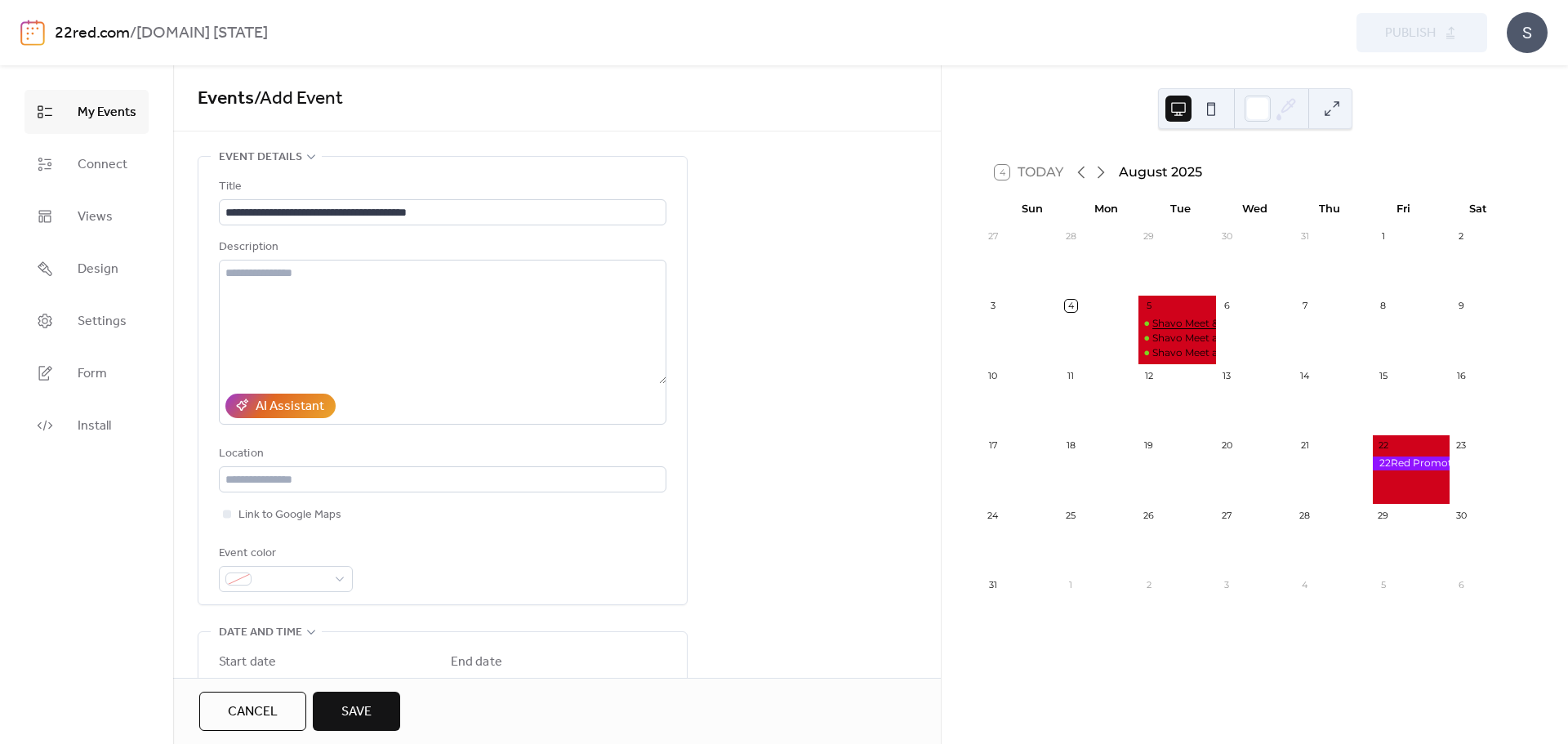 click on "Shavo Meet & Greet - PHX Cannabis Co" at bounding box center [1248, 323] 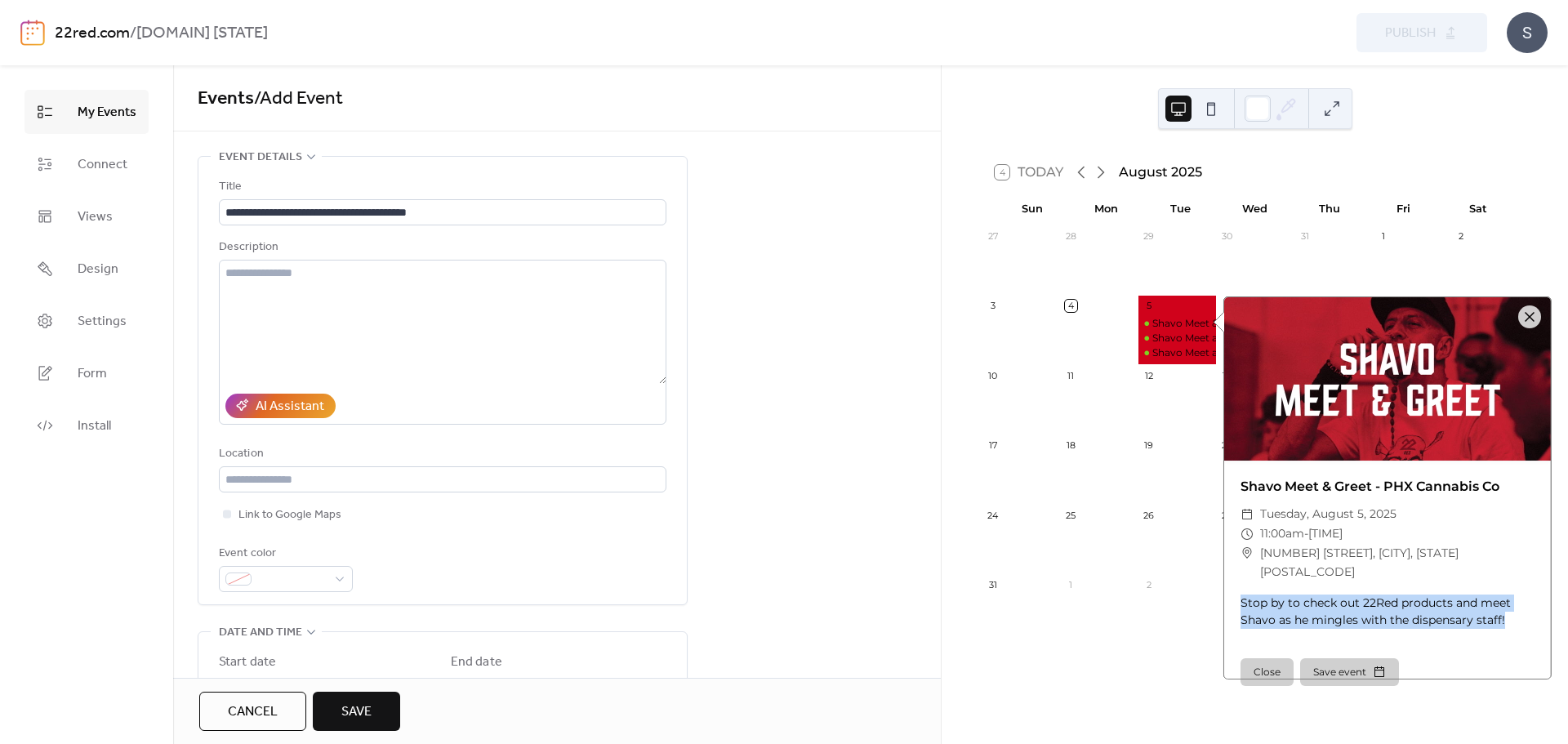 drag, startPoint x: 1517, startPoint y: 599, endPoint x: 1240, endPoint y: 577, distance: 277.87227 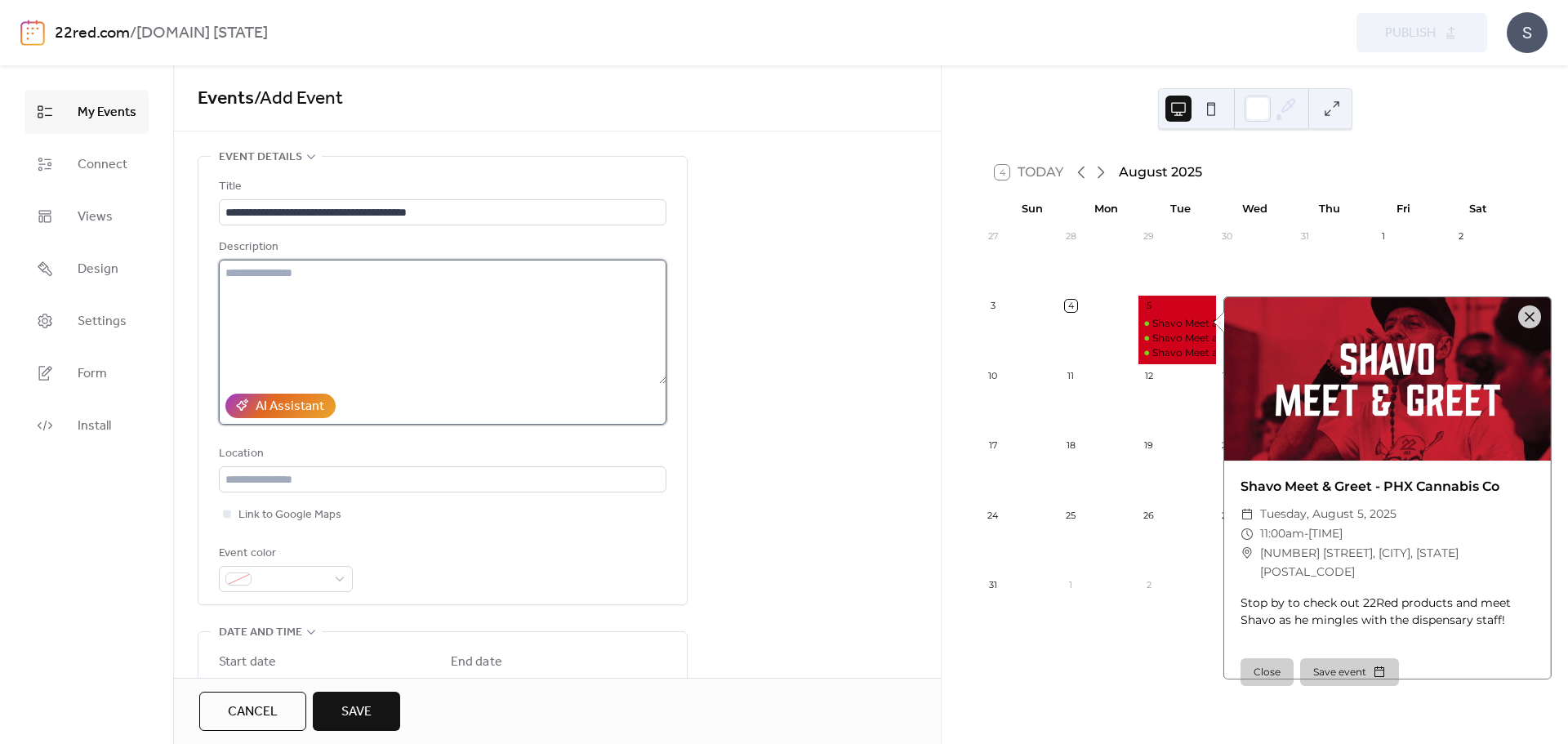 click at bounding box center [443, 322] 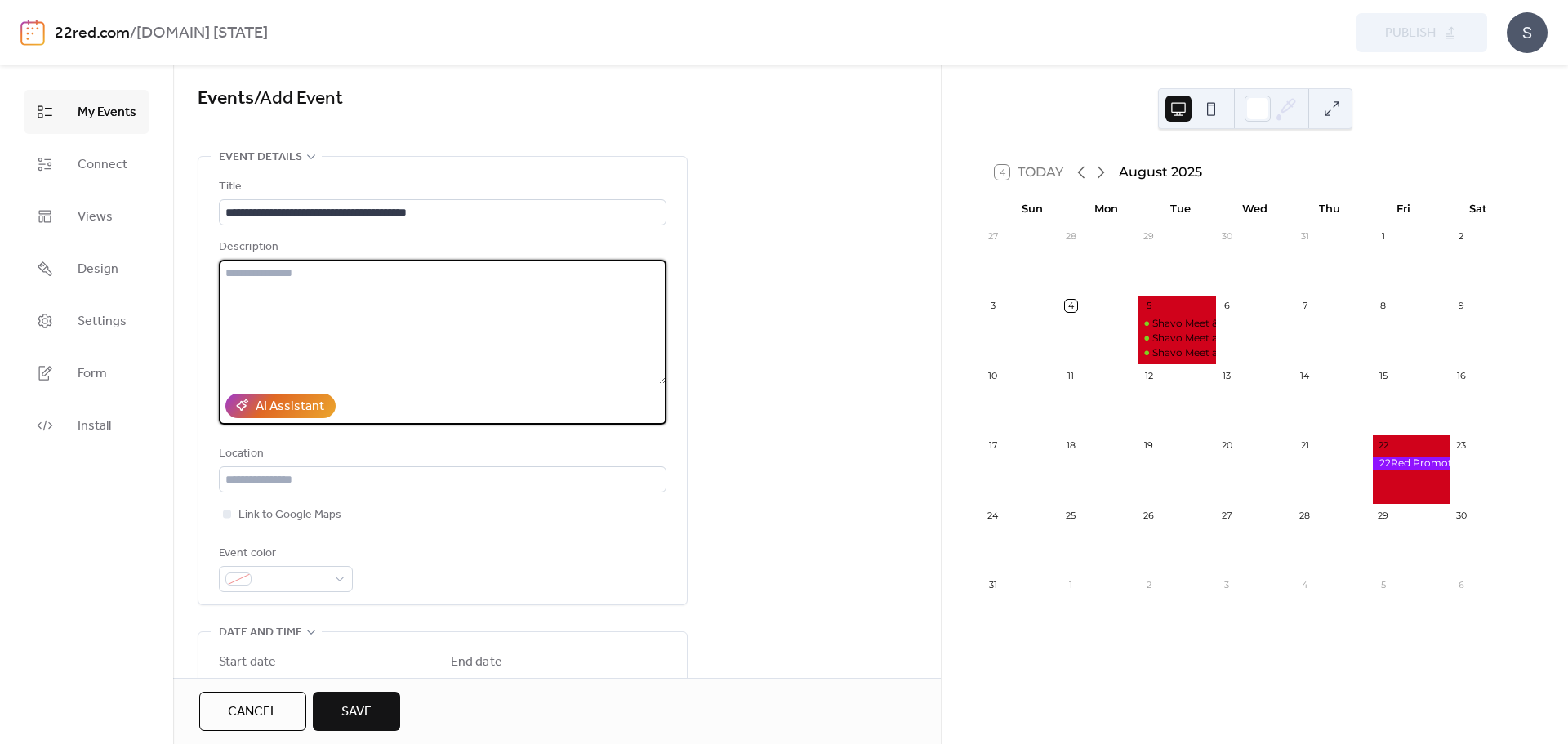 paste on "**********" 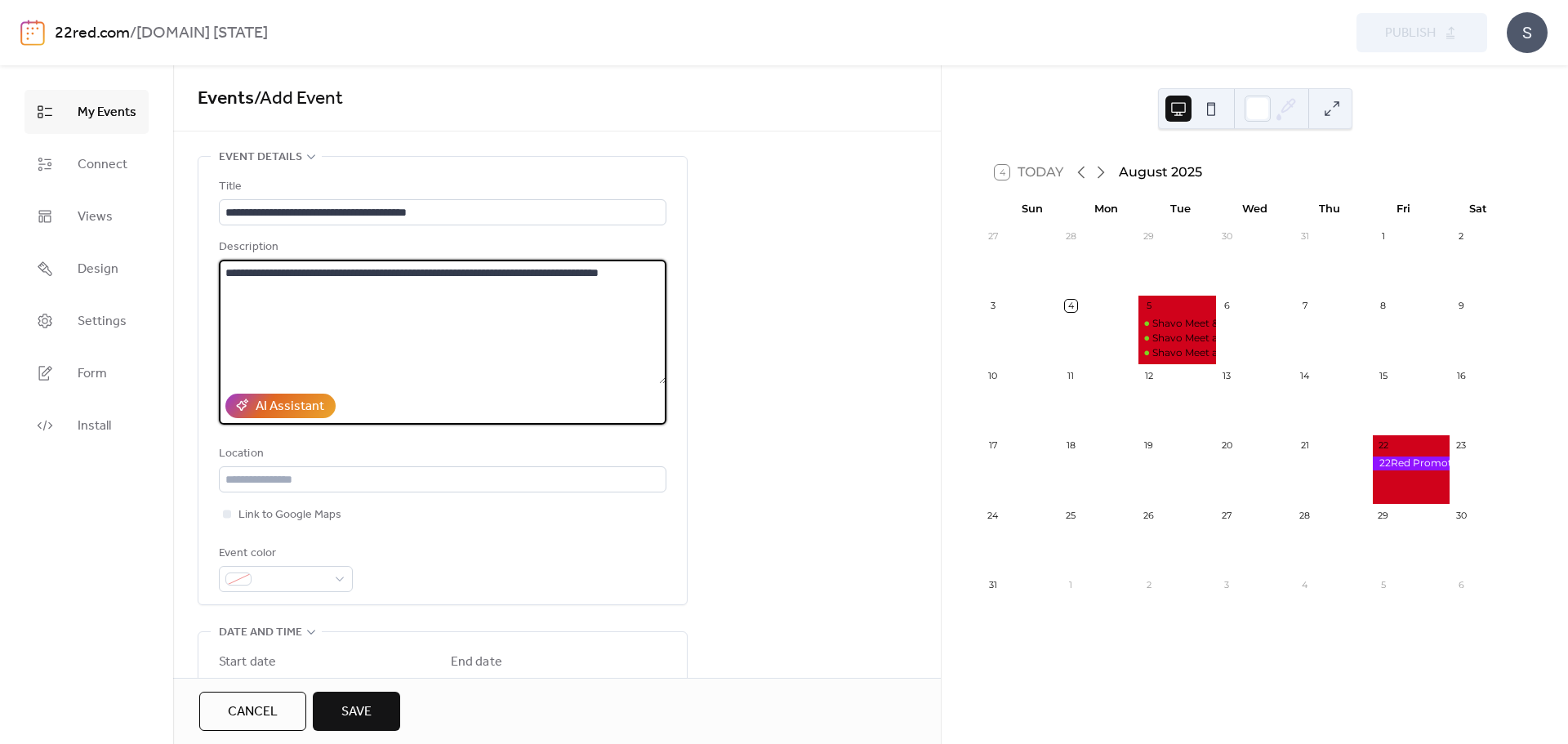 click on "**********" at bounding box center (443, 322) 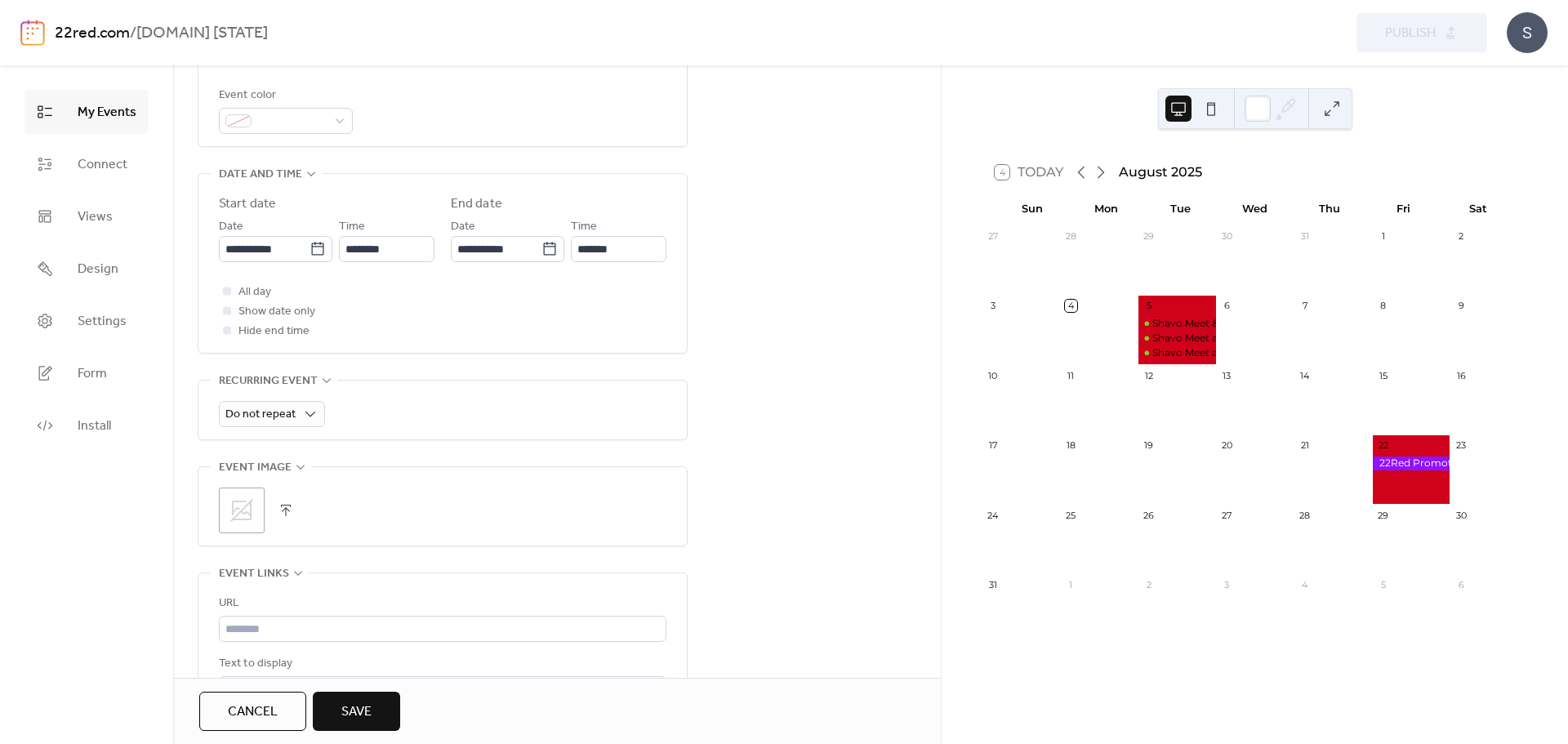 scroll, scrollTop: 490, scrollLeft: 0, axis: vertical 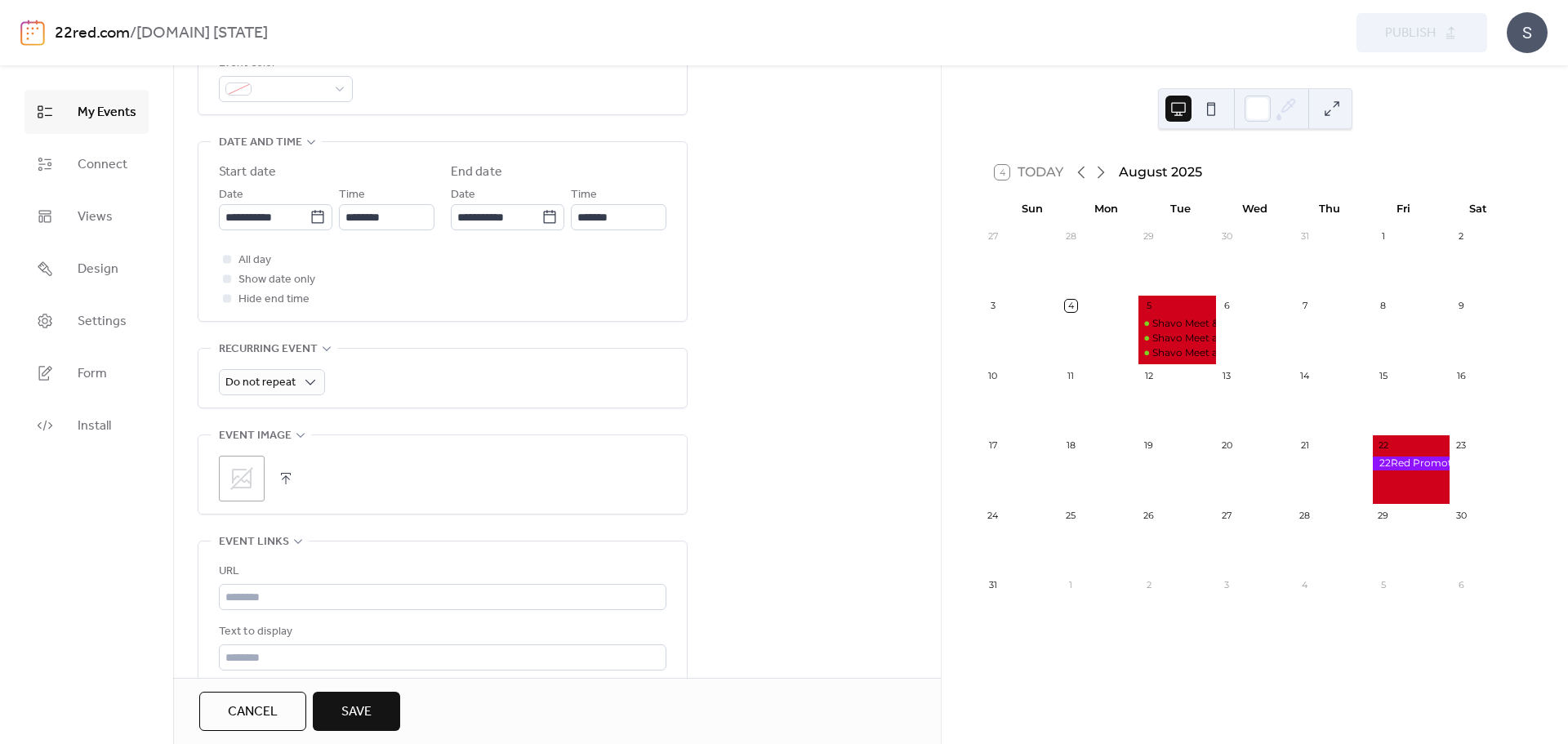 type on "**********" 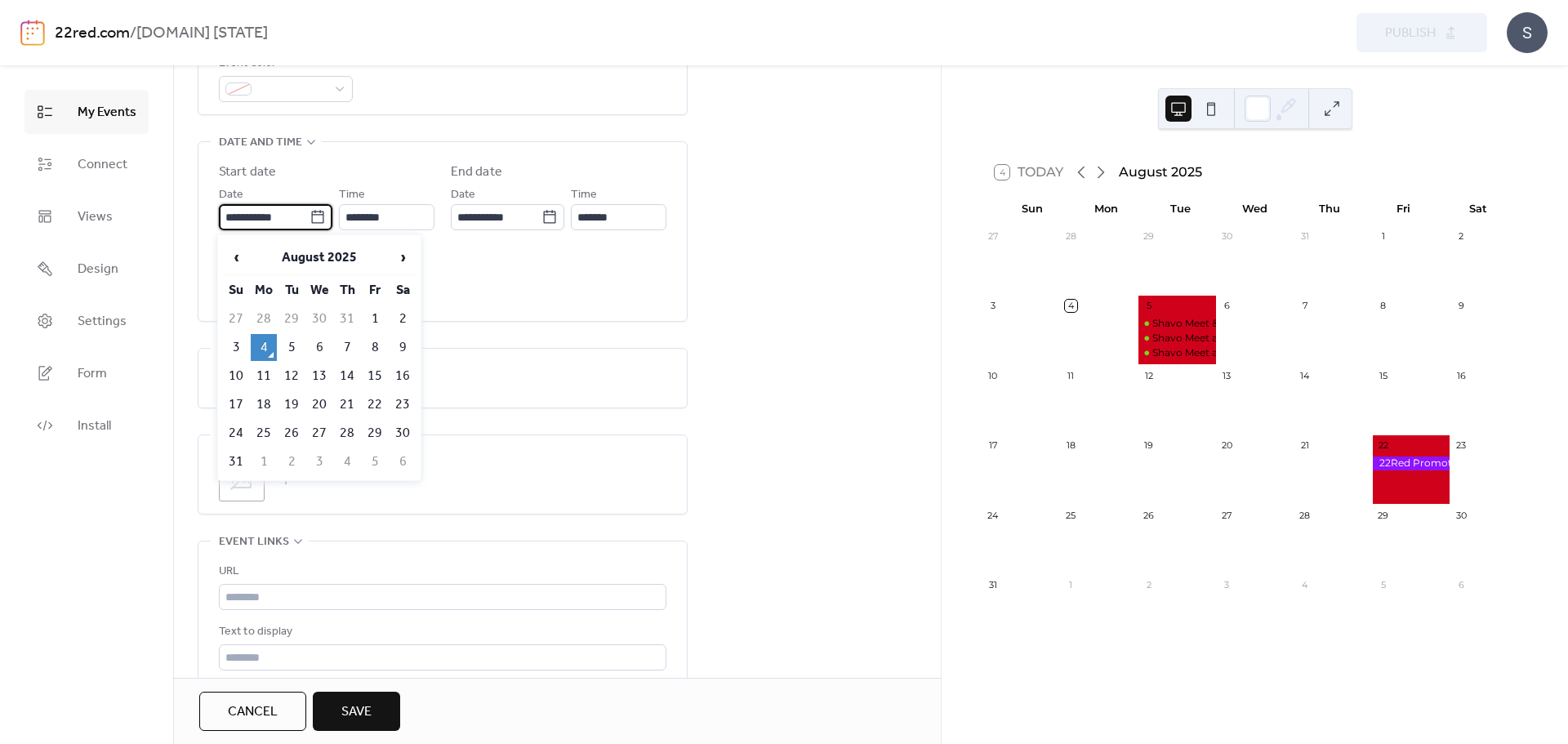 click on "**********" at bounding box center (264, 217) 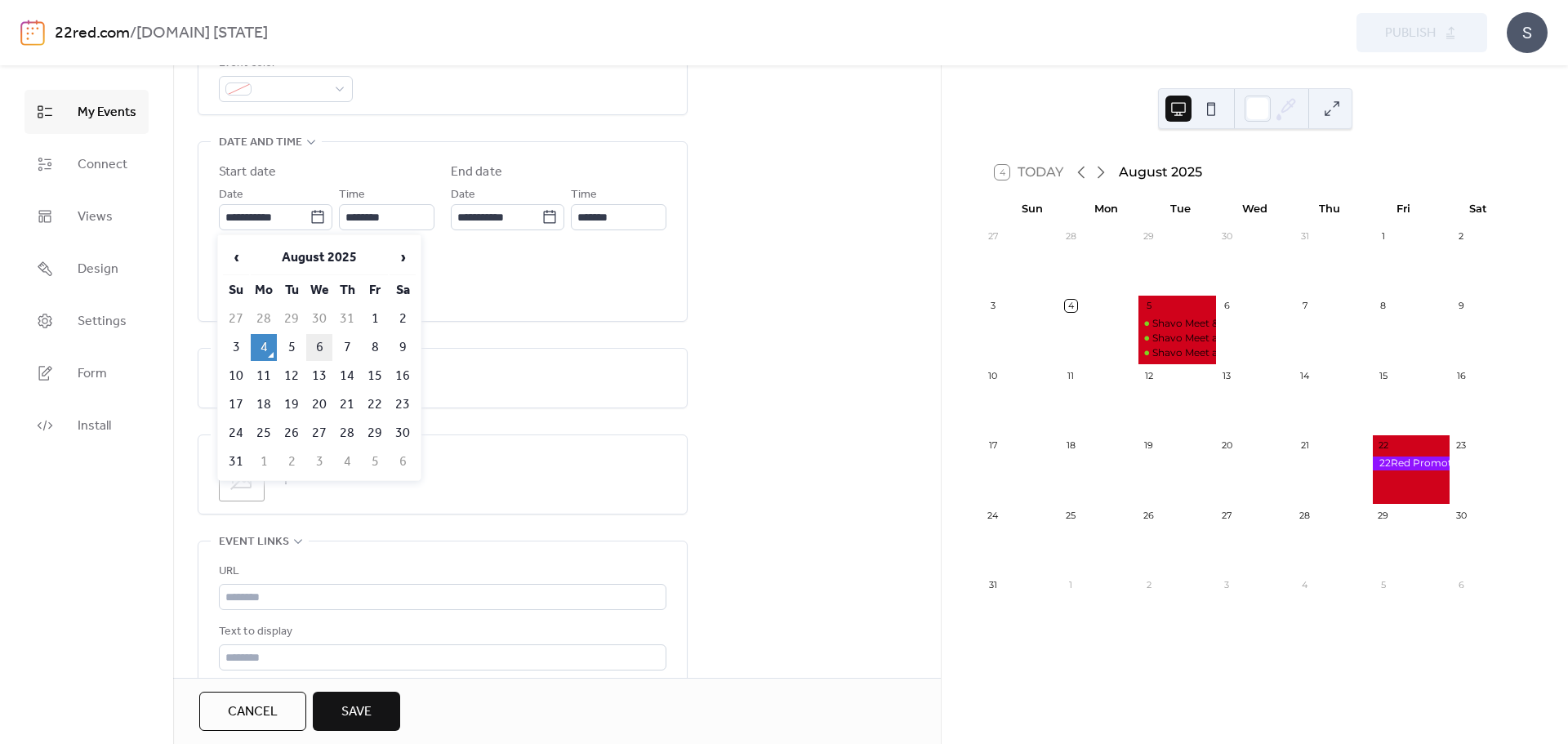 click on "6" at bounding box center [319, 347] 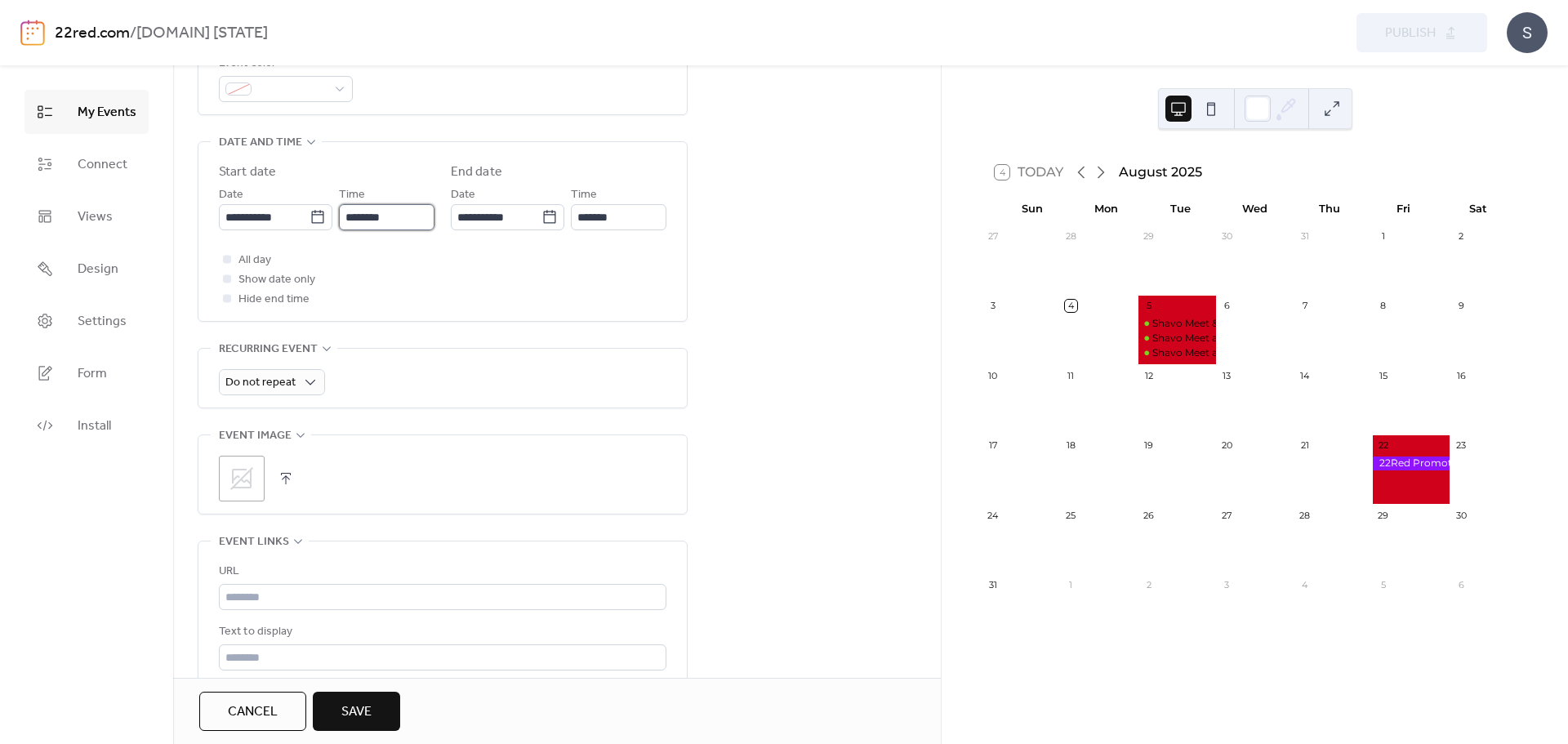 click on "********" at bounding box center (386, 217) 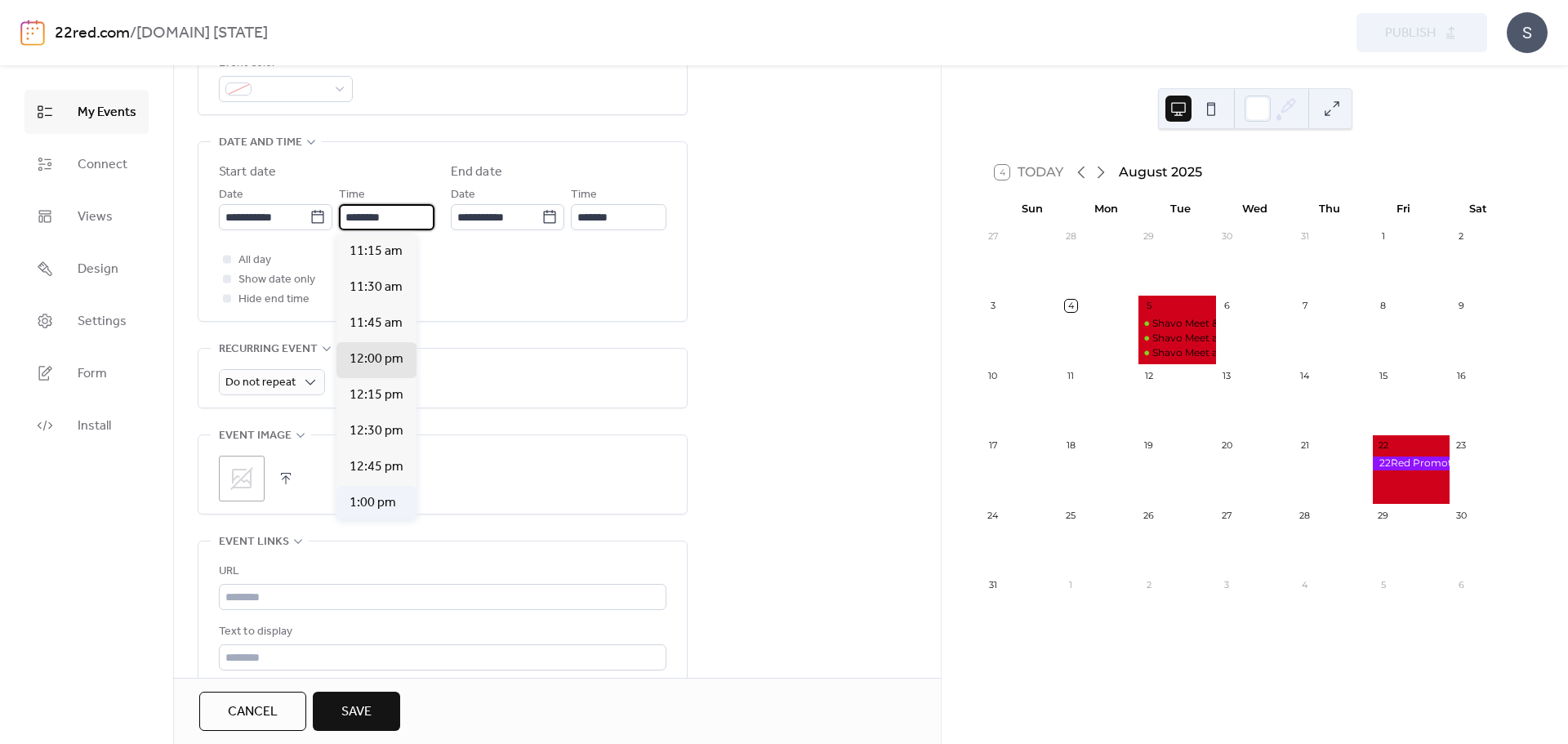 scroll, scrollTop: 1562, scrollLeft: 0, axis: vertical 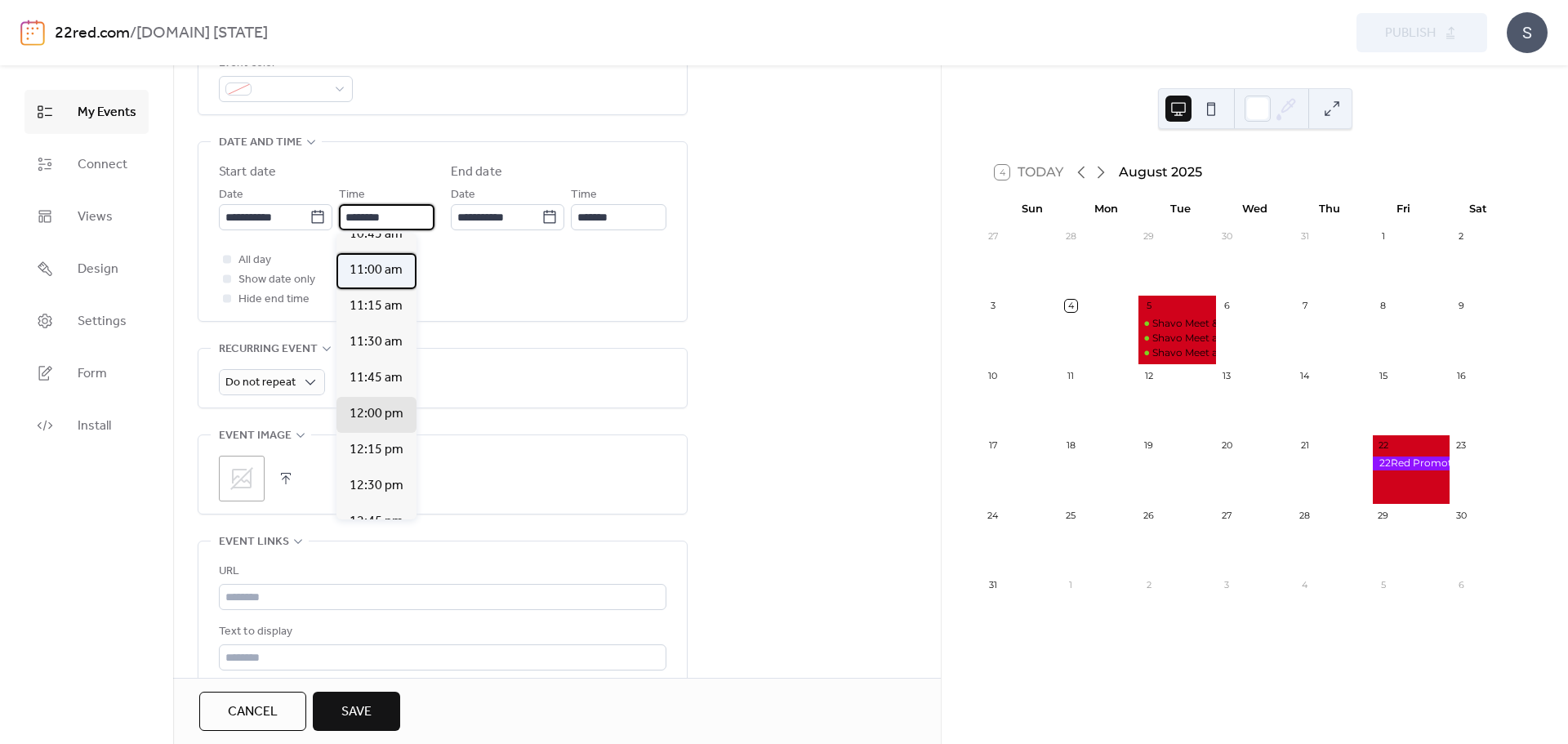 click on "11:00 am" at bounding box center [376, 270] 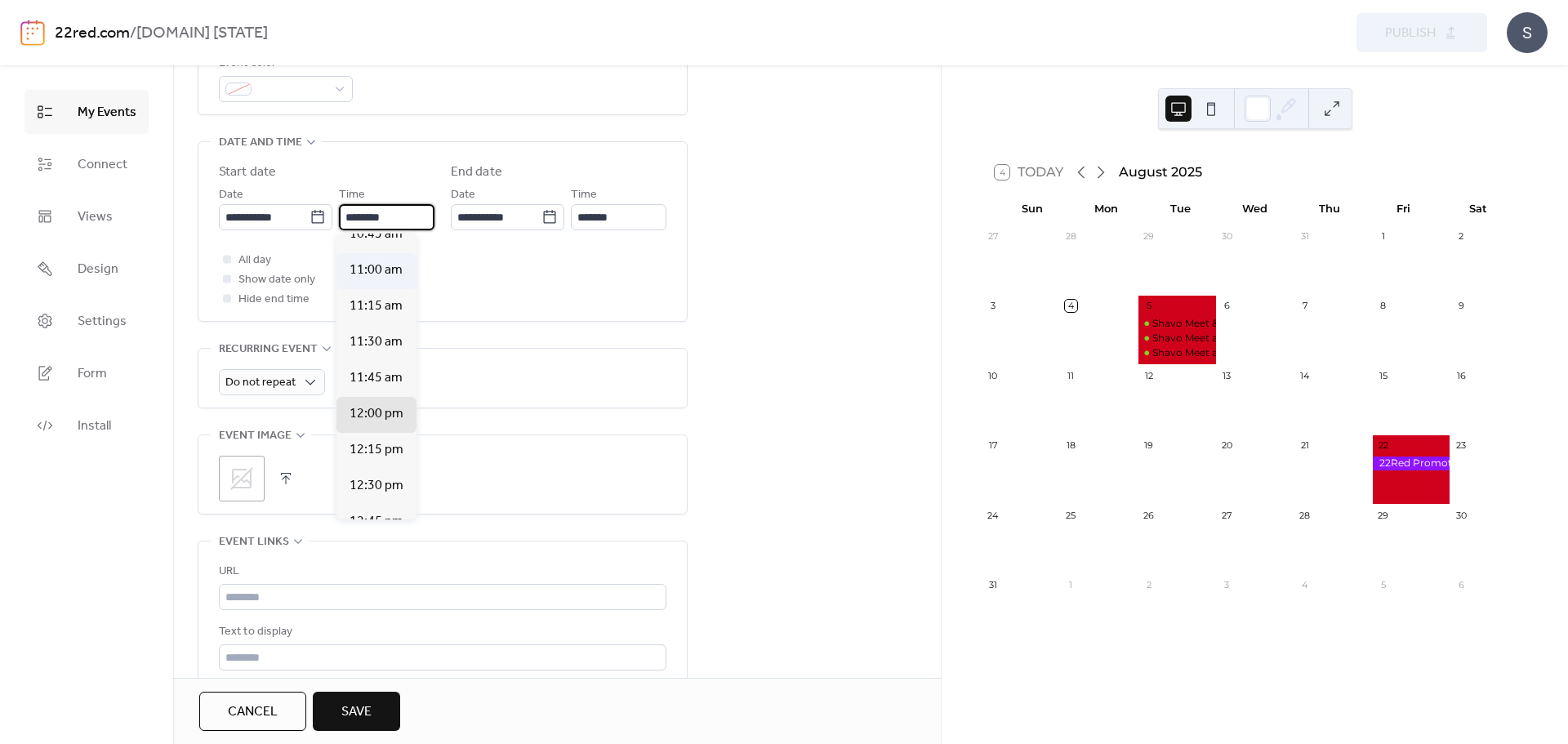 type on "********" 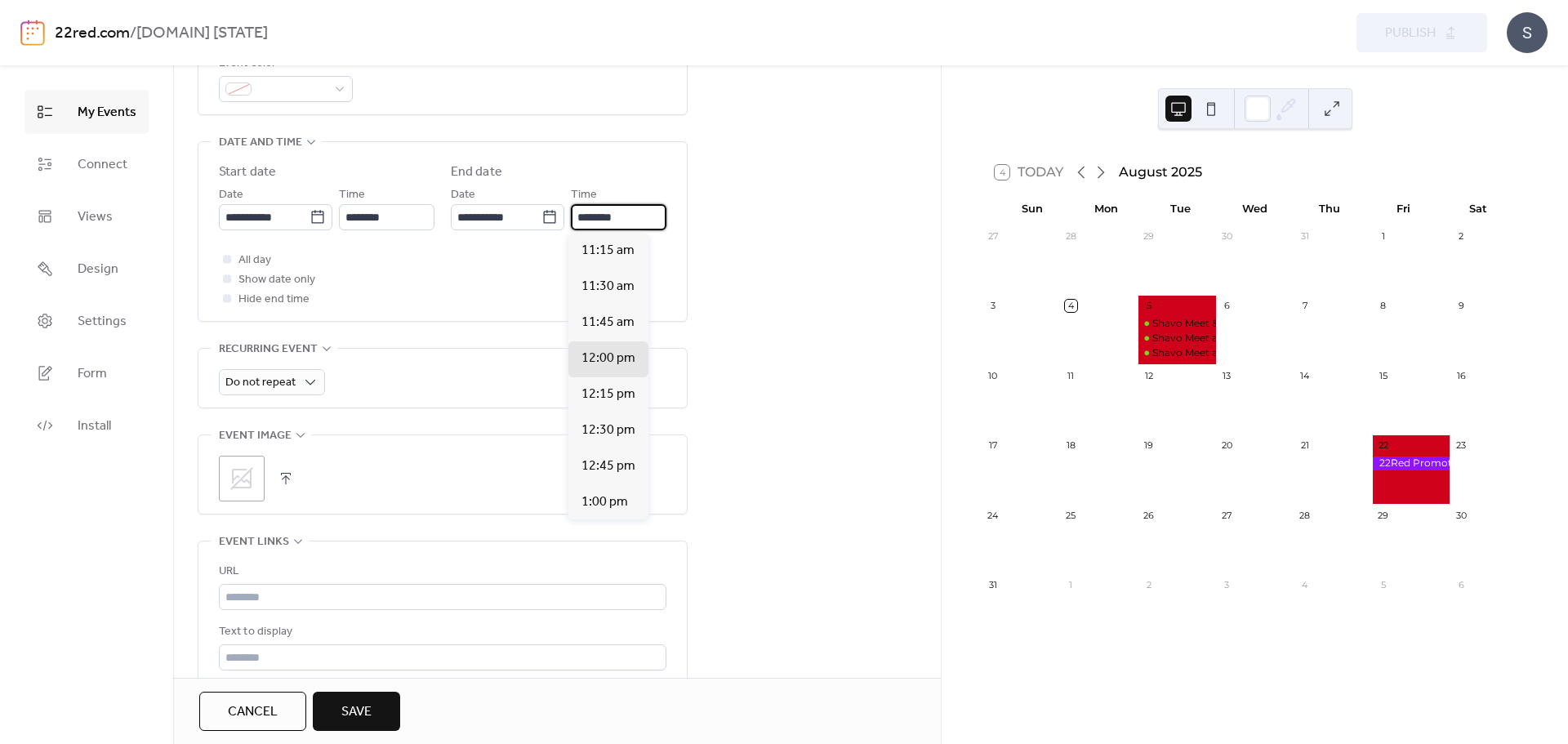 click on "********" at bounding box center [618, 217] 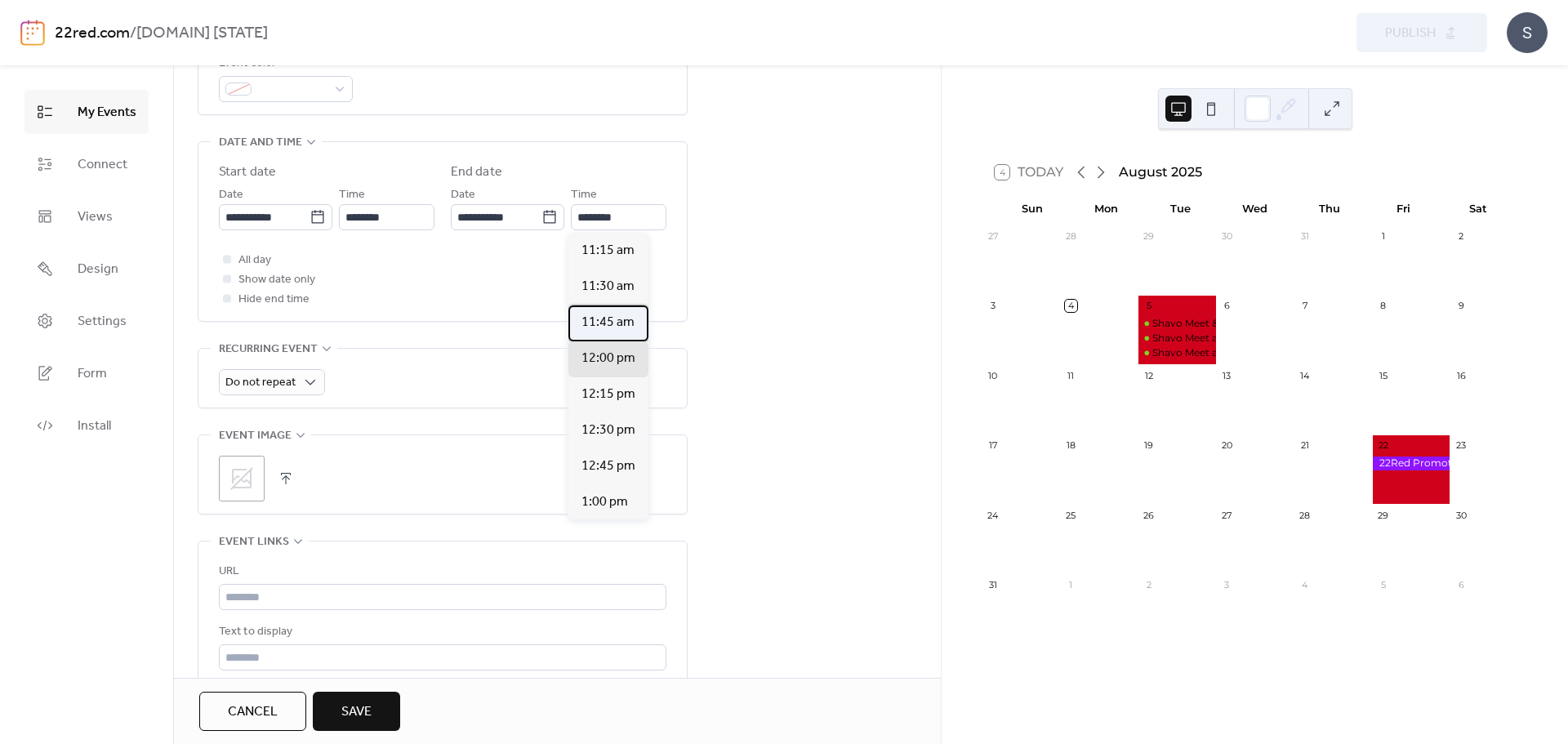 click on "11:45 am" at bounding box center (608, 323) 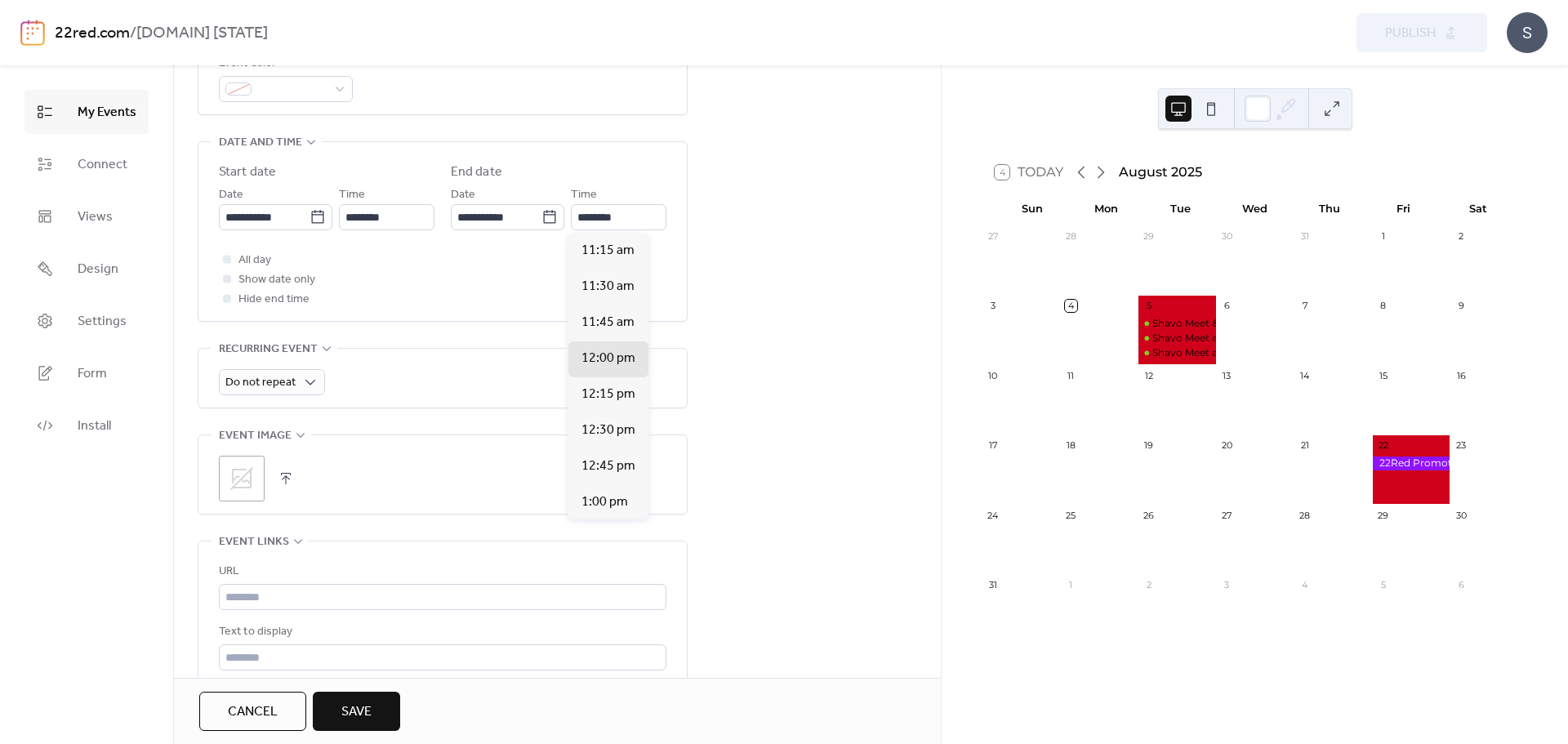 type on "********" 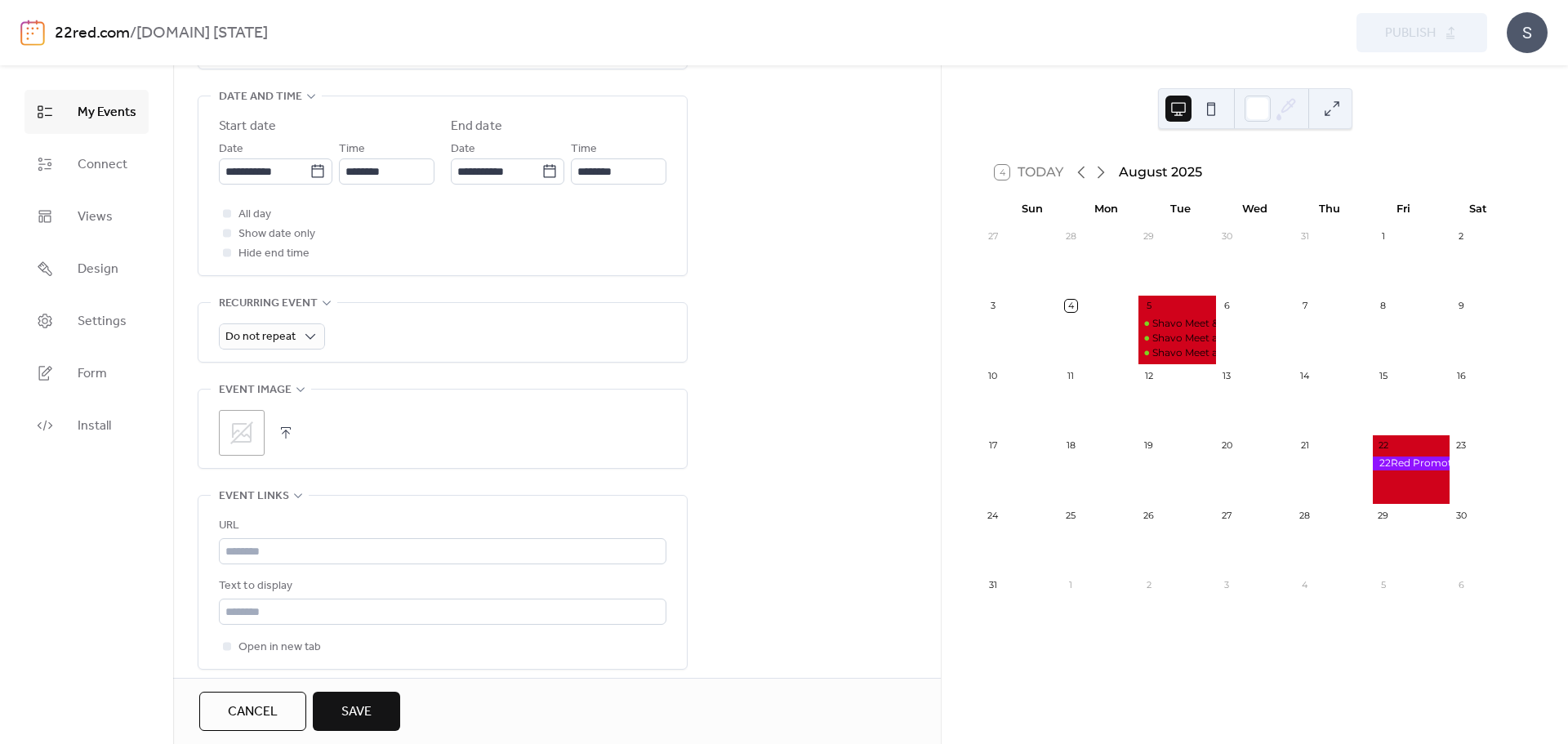 scroll, scrollTop: 572, scrollLeft: 0, axis: vertical 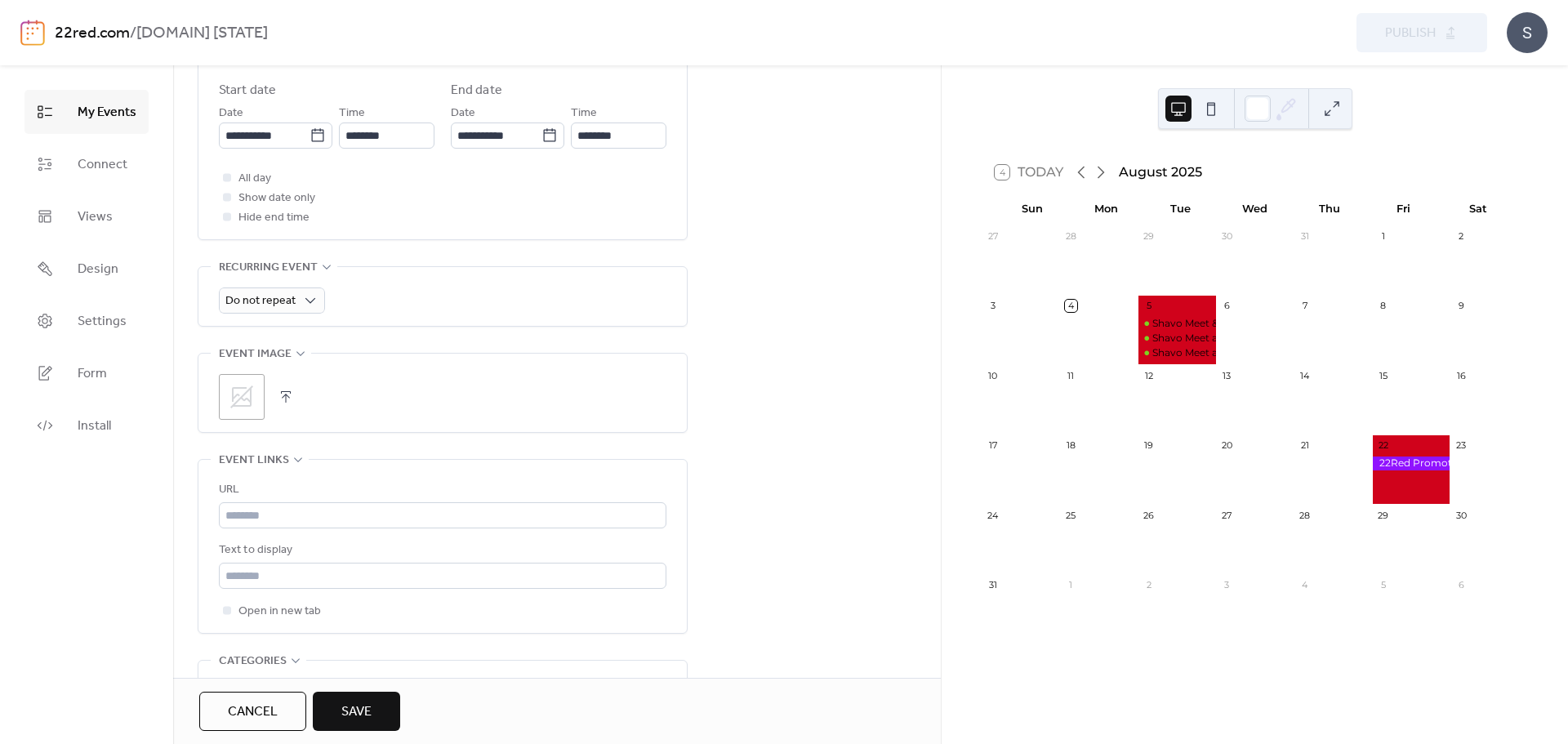 click at bounding box center [286, 397] 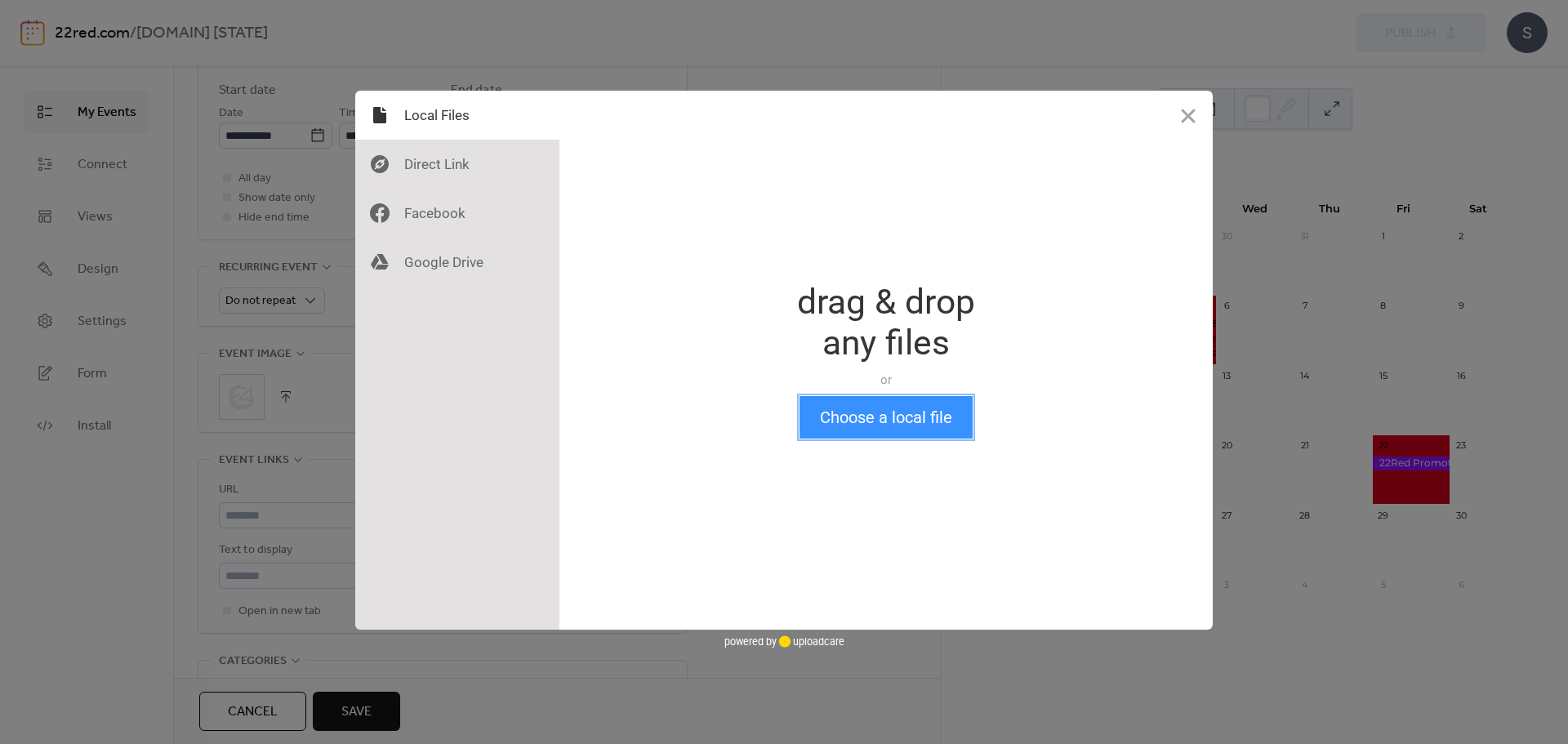 click on "Choose a local file" at bounding box center [886, 417] 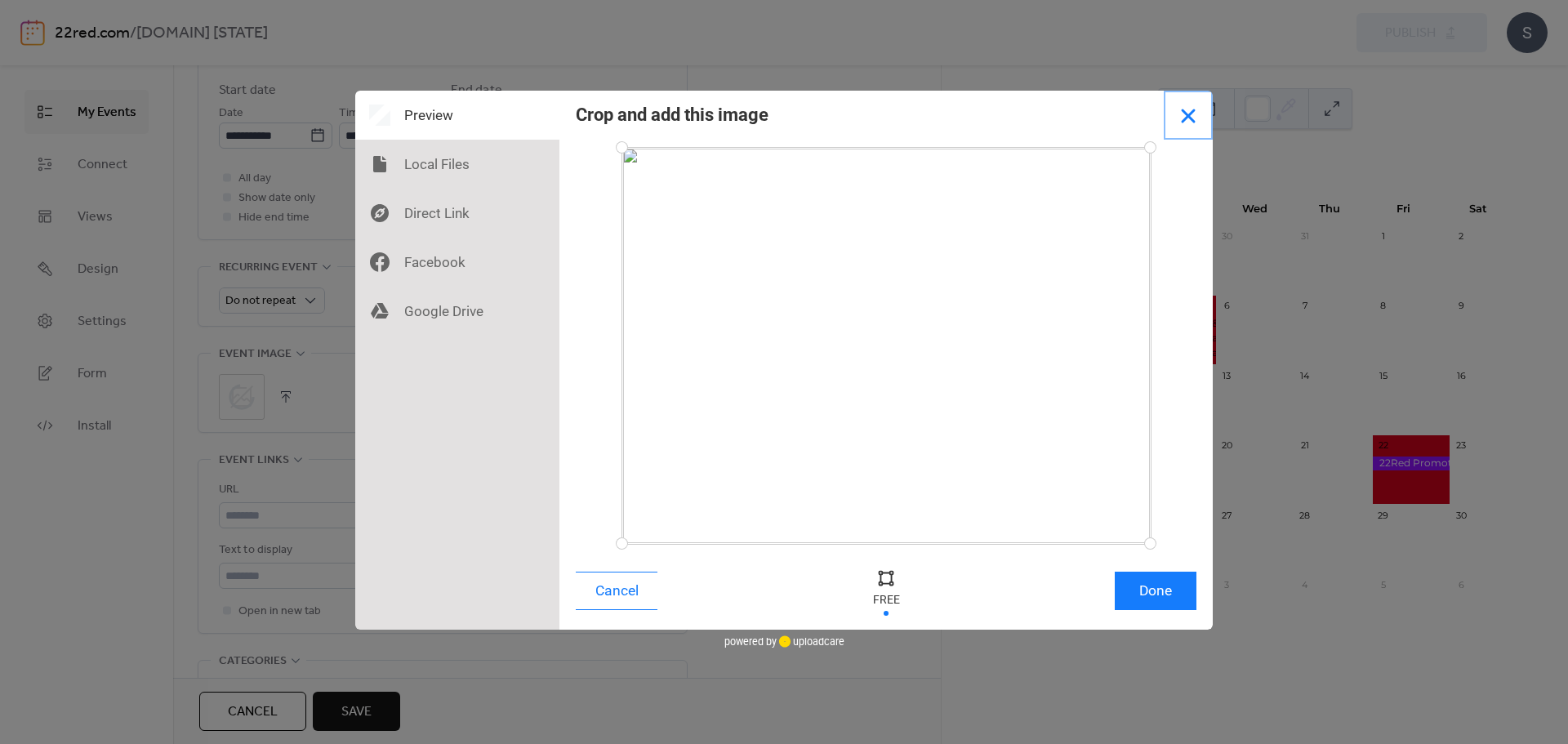 click at bounding box center (1188, 115) 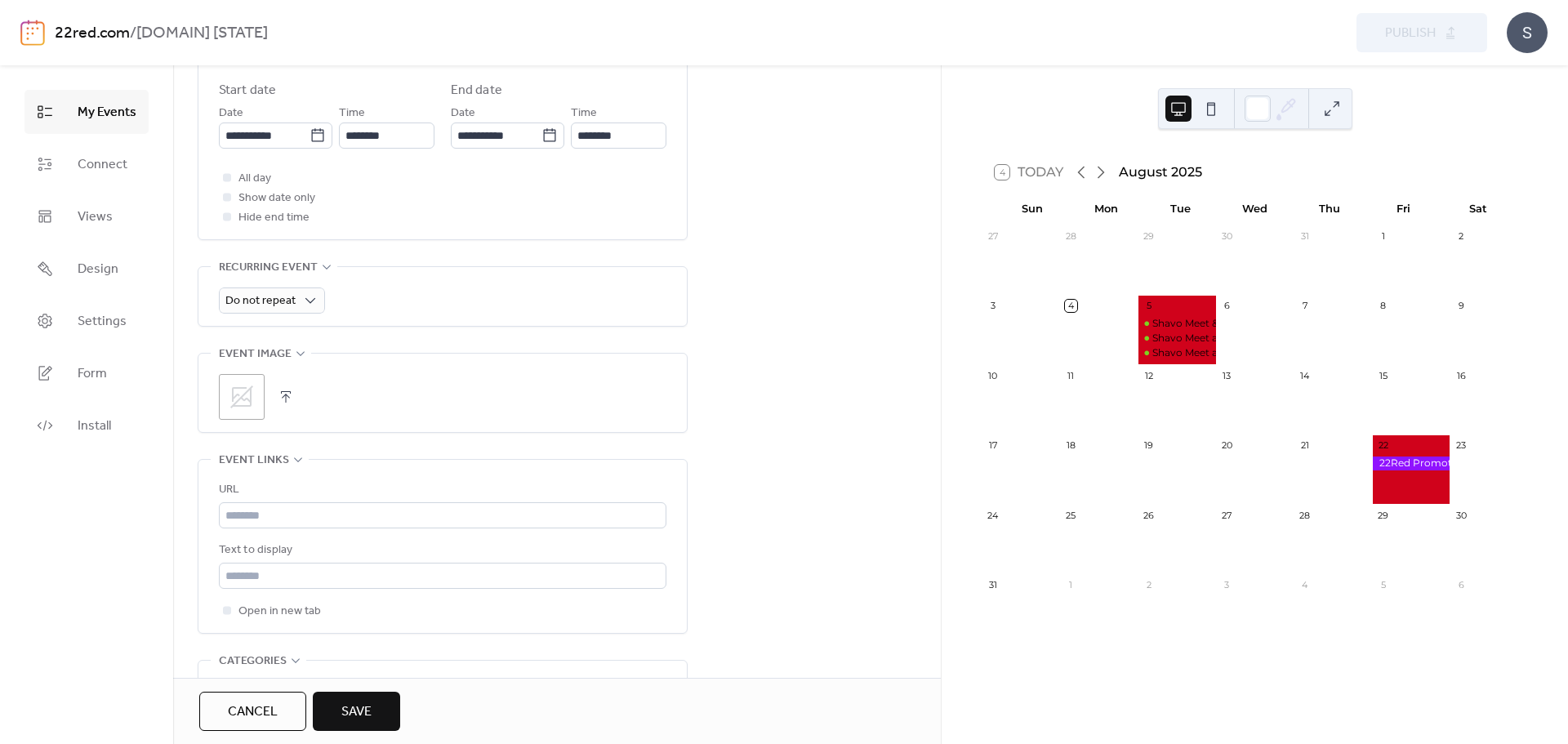 click at bounding box center [286, 397] 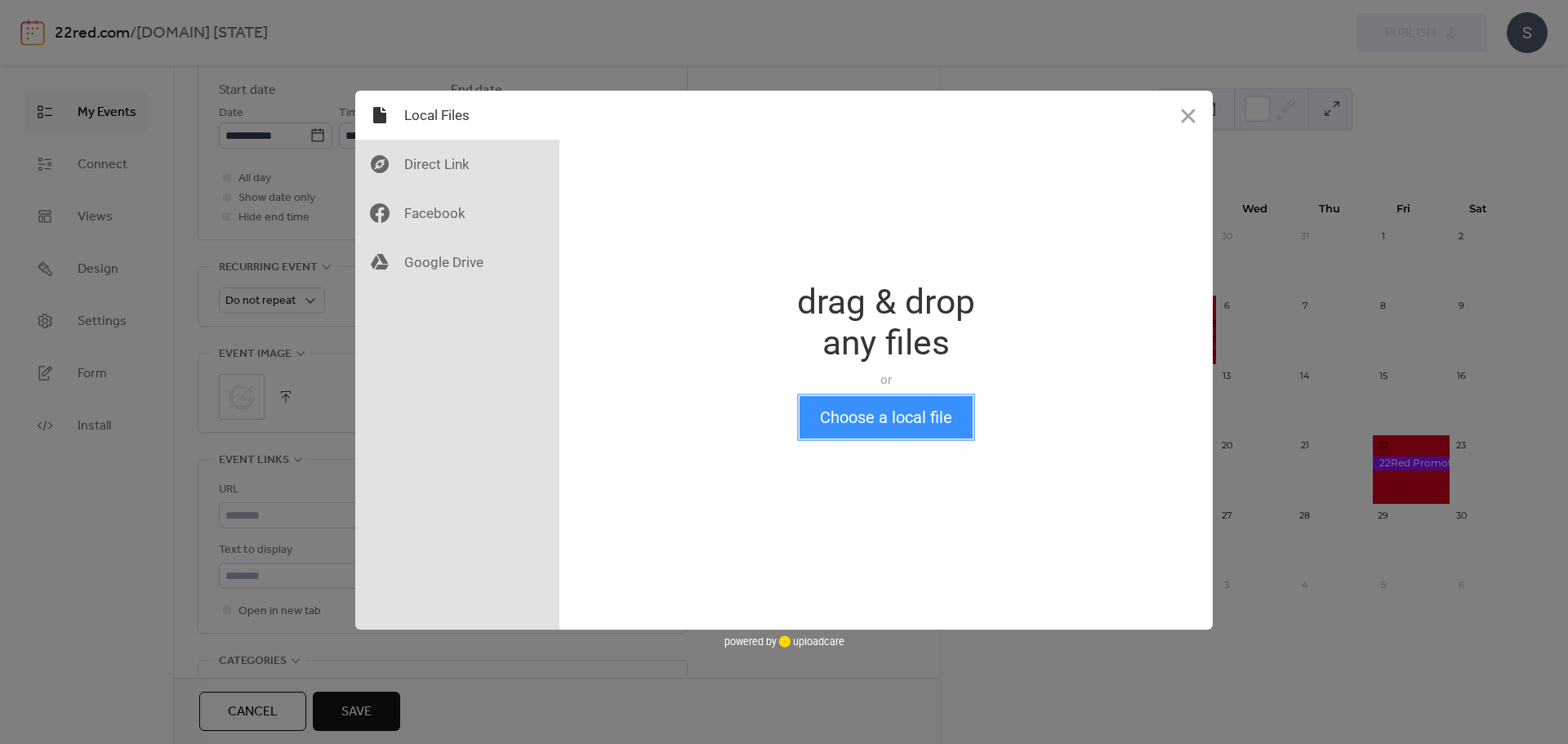 click on "Choose a local file" at bounding box center (886, 417) 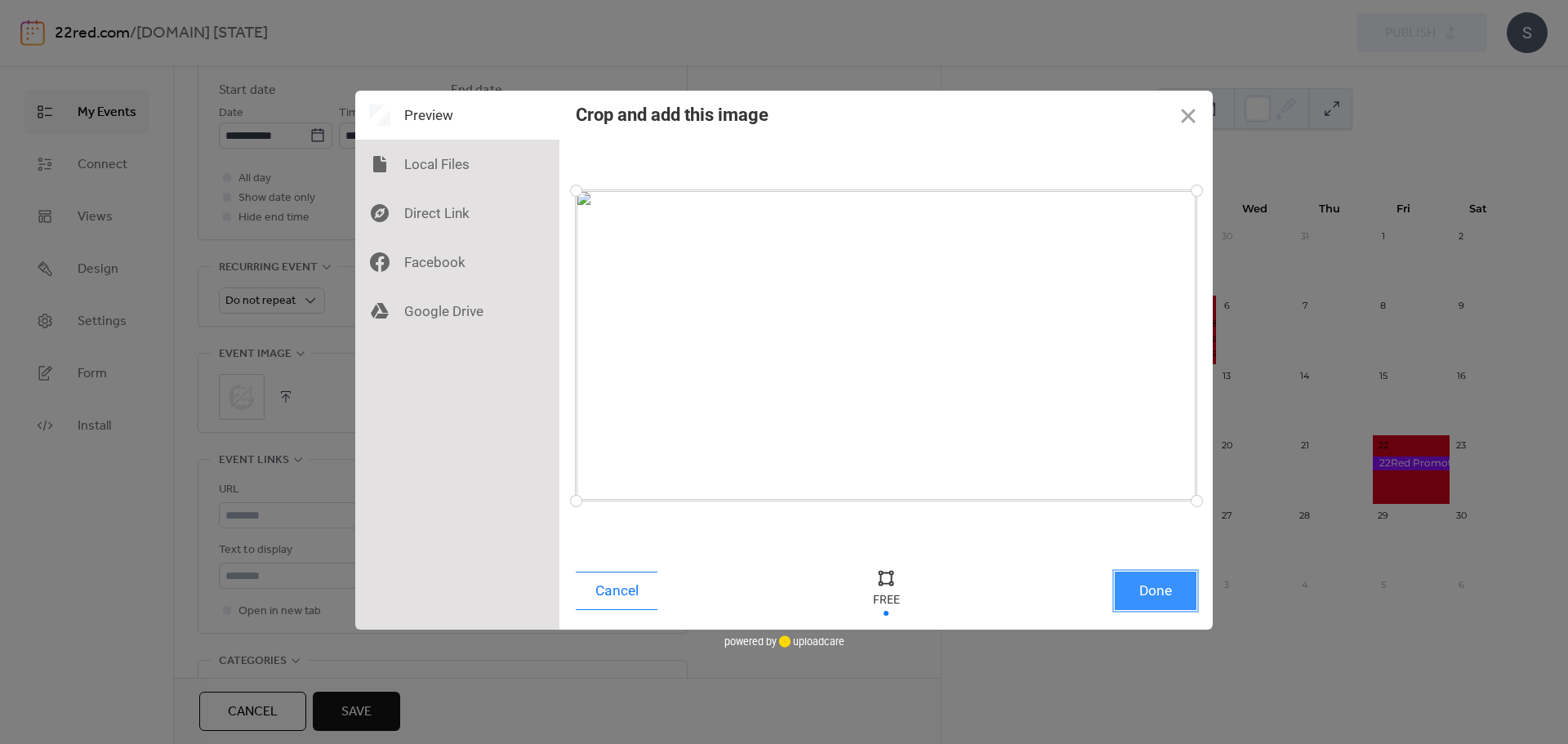 click on "Done" at bounding box center [1156, 590] 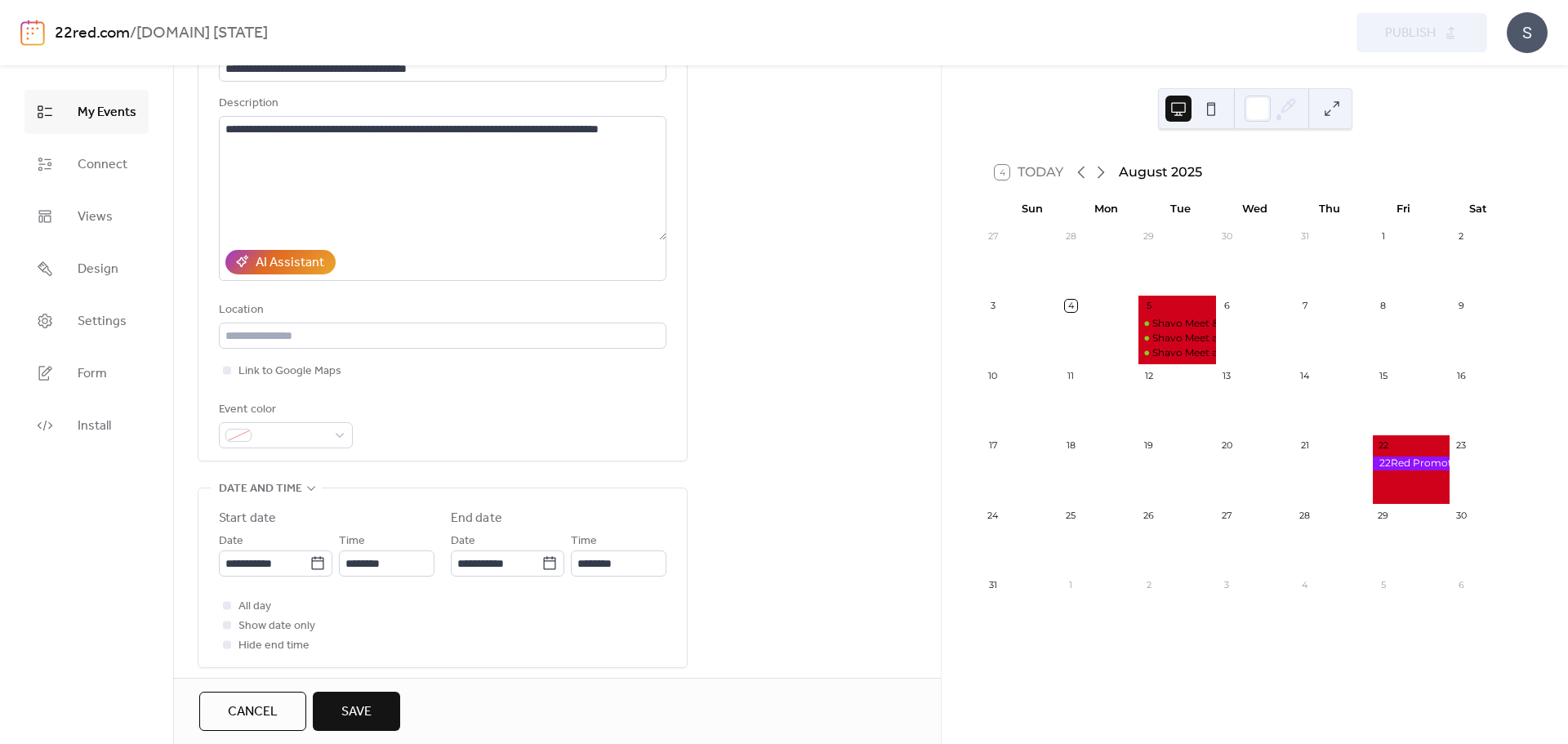 scroll, scrollTop: 0, scrollLeft: 0, axis: both 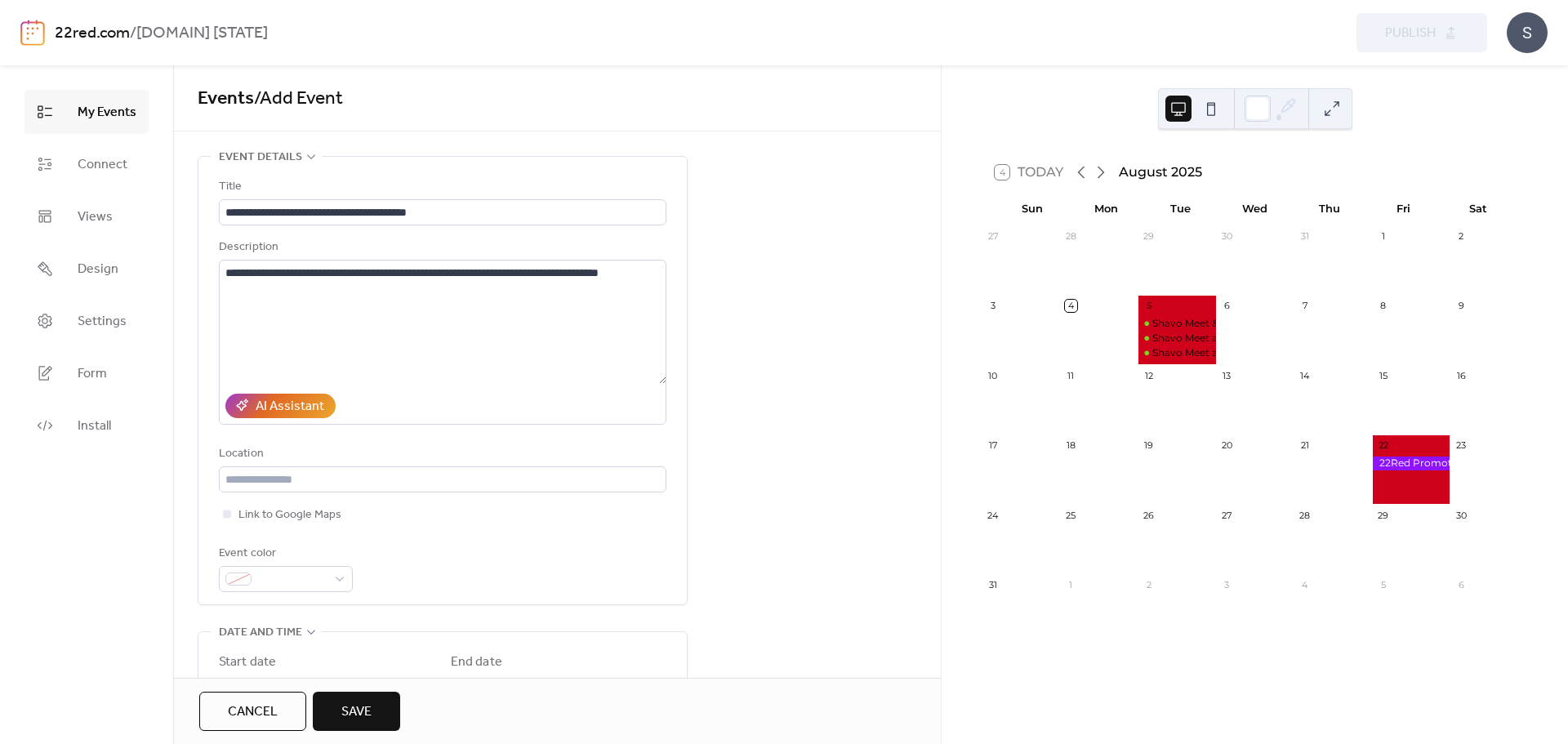 click on "**********" at bounding box center (557, 786) 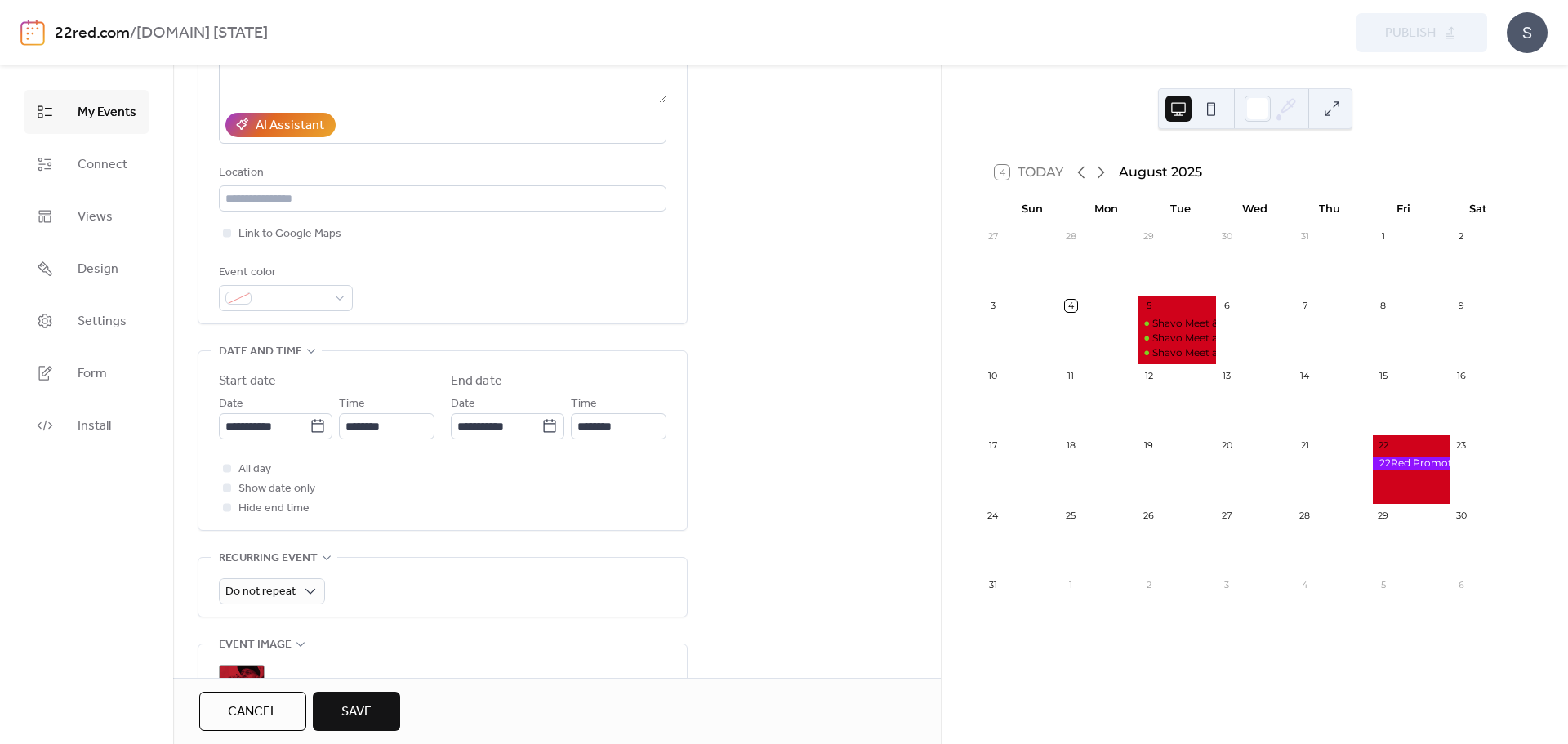 scroll, scrollTop: 253, scrollLeft: 0, axis: vertical 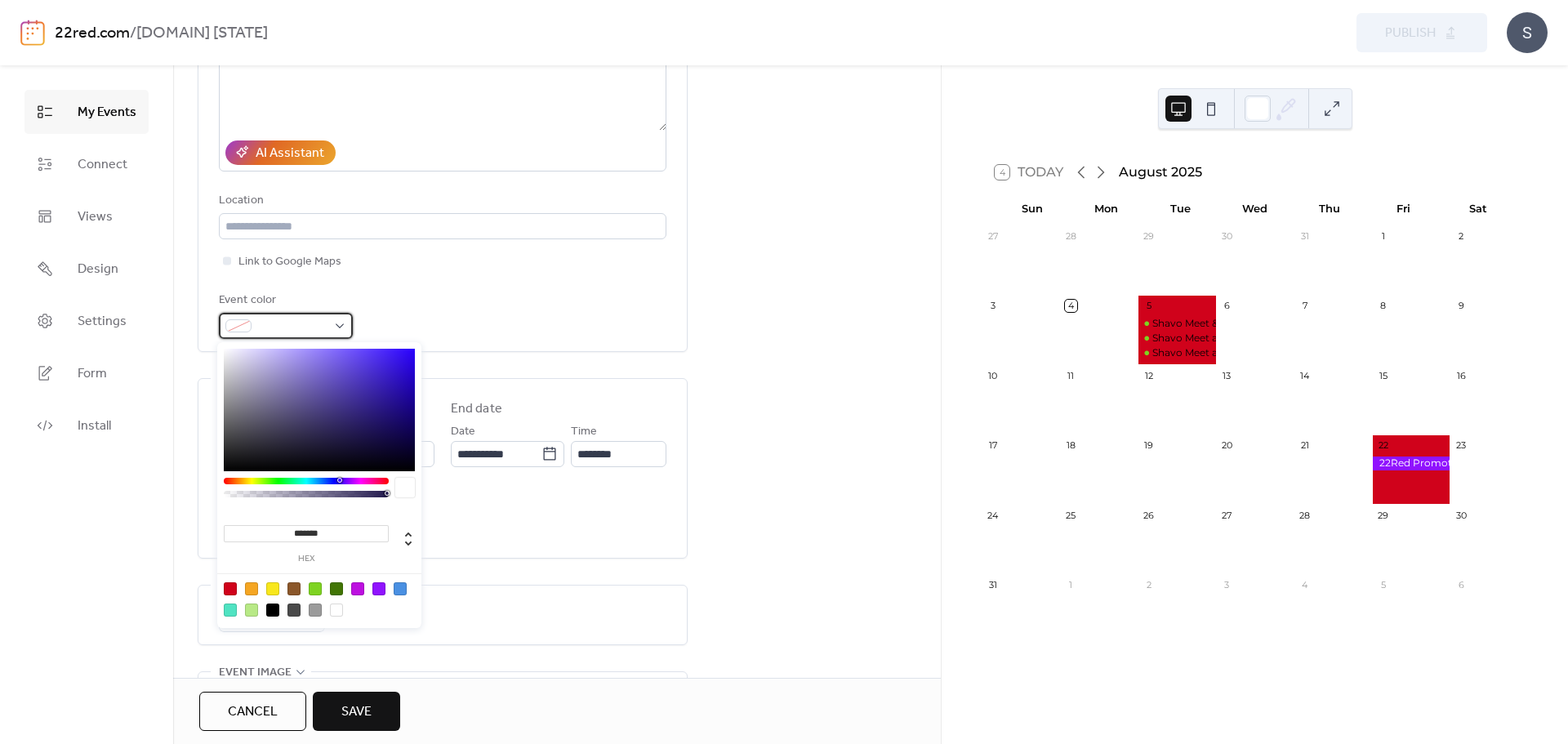 click at bounding box center [292, 327] 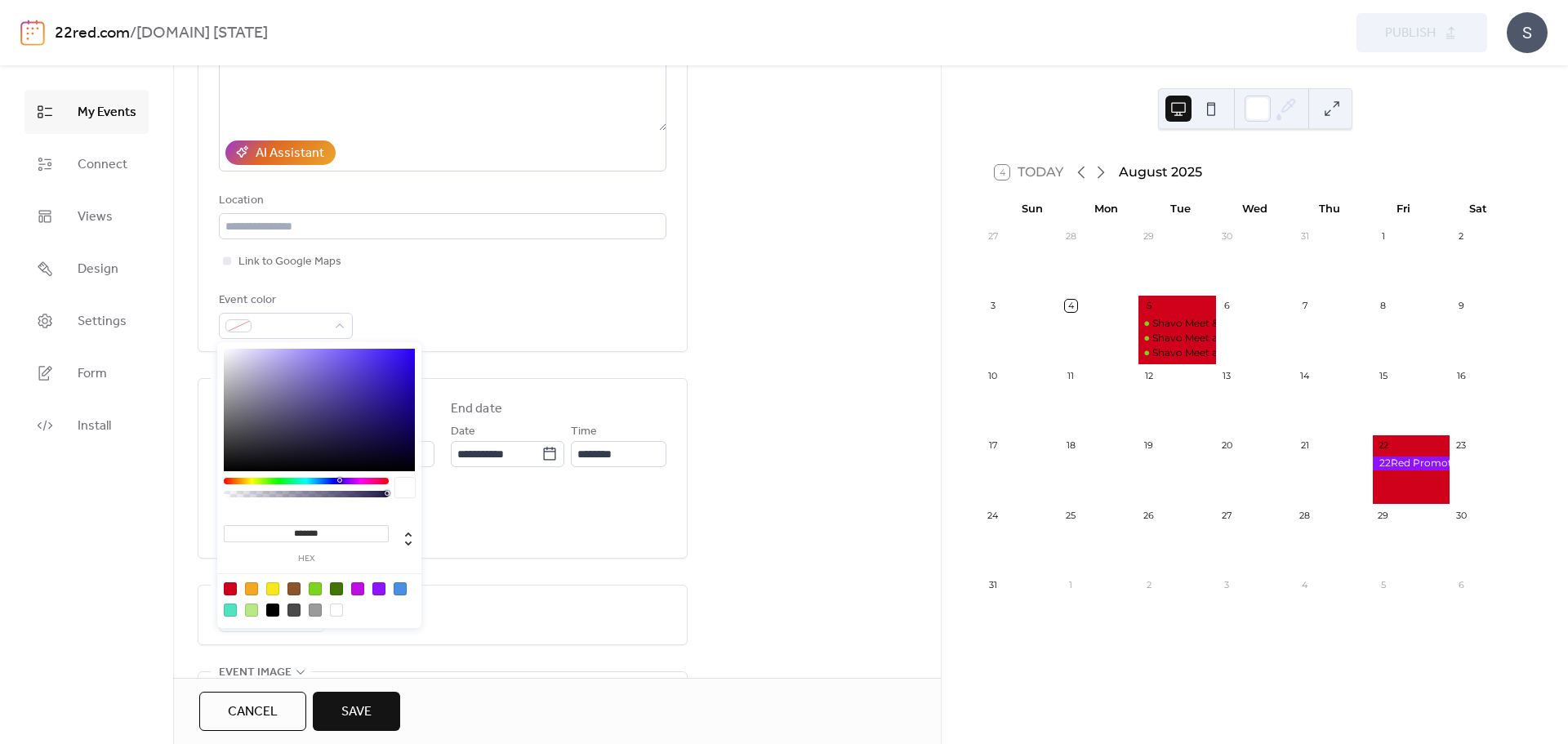 click at bounding box center [319, 599] 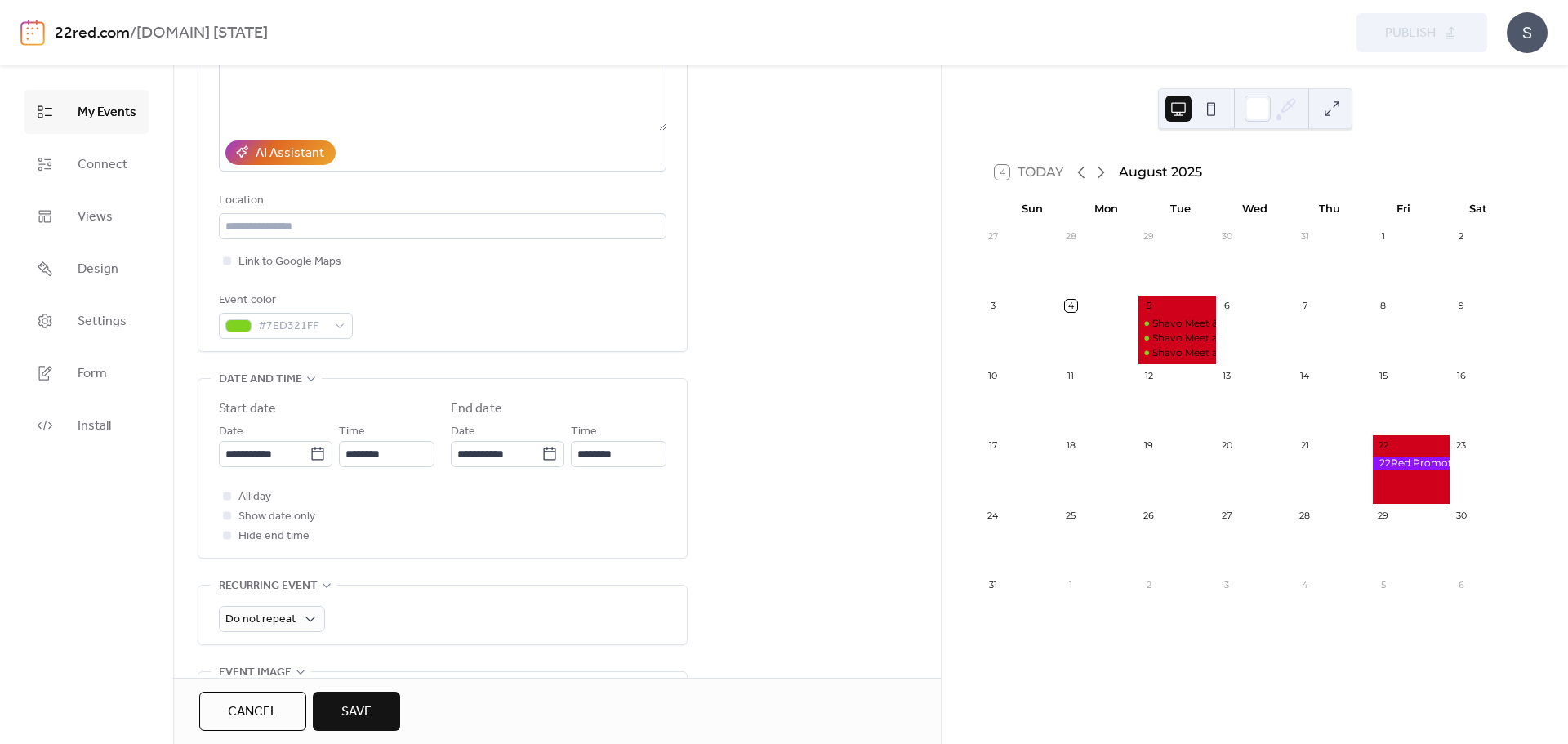 click on "**********" at bounding box center [557, 533] 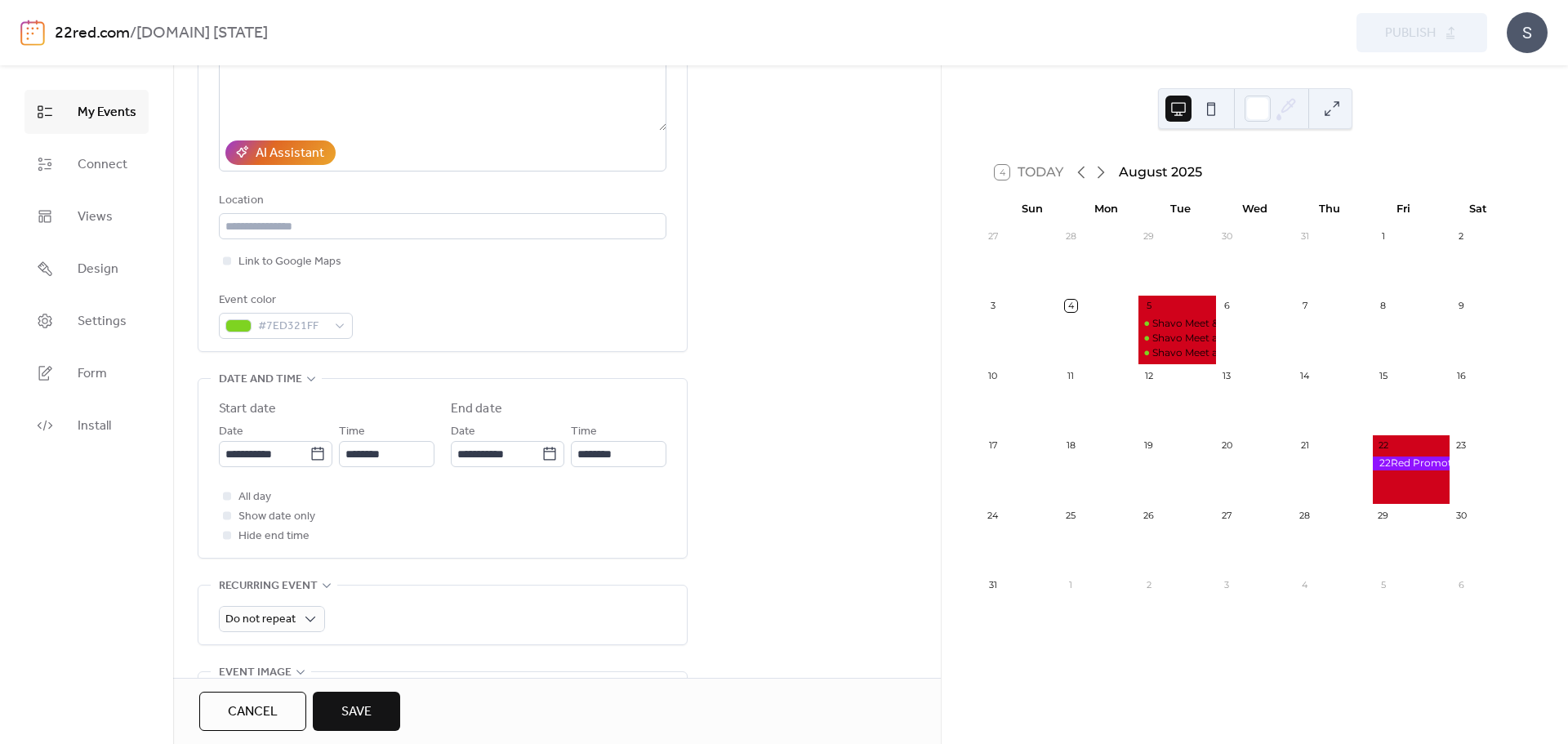 scroll, scrollTop: 743, scrollLeft: 0, axis: vertical 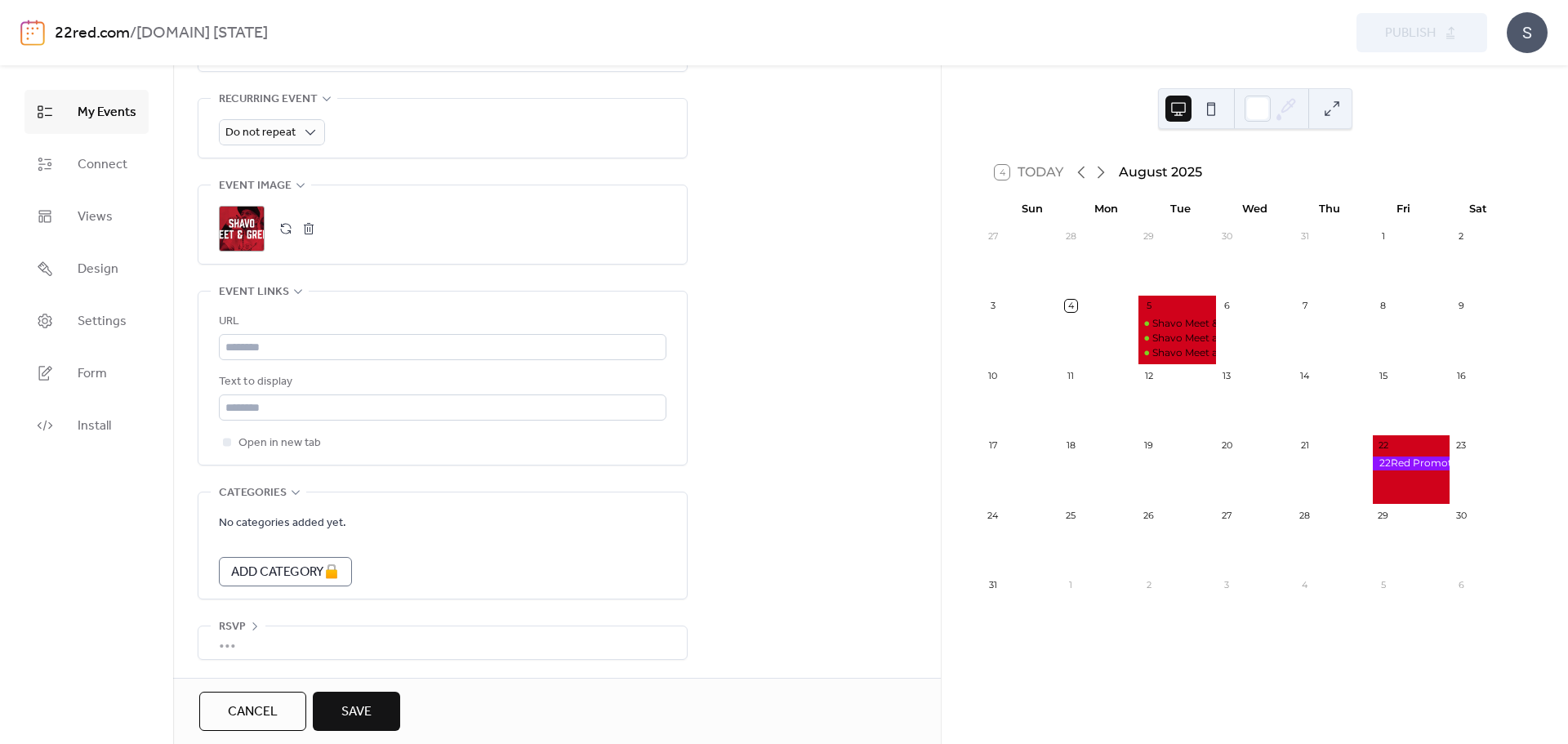 click on "Save" at bounding box center (356, 712) 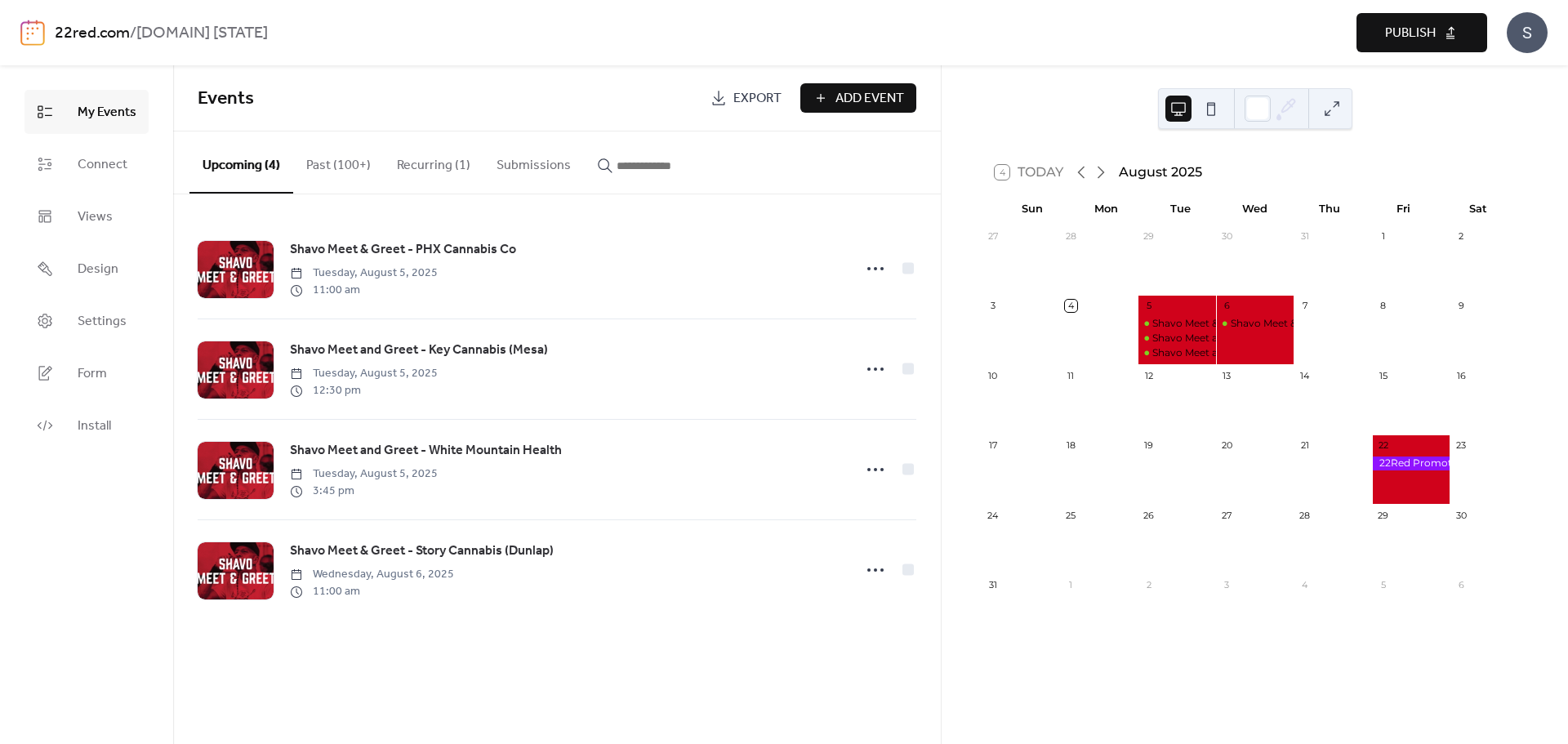 click on "Add Event" at bounding box center [858, 98] 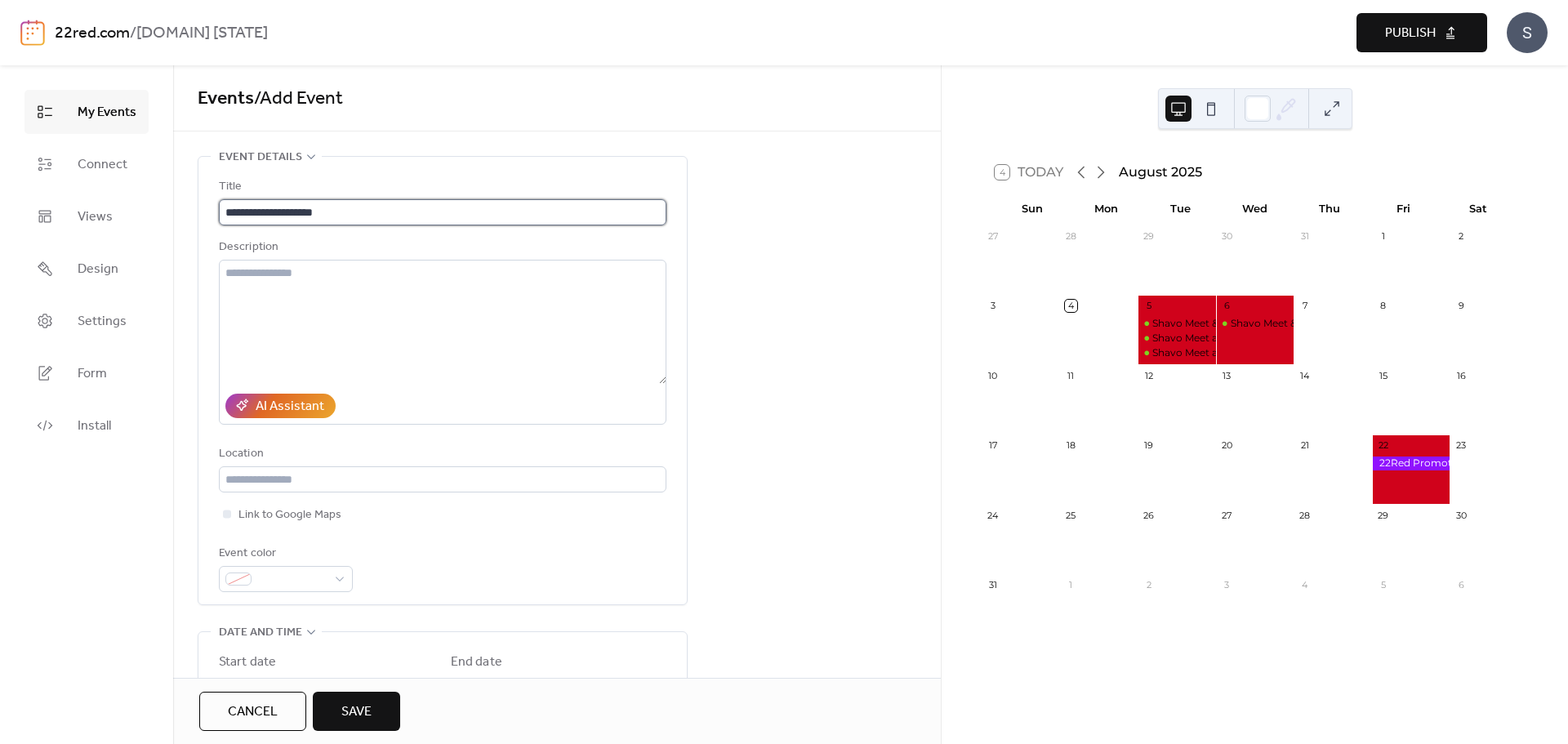click on "**********" at bounding box center (443, 212) 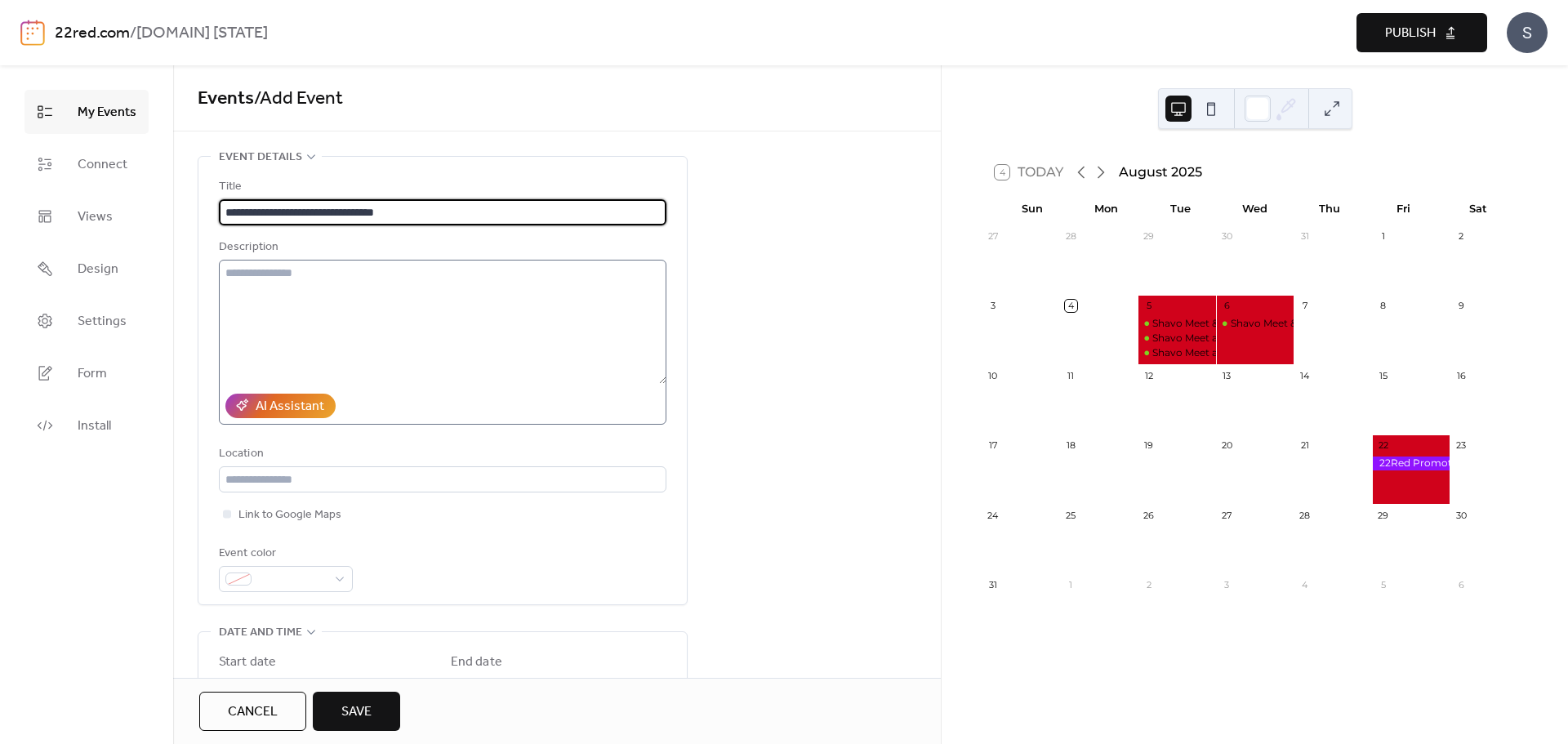 type on "**********" 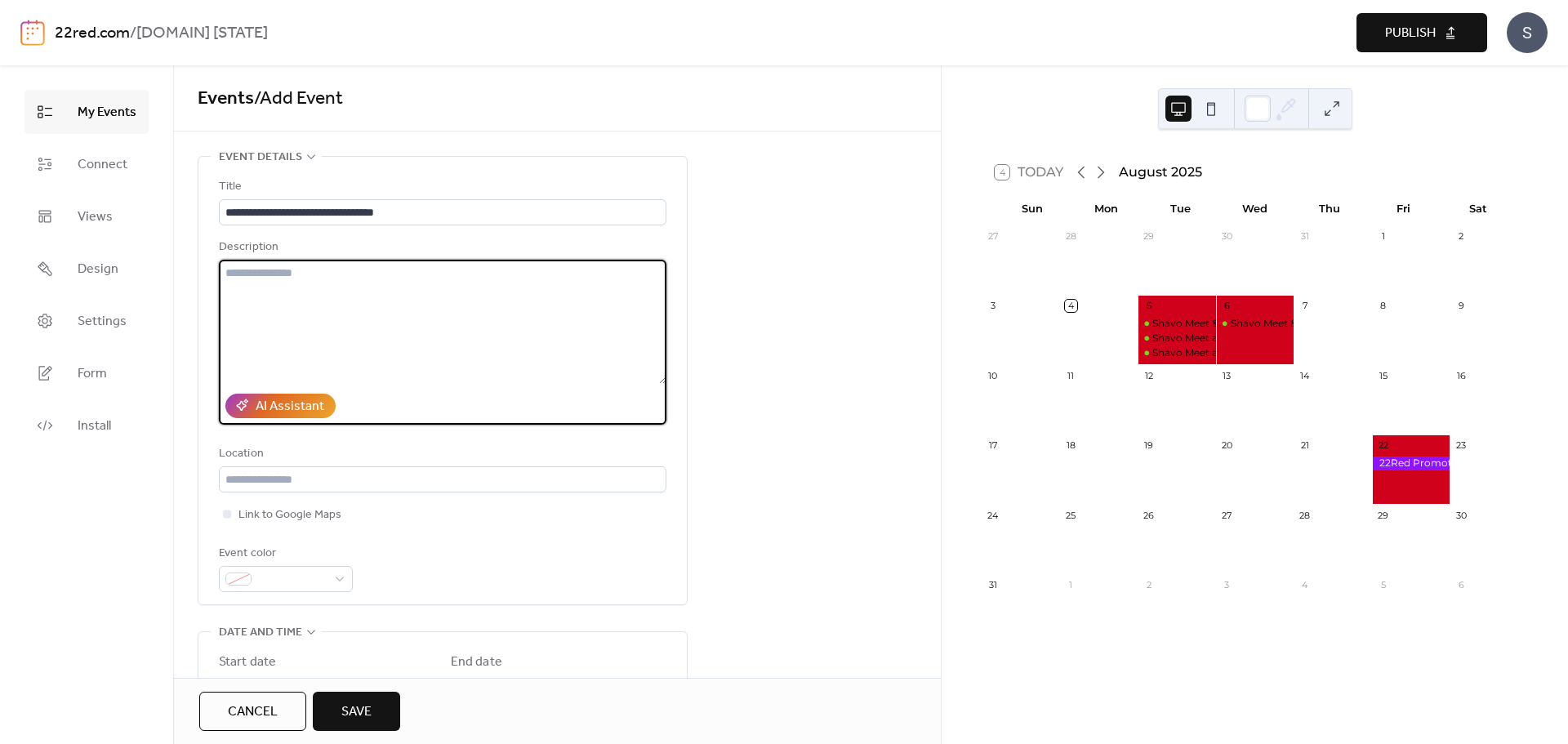 click at bounding box center [443, 322] 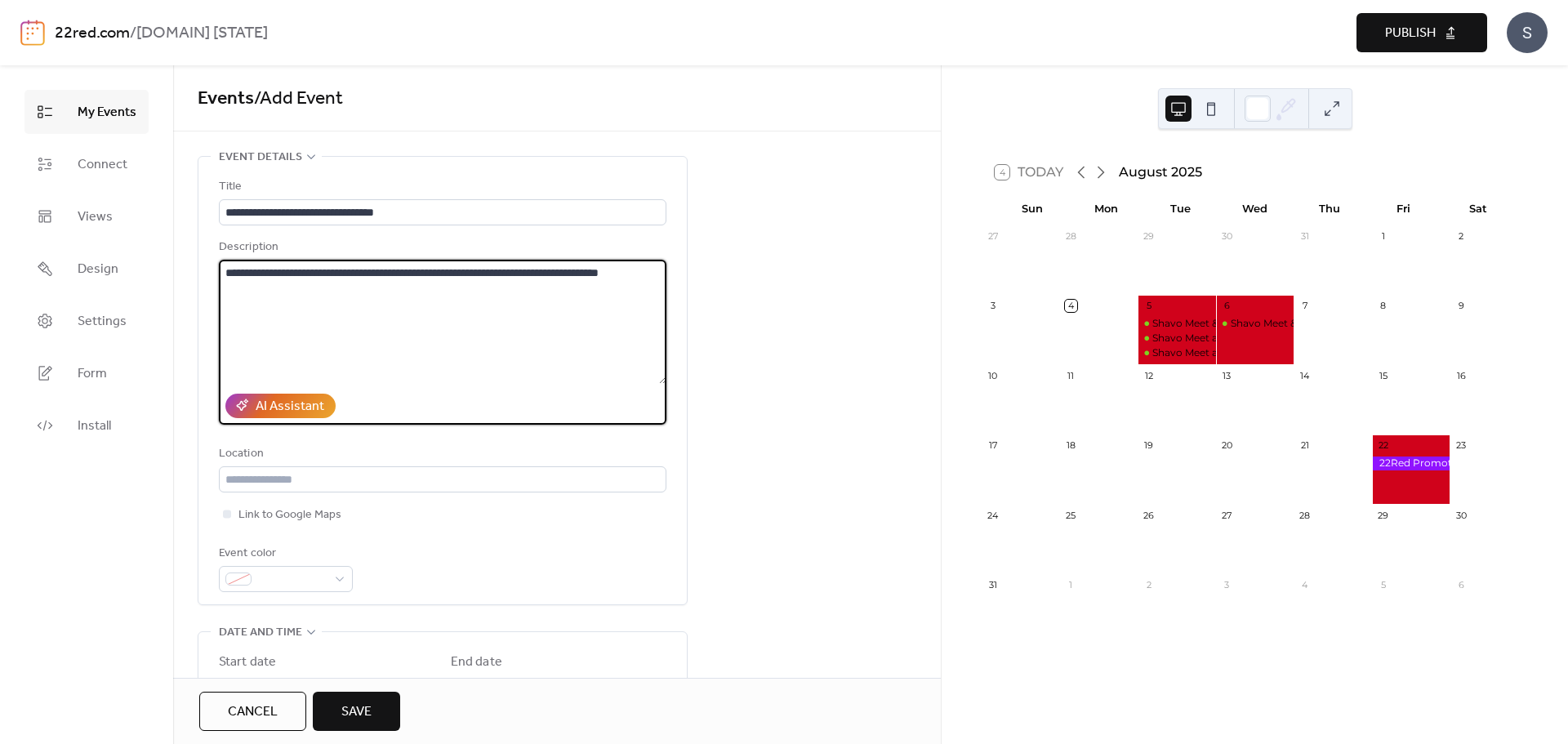 click on "**********" at bounding box center (443, 322) 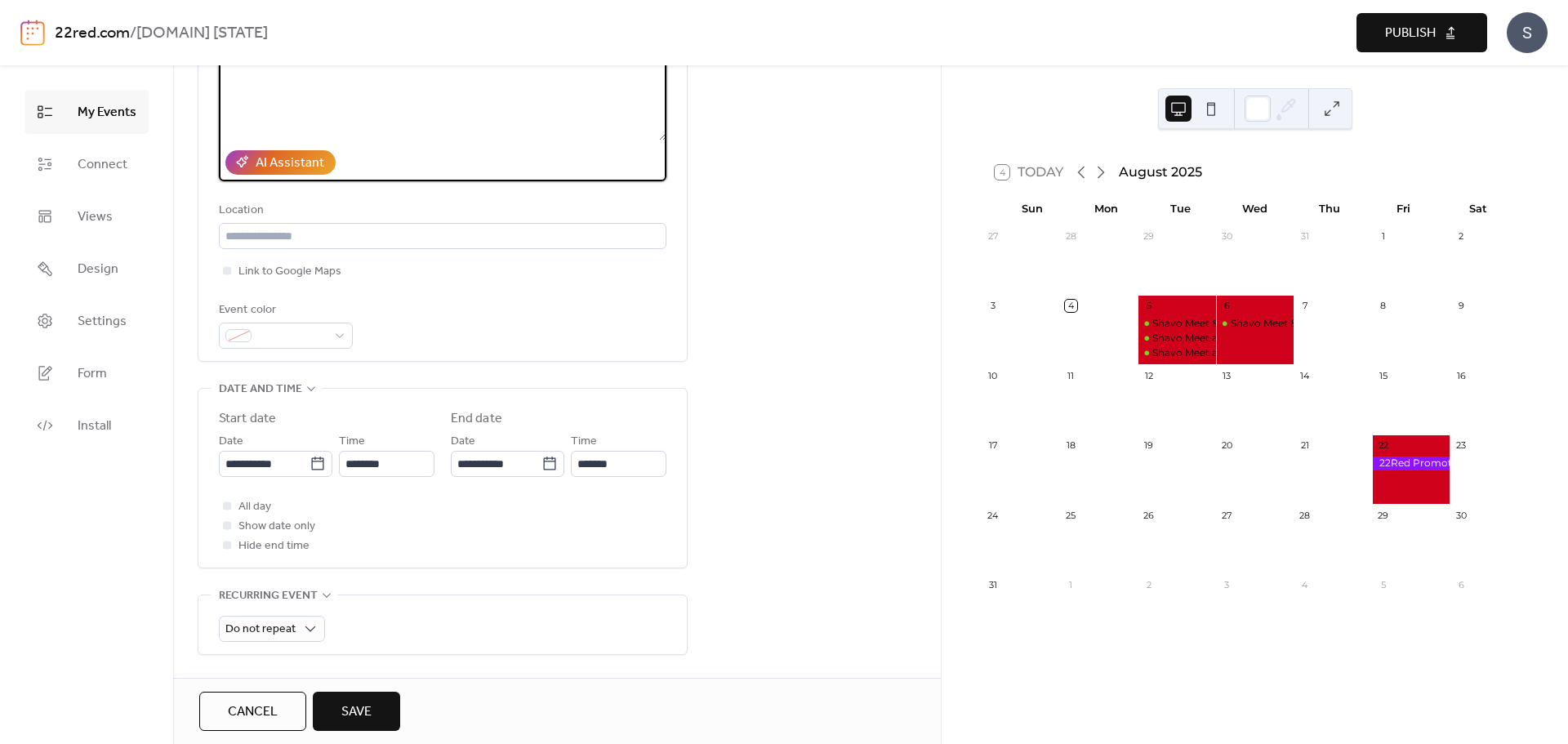 scroll, scrollTop: 245, scrollLeft: 0, axis: vertical 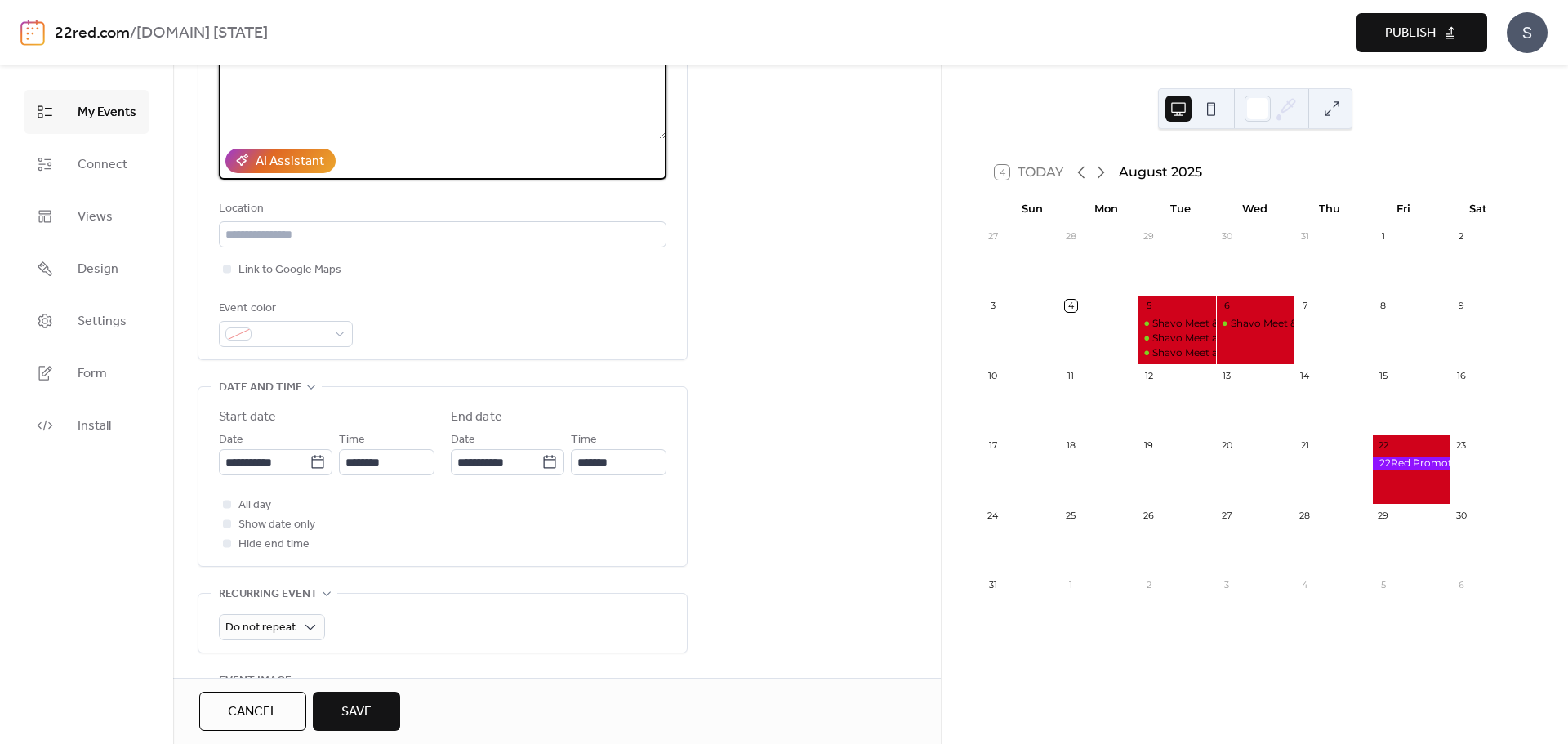 type on "**********" 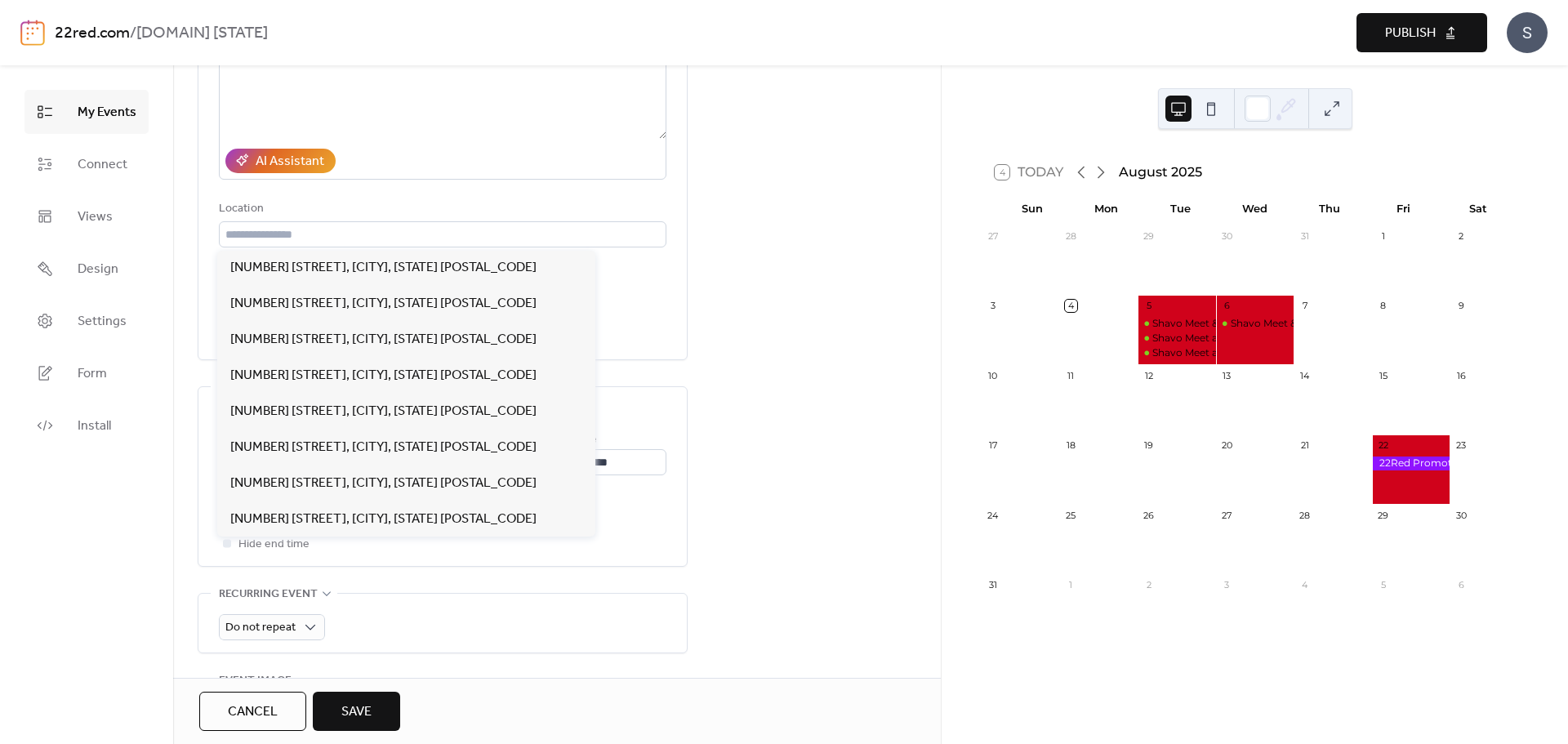click on "Location" at bounding box center [443, 223] 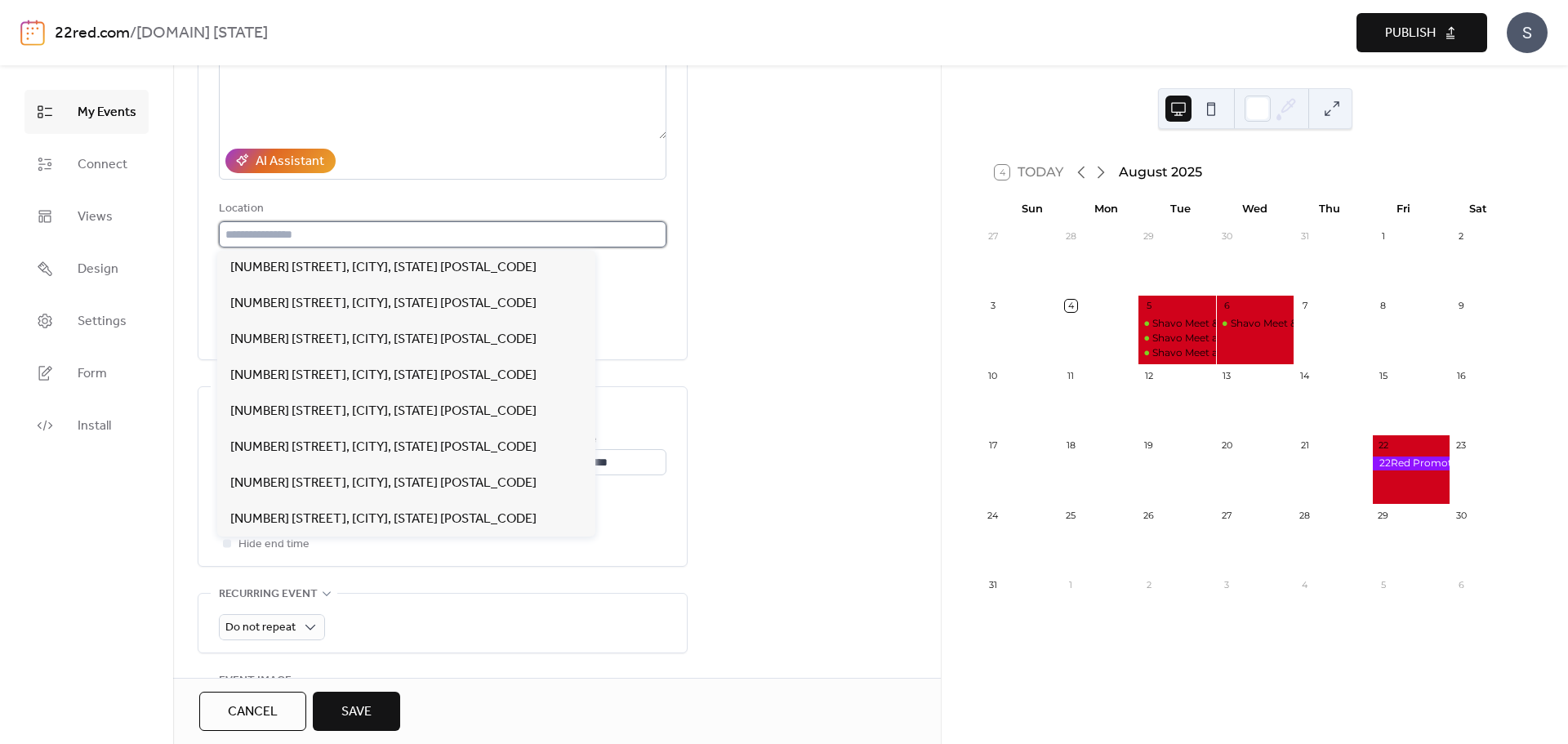 click at bounding box center (443, 234) 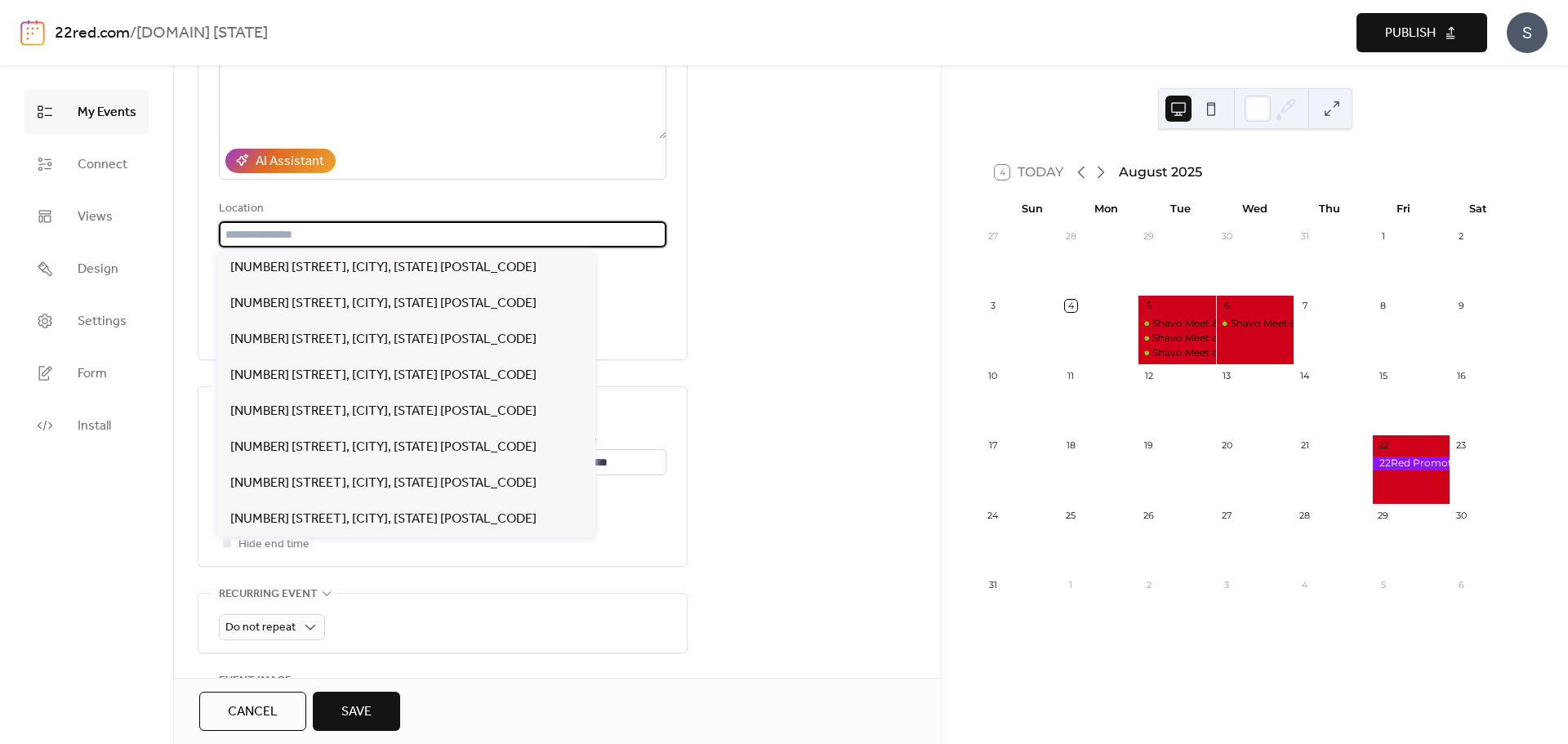 click at bounding box center [443, 234] 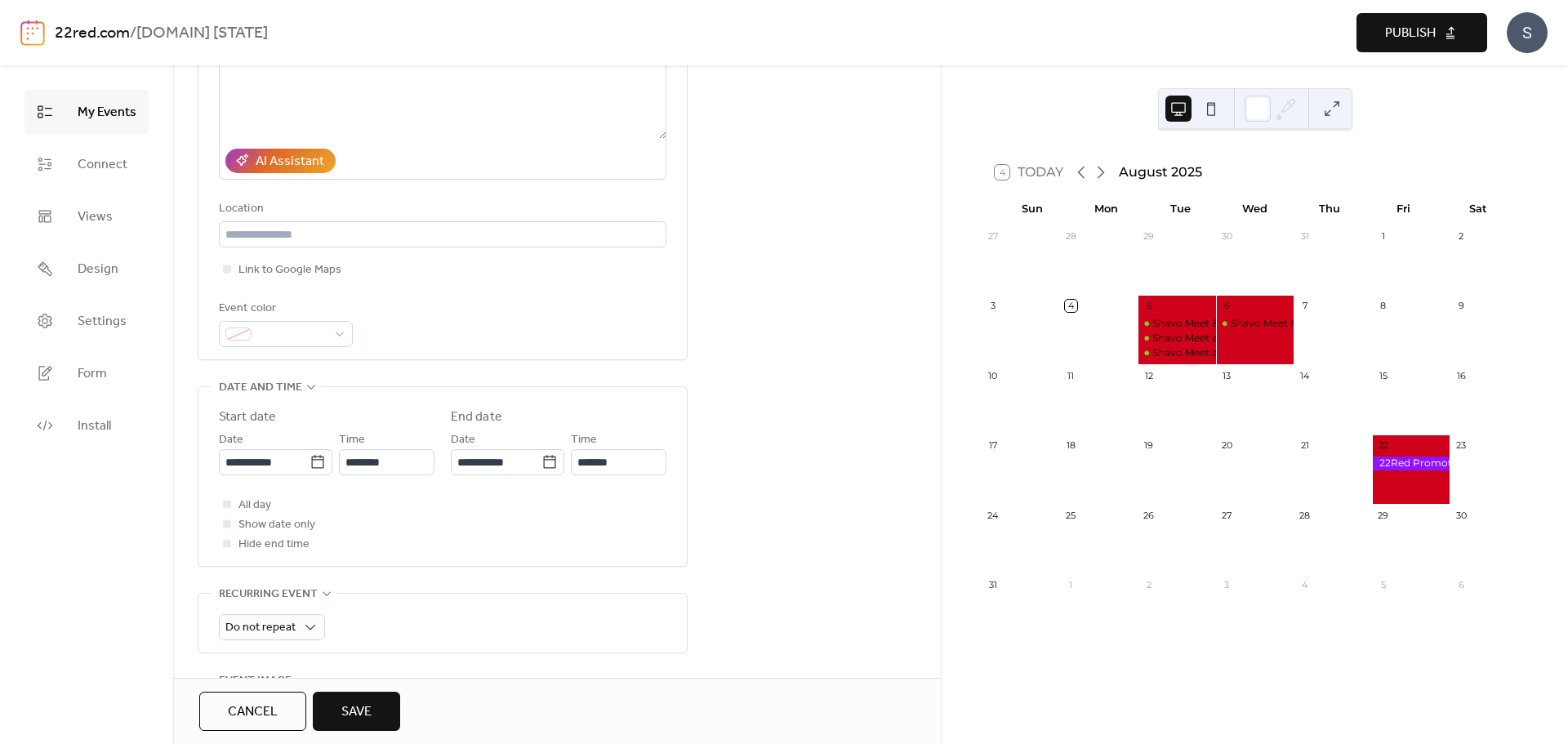 click on "**********" at bounding box center (557, 541) 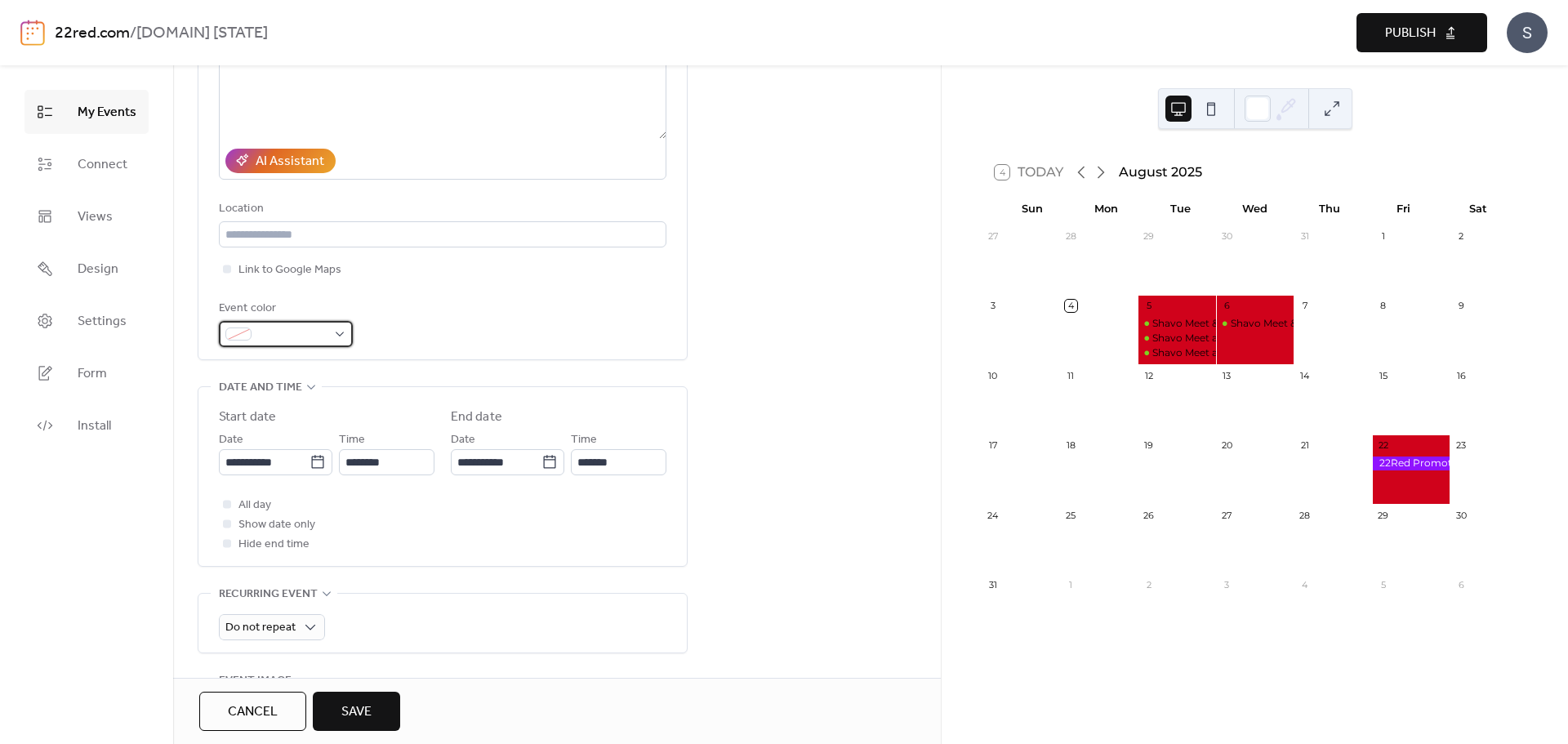 click at bounding box center (292, 335) 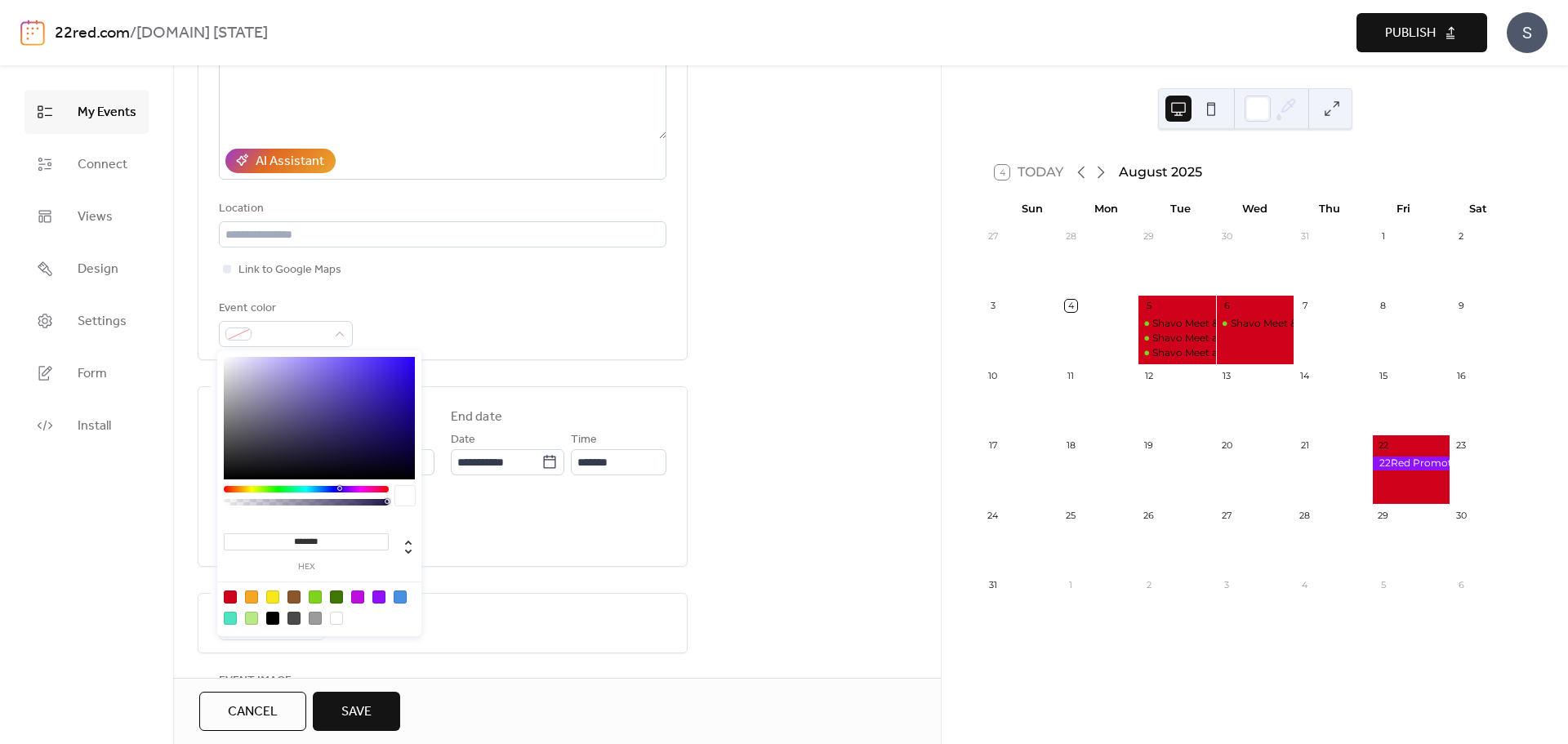 drag, startPoint x: 269, startPoint y: 590, endPoint x: 301, endPoint y: 575, distance: 35.34119 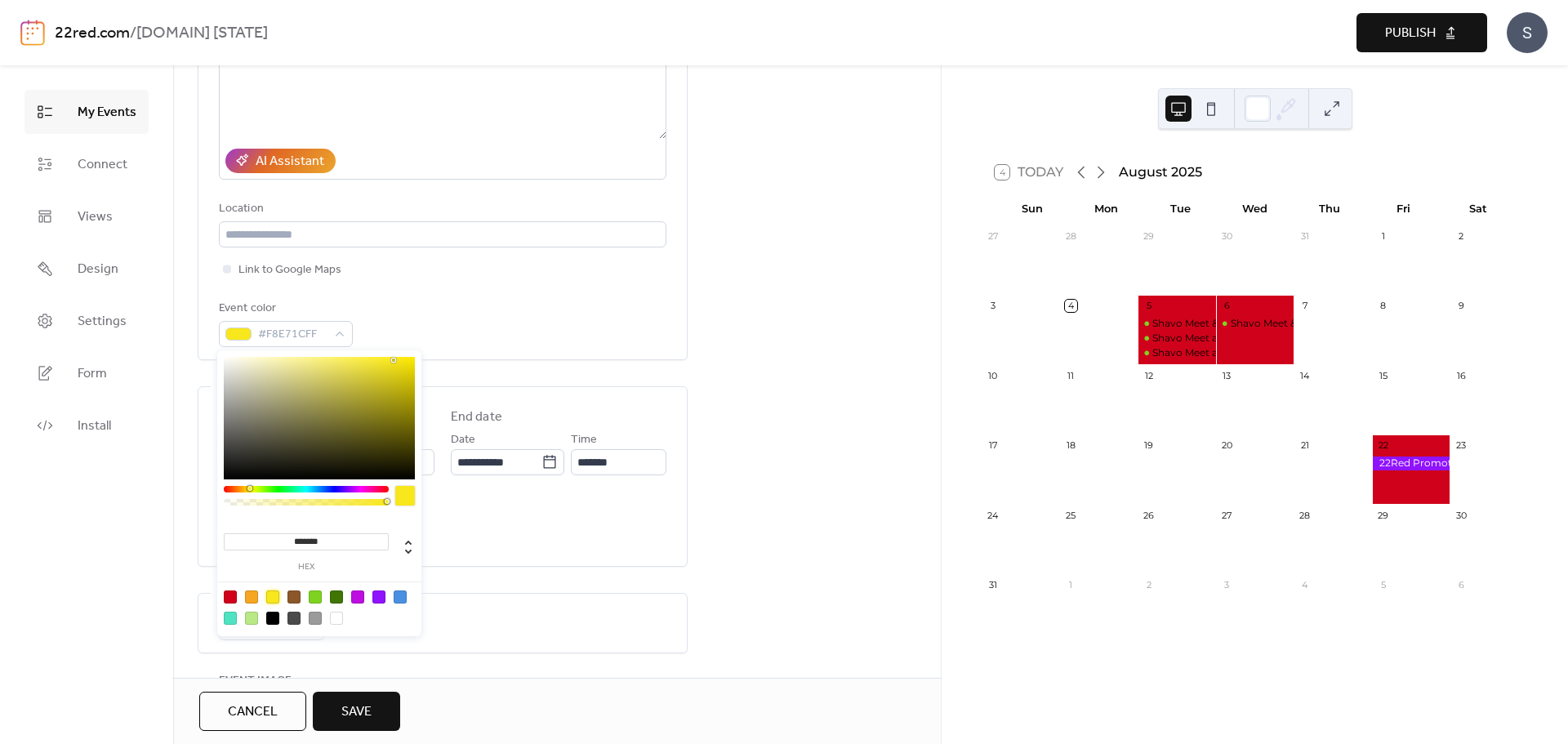 click at bounding box center [319, 418] 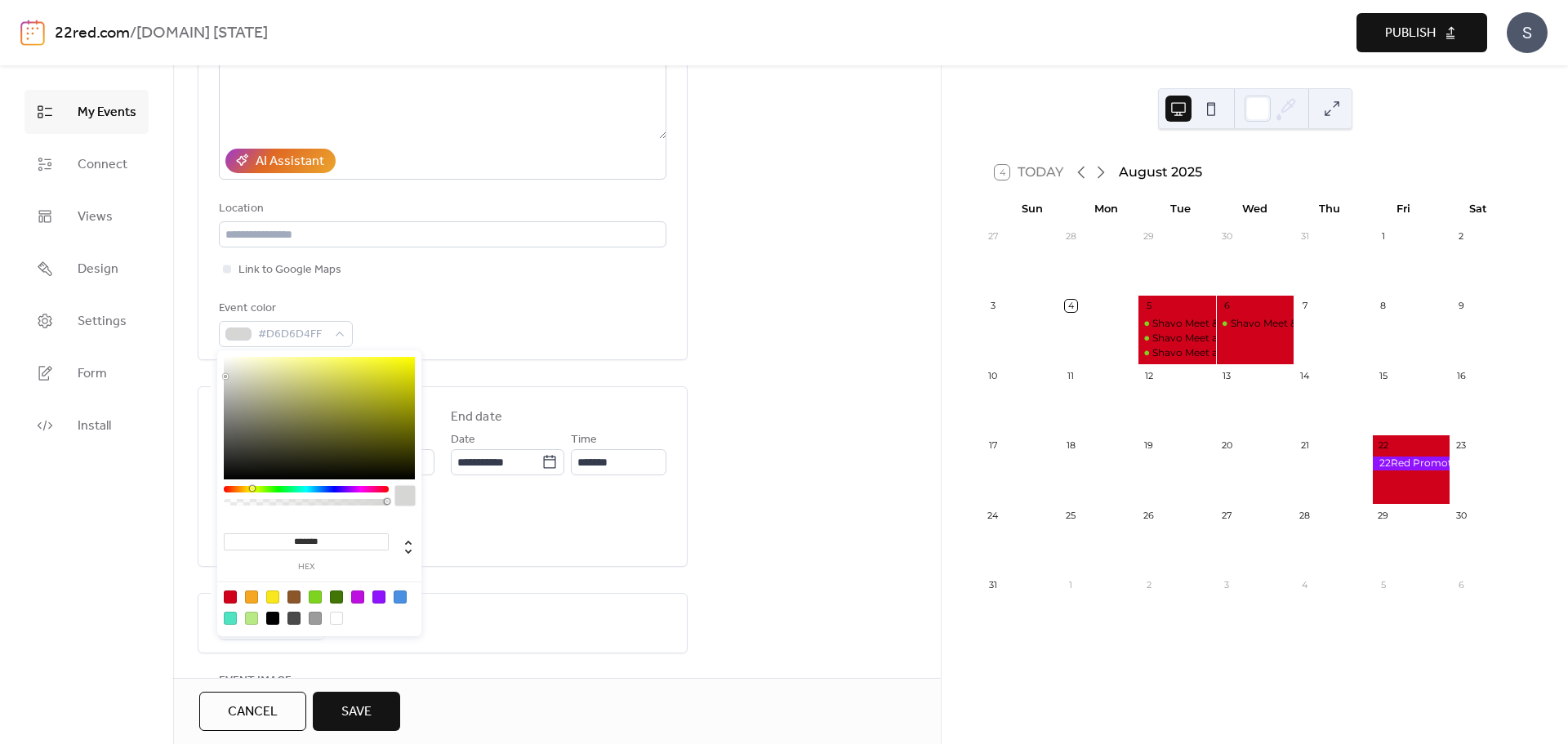 click at bounding box center (315, 597) 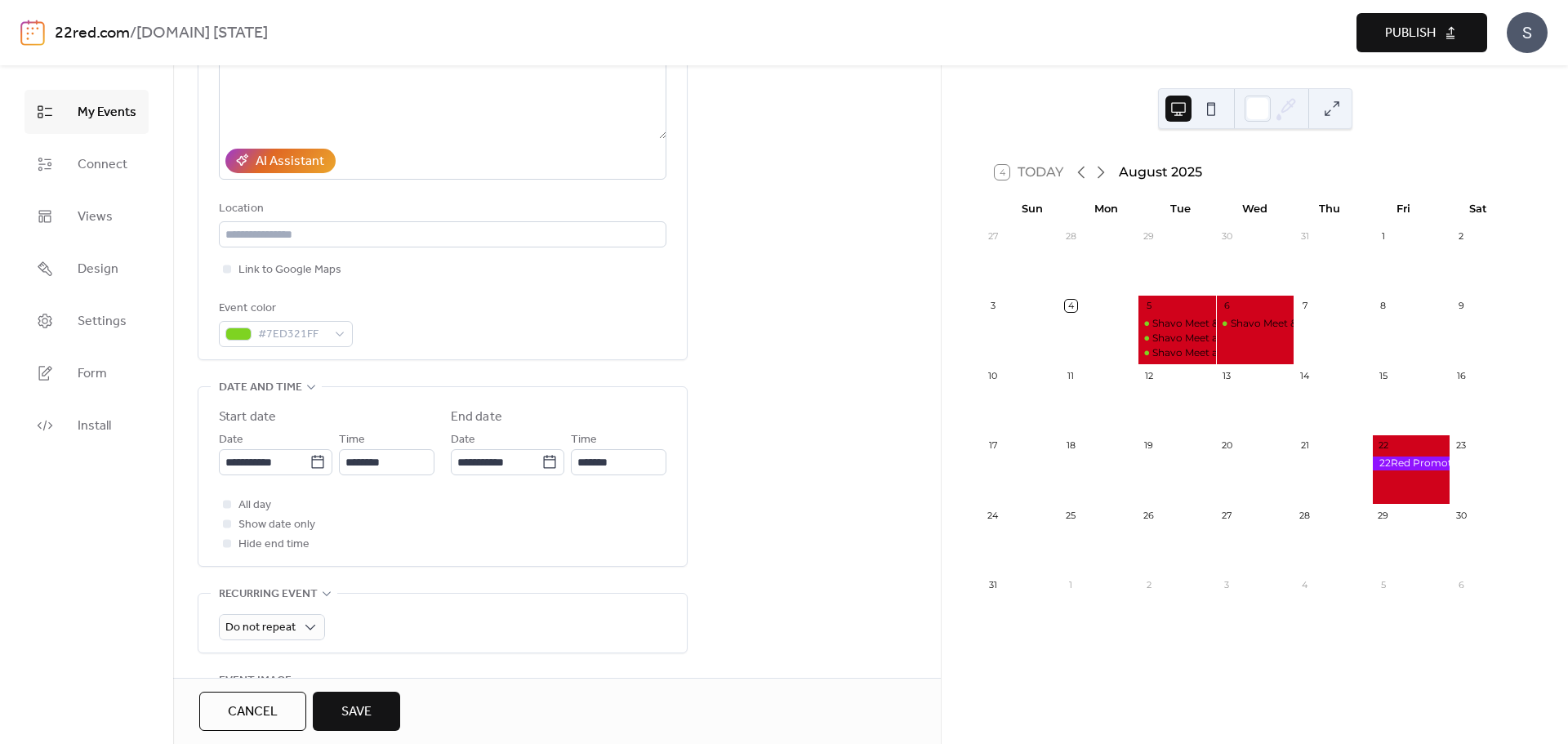 click on "**********" at bounding box center [557, 541] 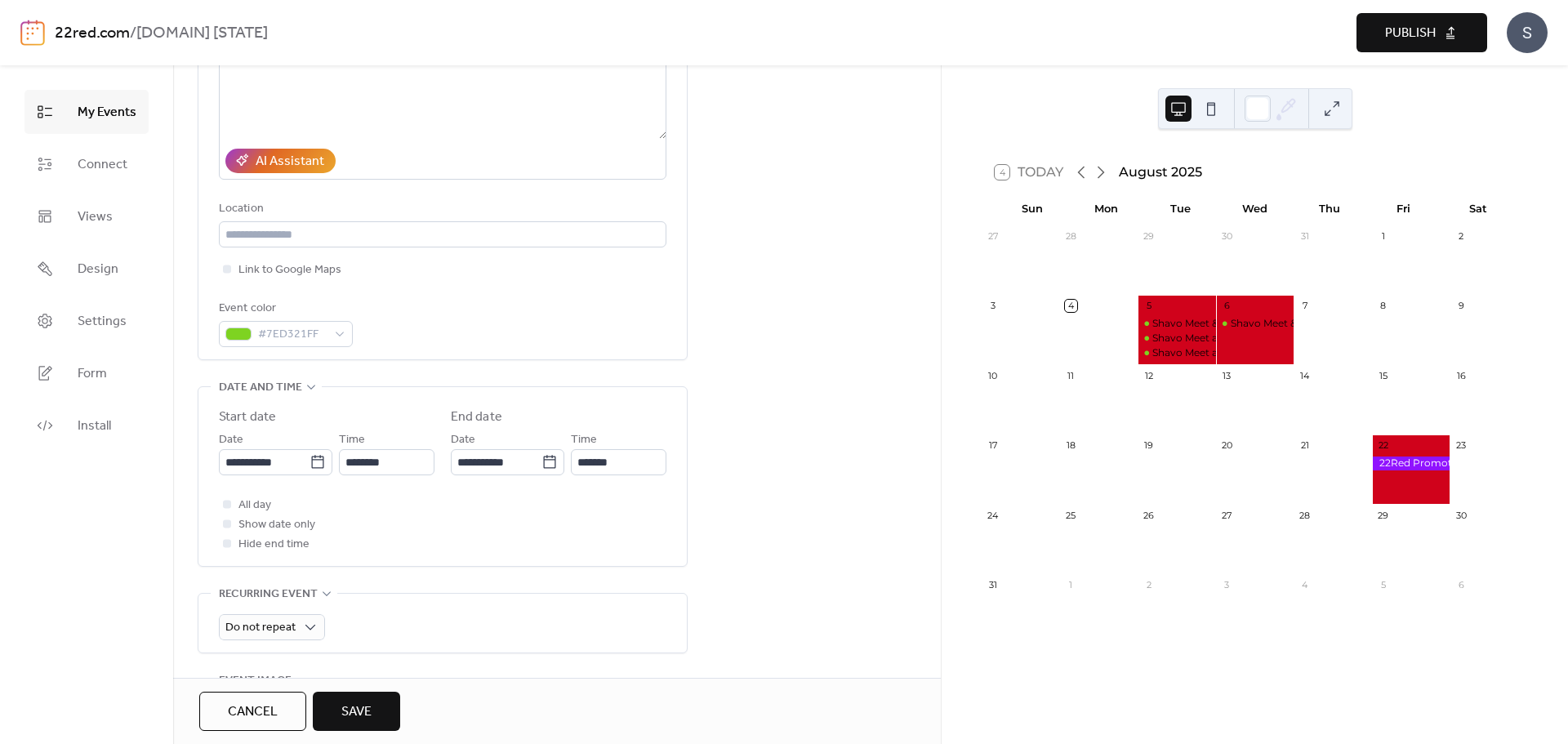 scroll, scrollTop: 0, scrollLeft: 0, axis: both 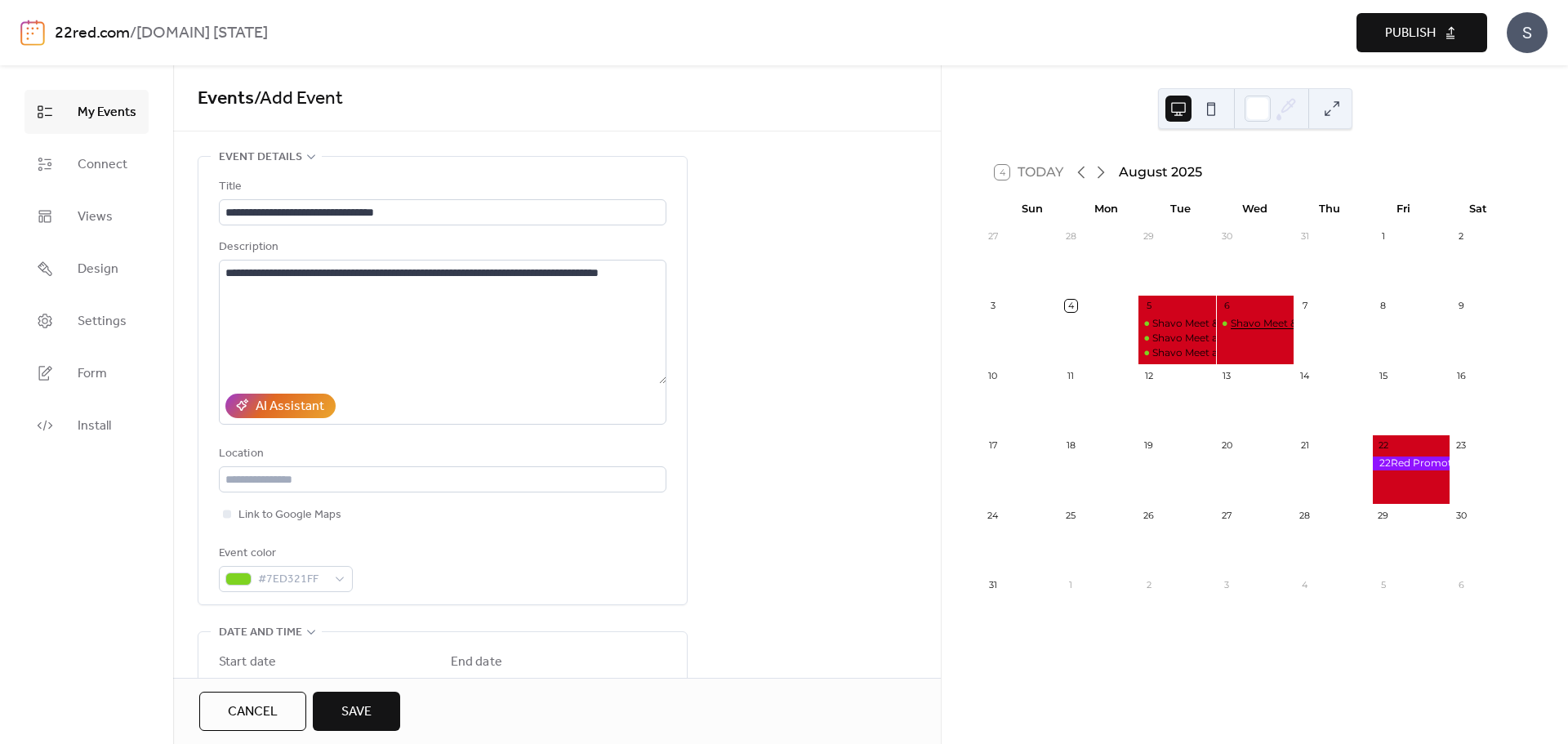 click on "Shavo Meet & Greet - Story Cannabis (Dunlap)" at bounding box center [1343, 323] 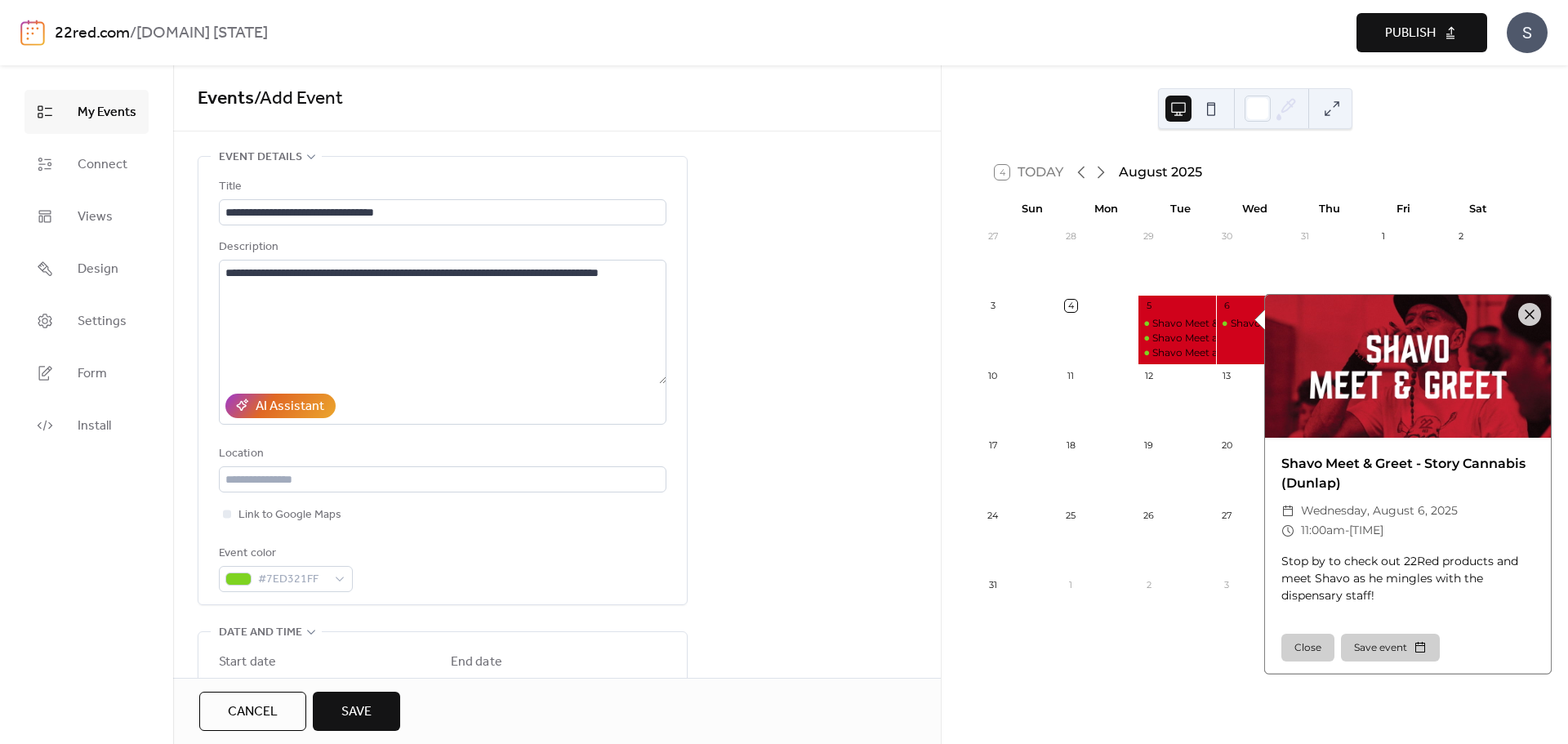 click on "Events  /  Add Event" at bounding box center [557, 98] 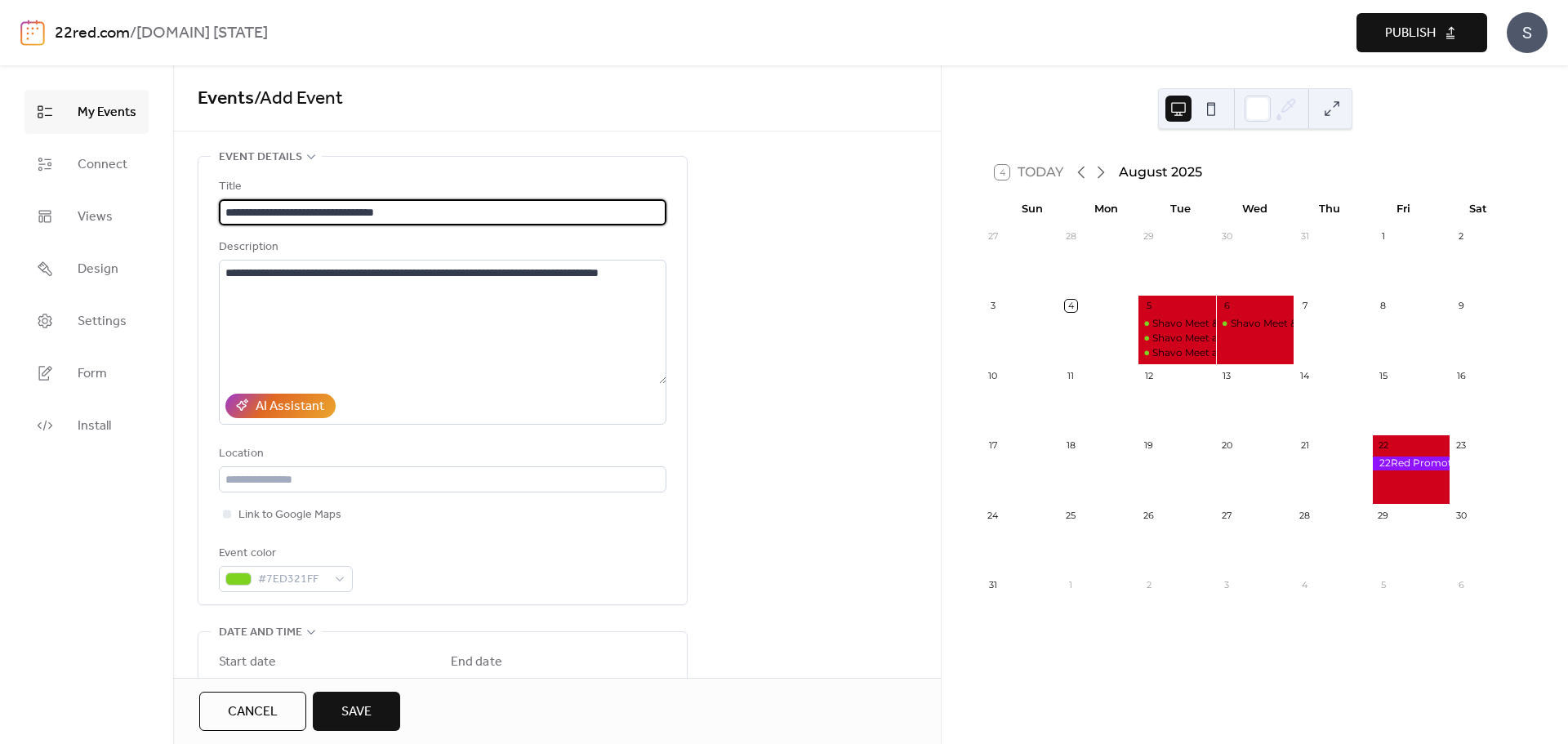 click on "**********" at bounding box center [443, 212] 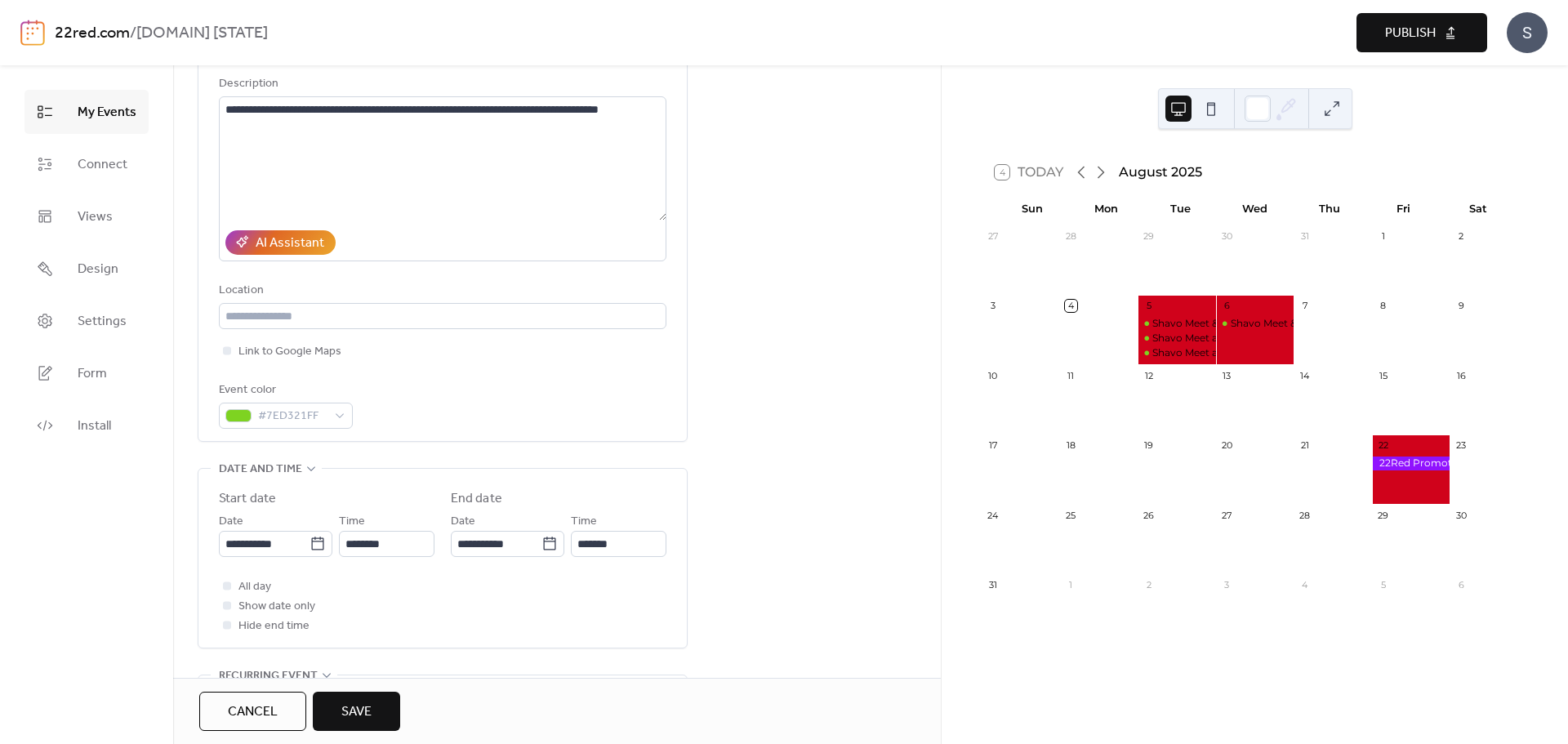 scroll, scrollTop: 490, scrollLeft: 0, axis: vertical 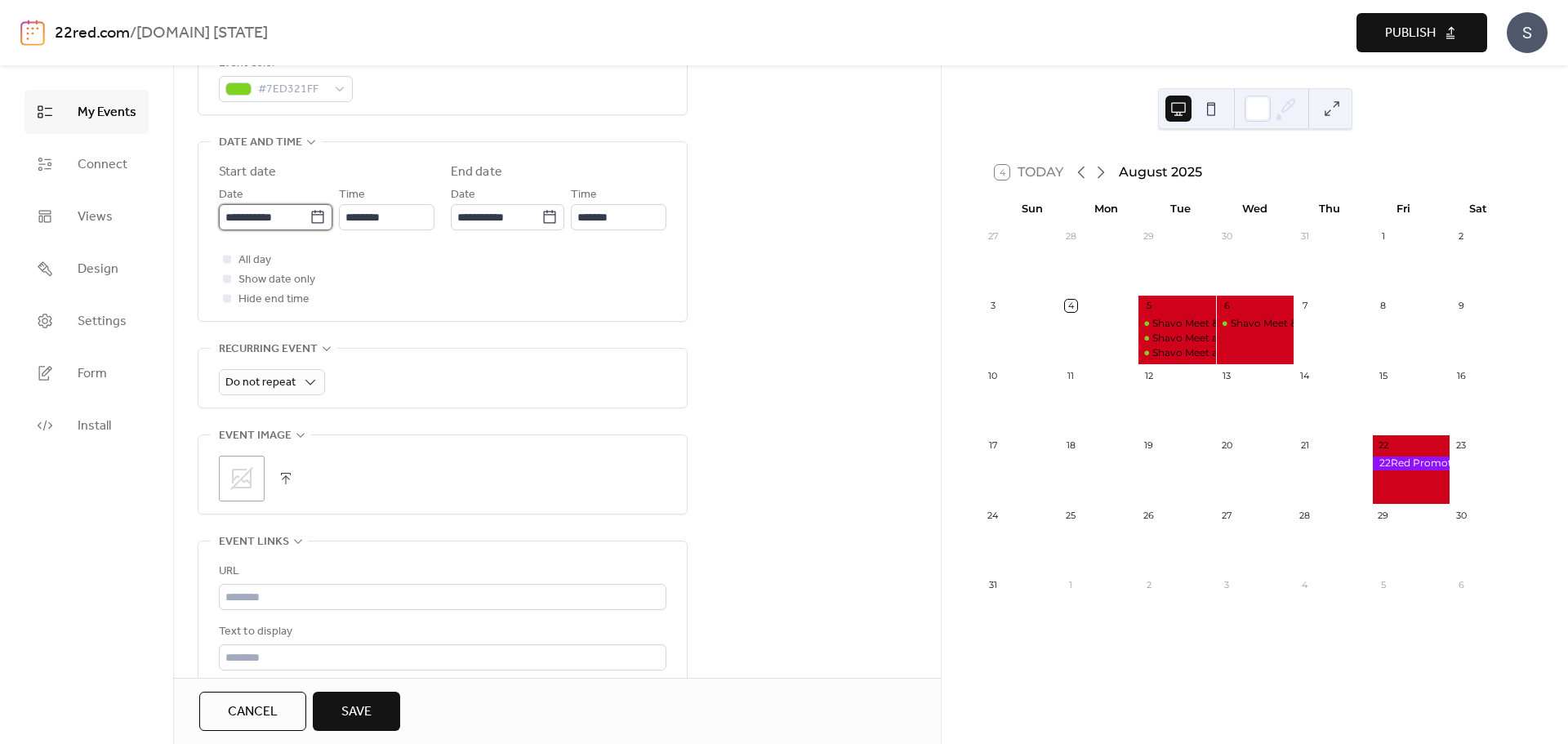 click on "**********" at bounding box center [264, 217] 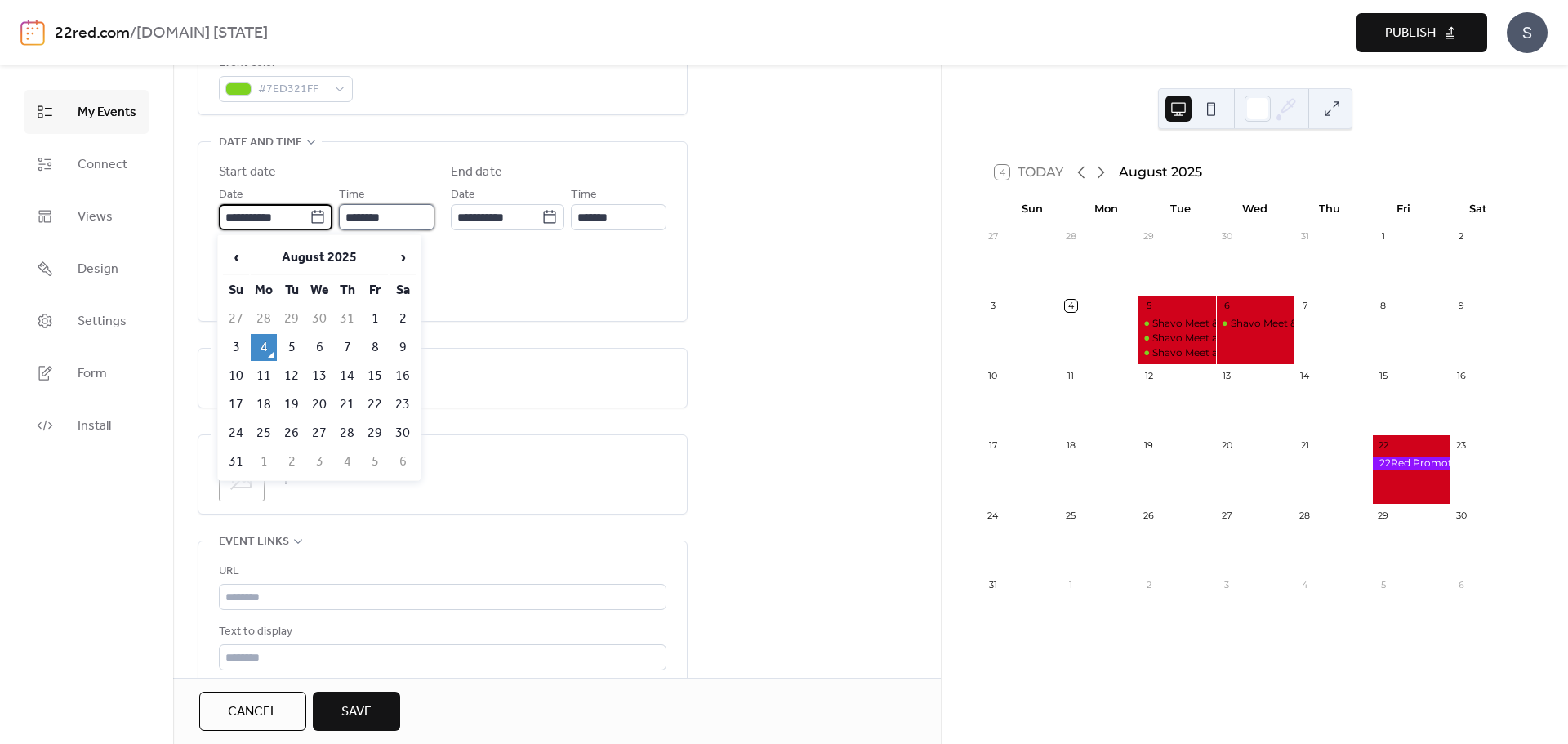 click on "********" at bounding box center [386, 217] 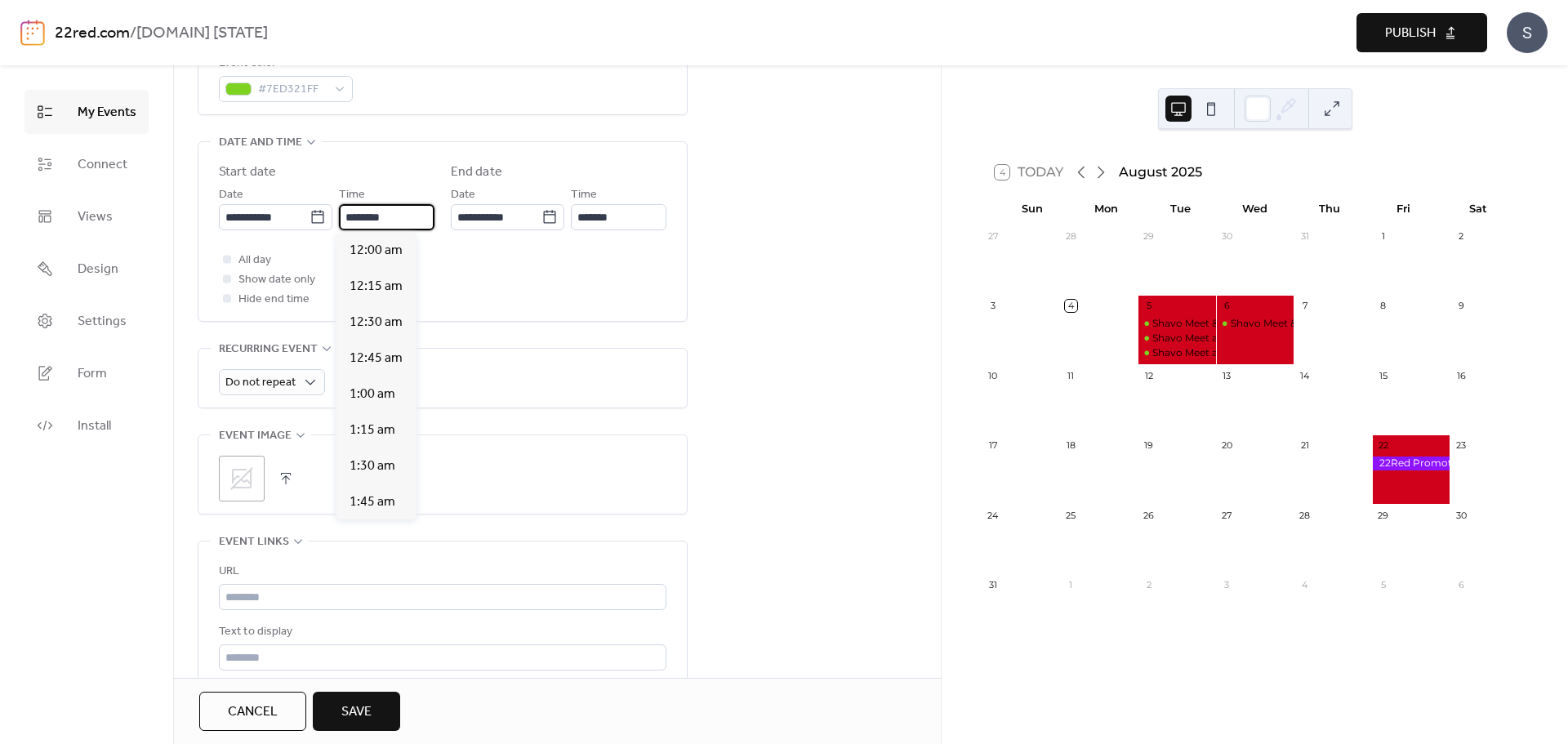 scroll, scrollTop: 1725, scrollLeft: 0, axis: vertical 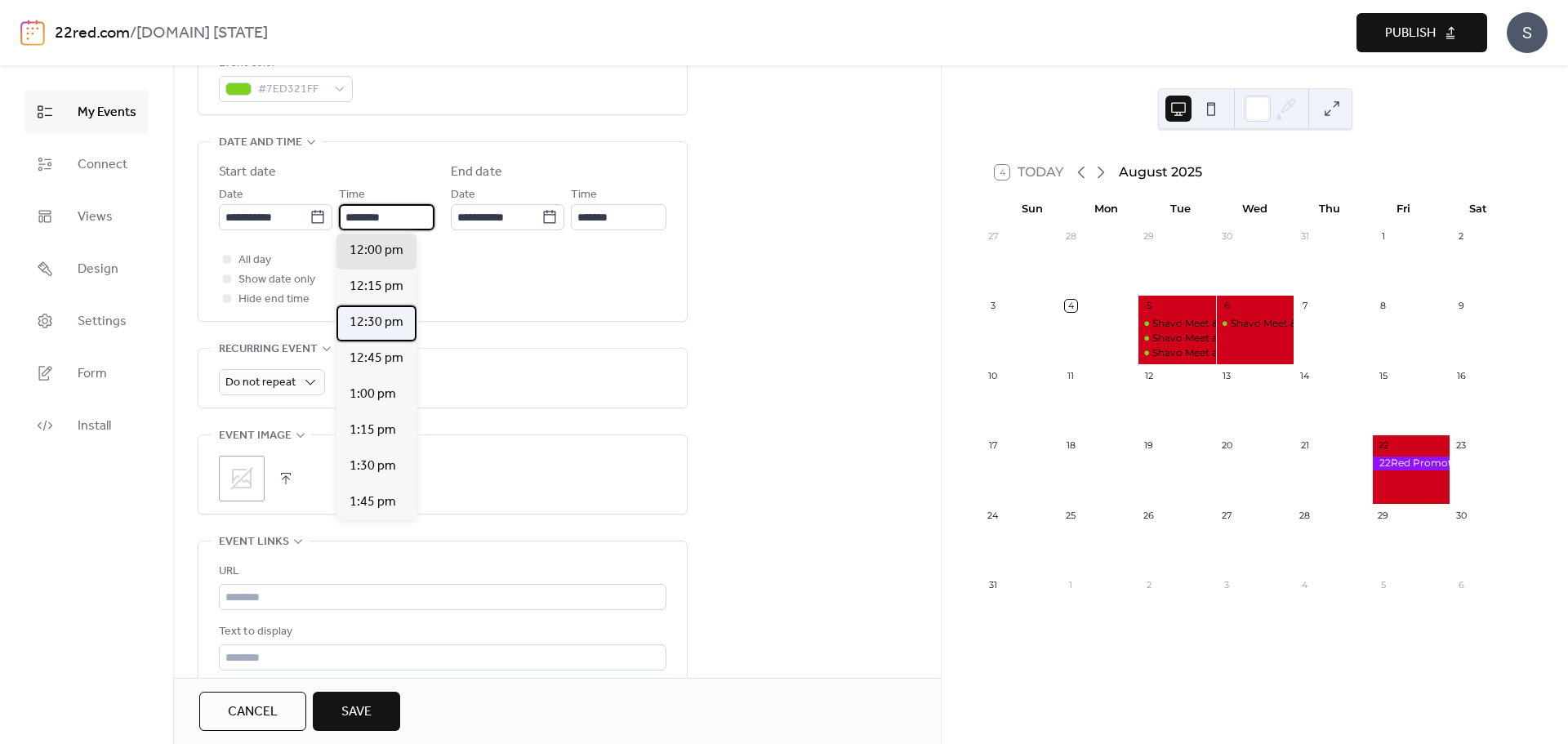 click on "12:30 pm" at bounding box center [376, 323] 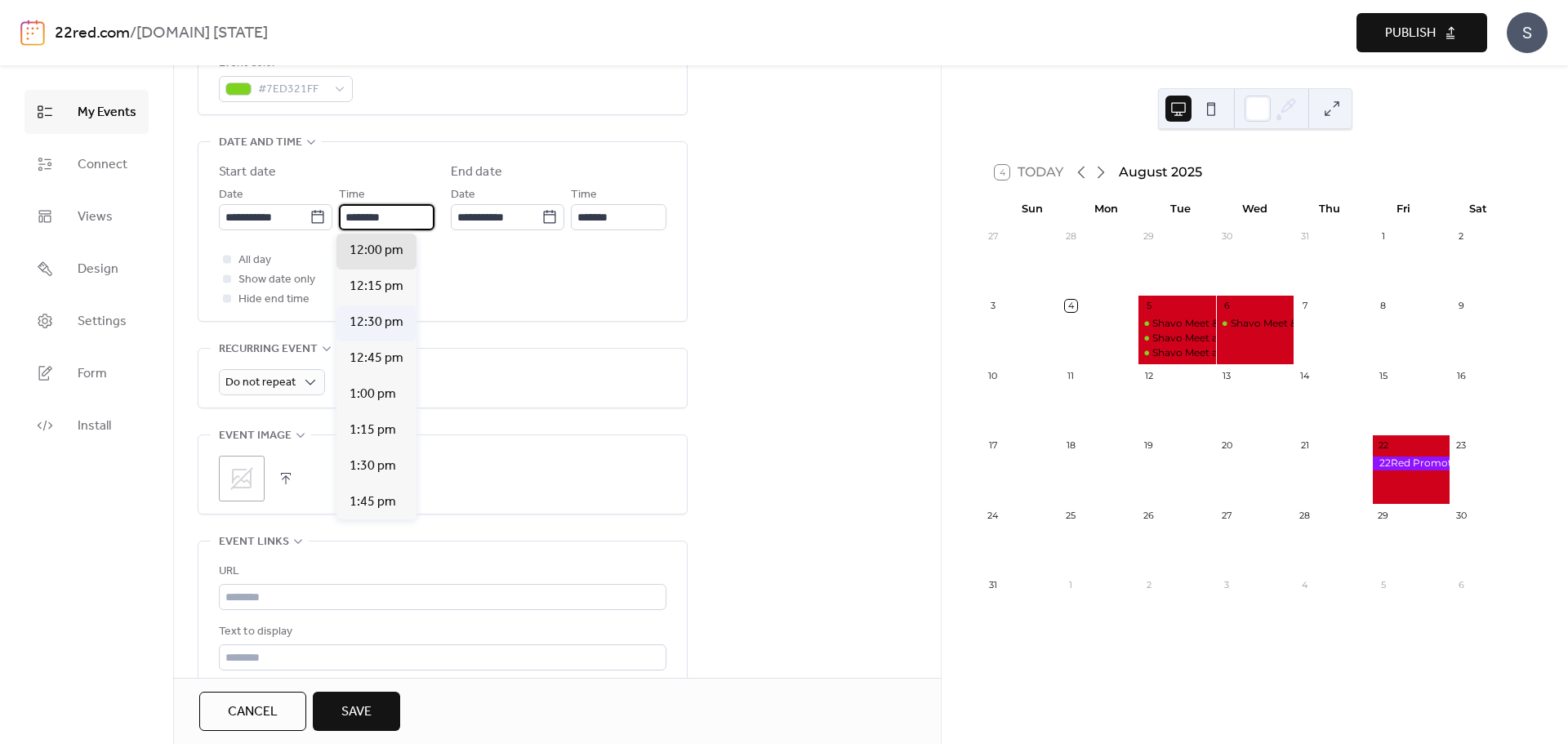 type on "********" 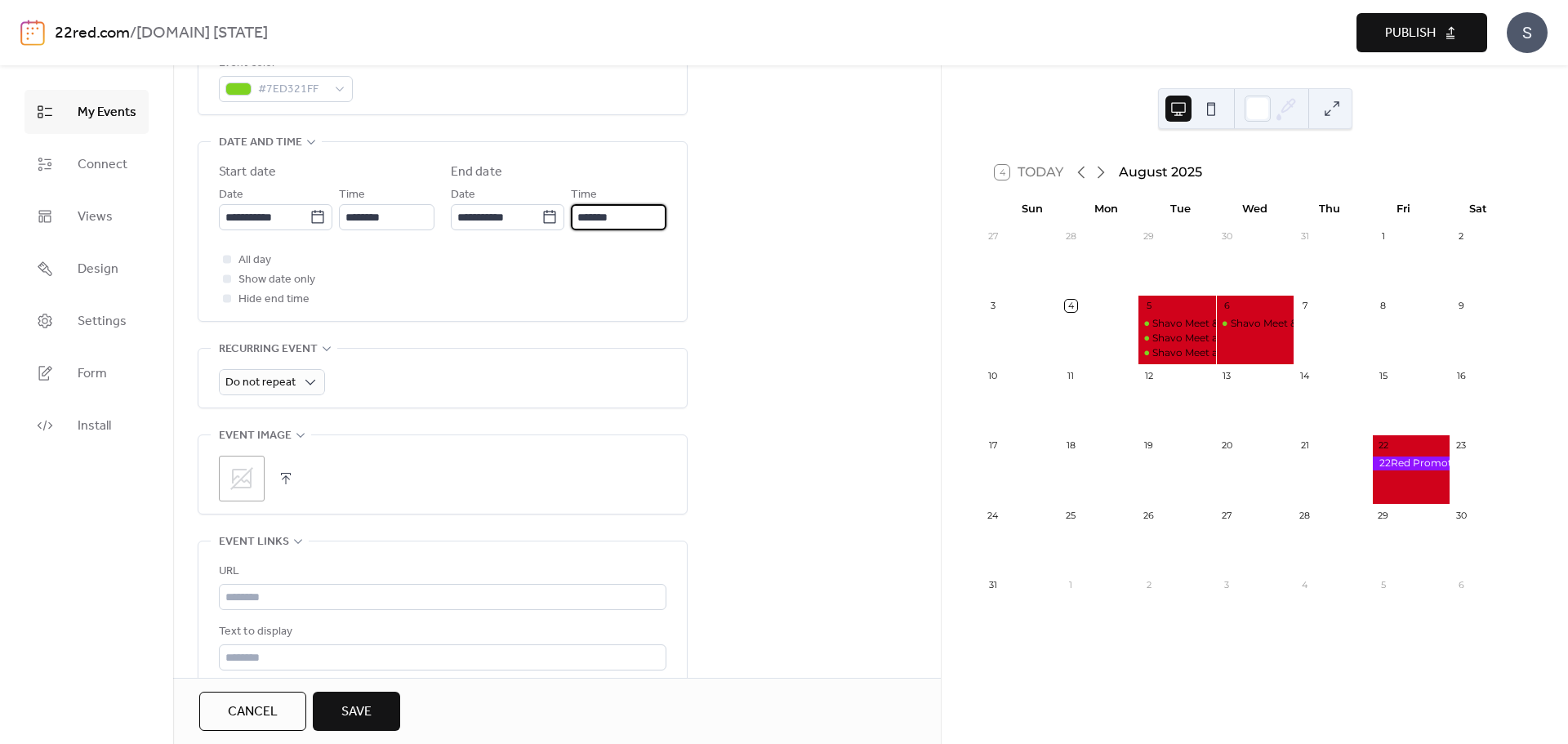 click on "*******" at bounding box center [618, 217] 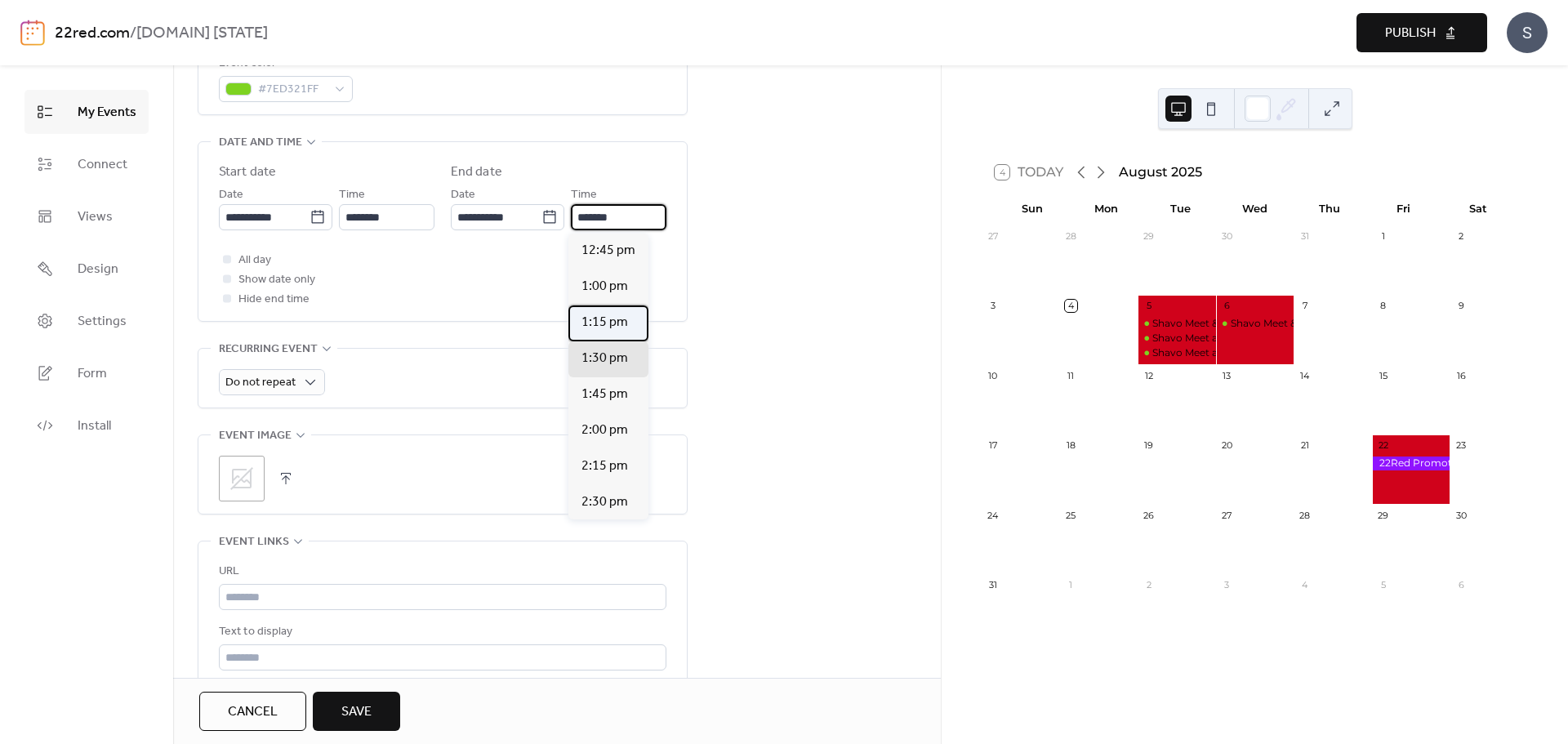 click on "1:15 pm" at bounding box center (604, 323) 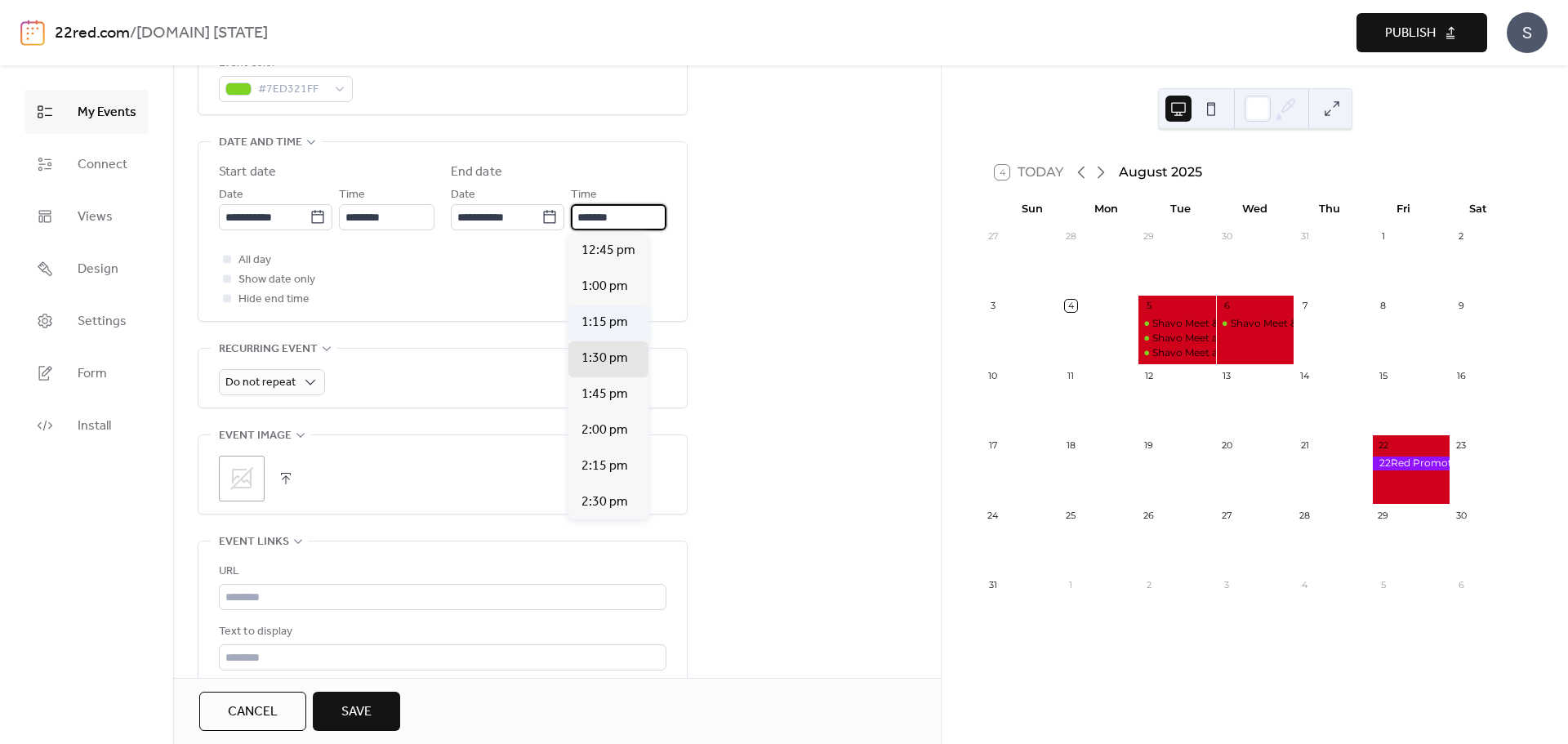 type on "*******" 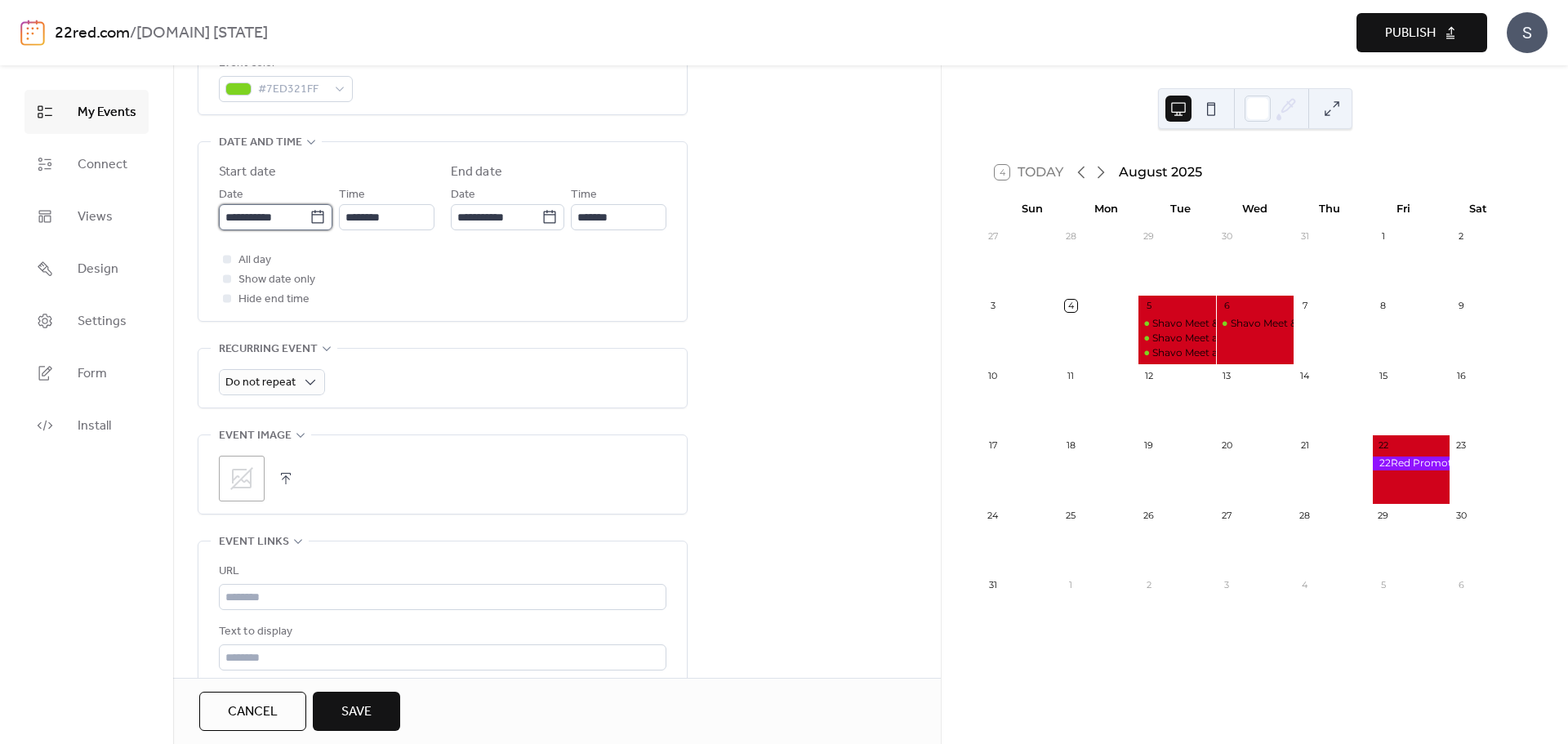 click on "**********" at bounding box center (264, 217) 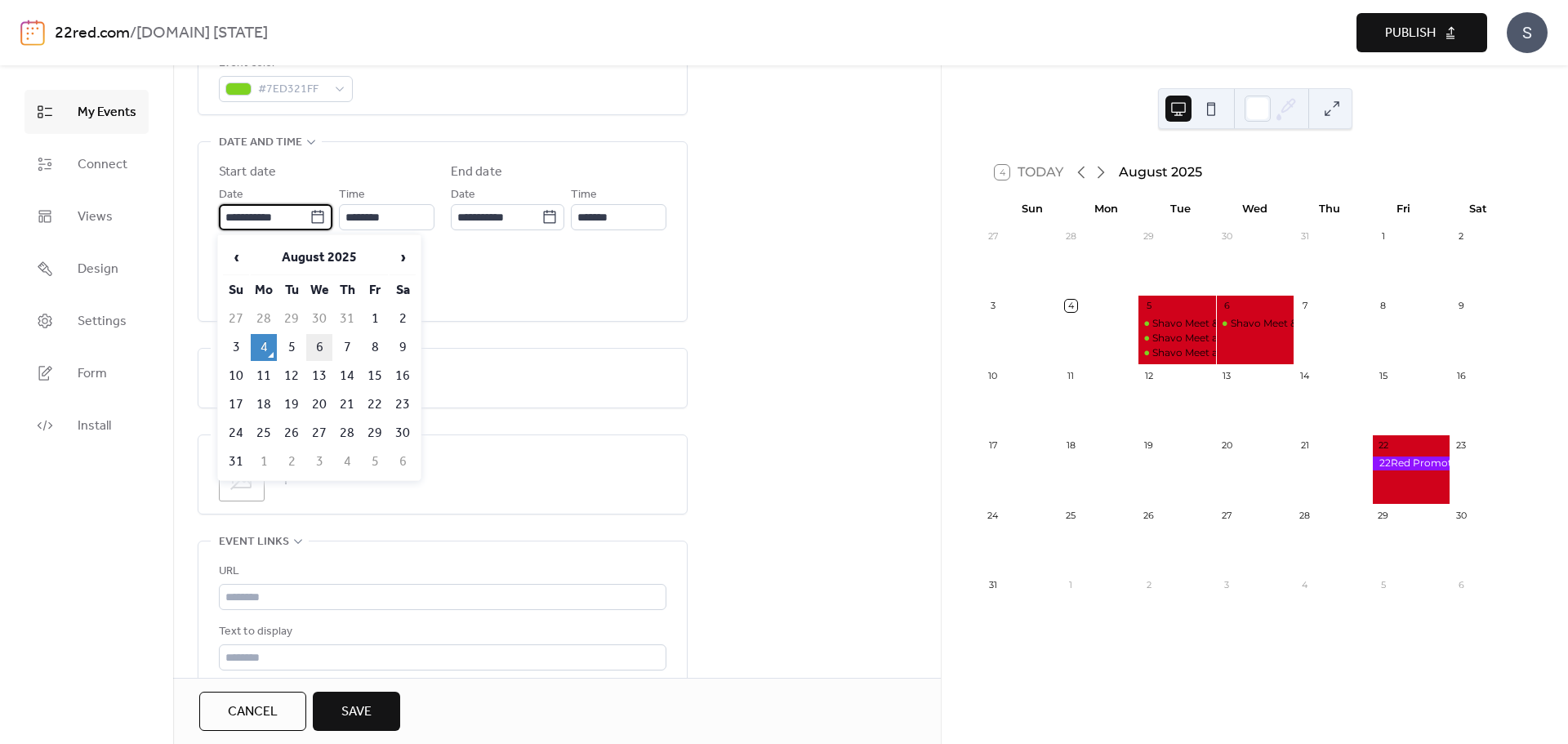 click on "6" at bounding box center [319, 347] 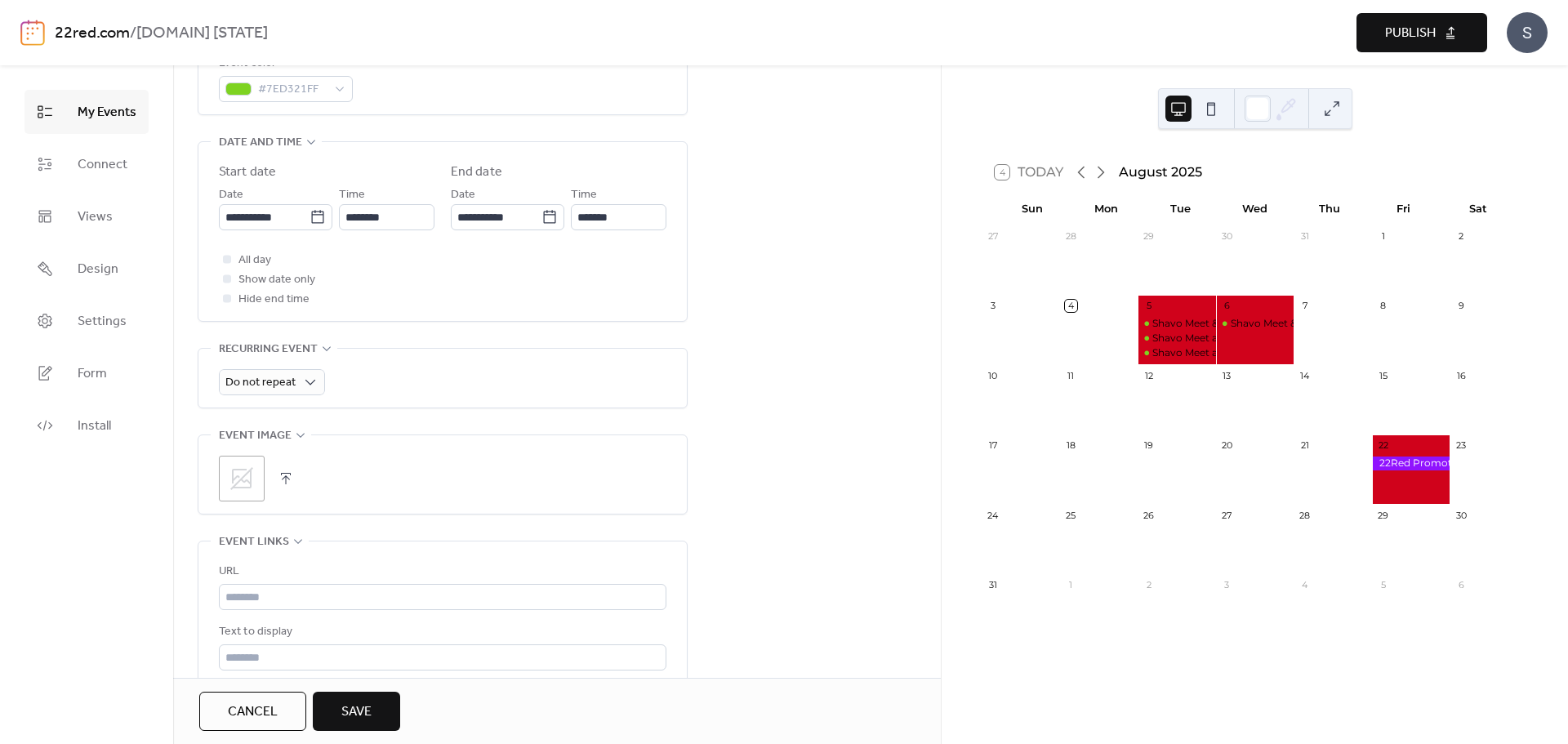 click at bounding box center (286, 479) 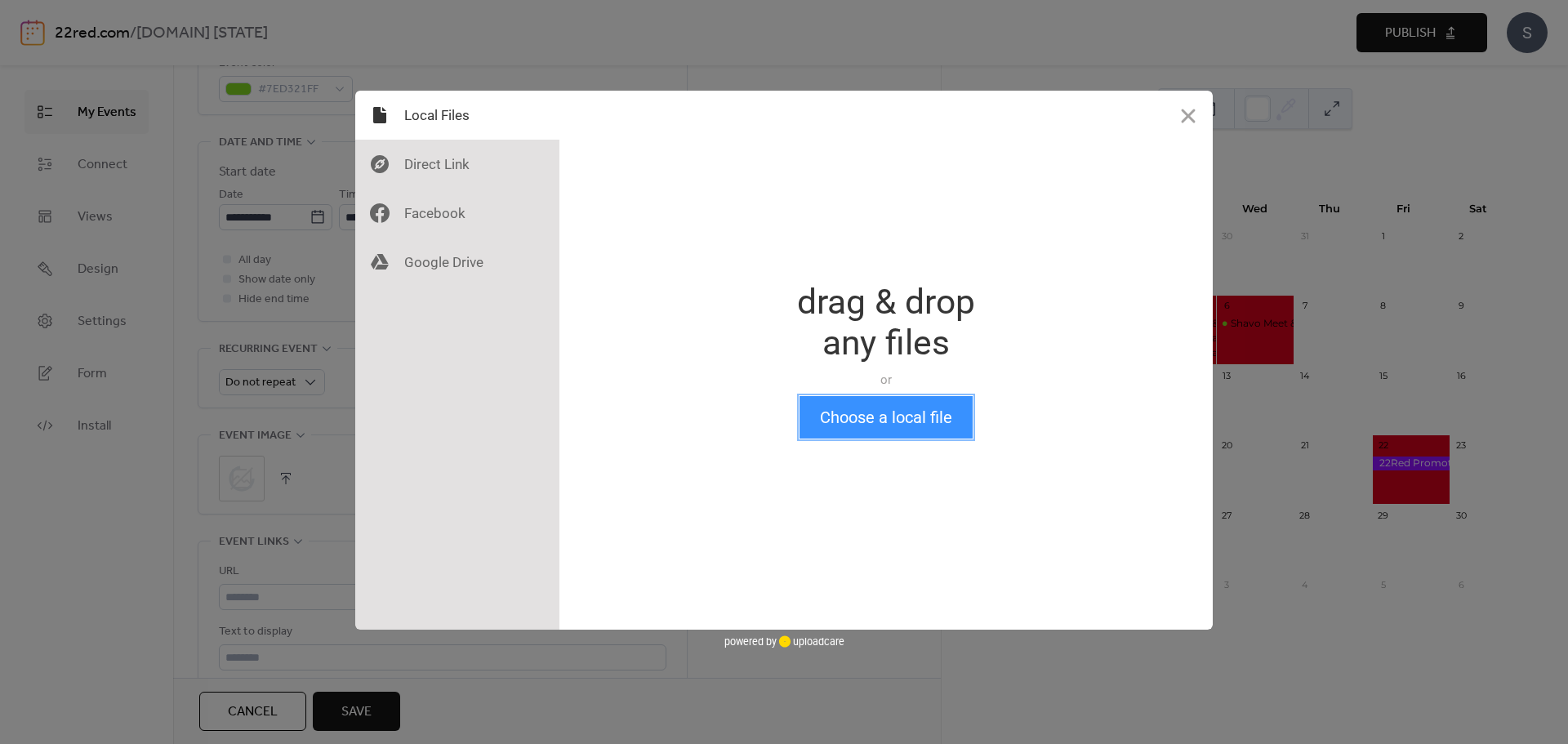 click on "Choose a local file" at bounding box center (886, 417) 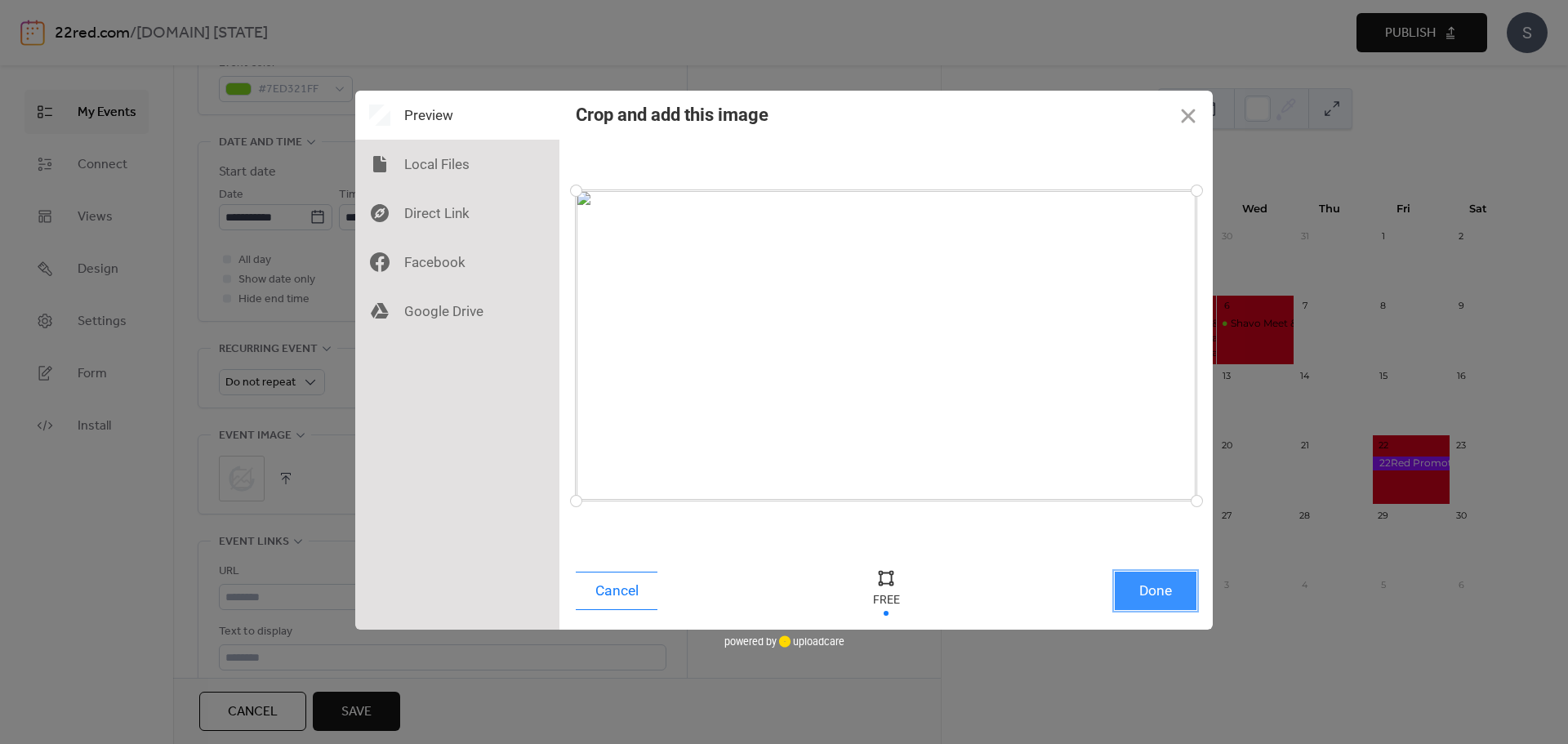 click on "Done" at bounding box center (1156, 590) 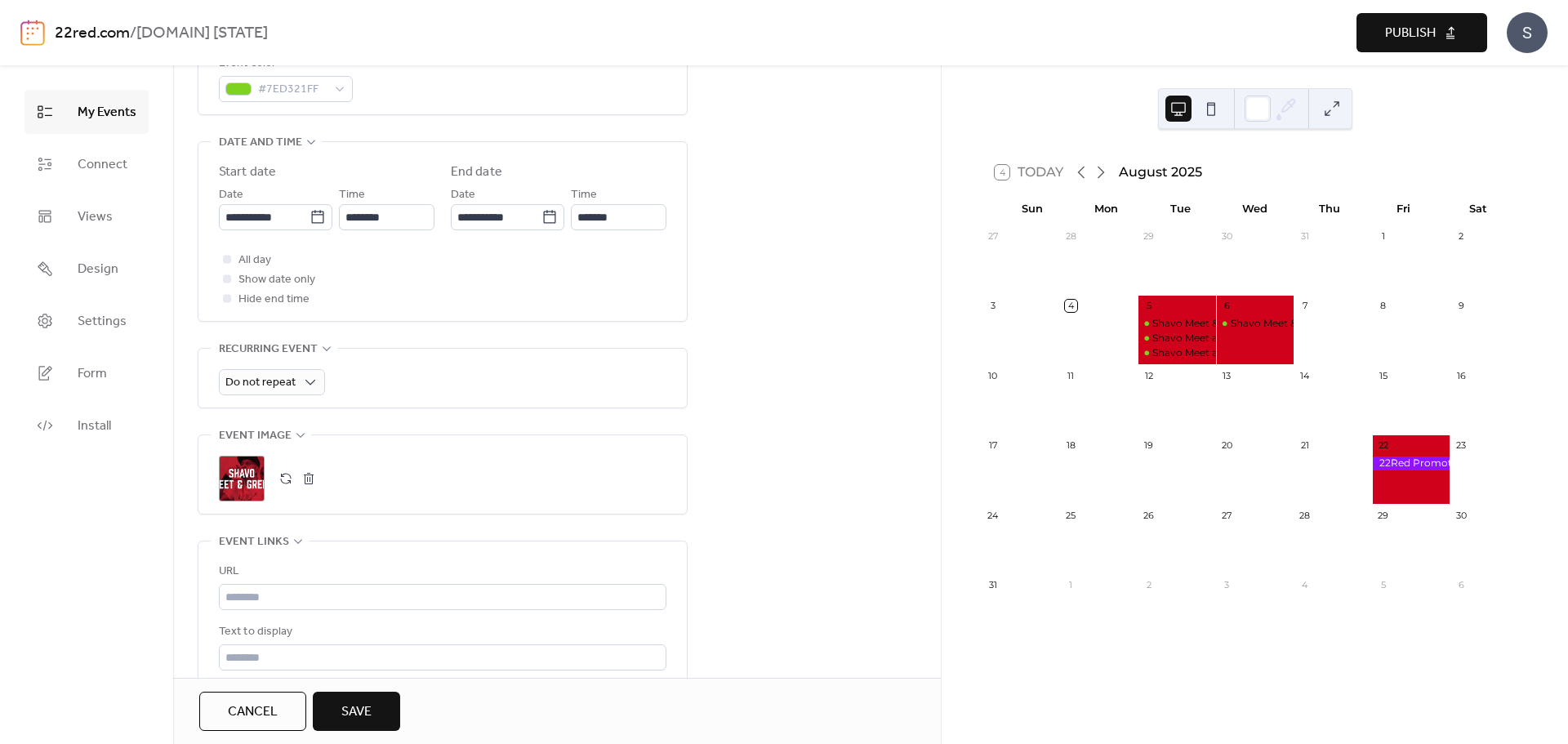 click on "Save" at bounding box center [356, 712] 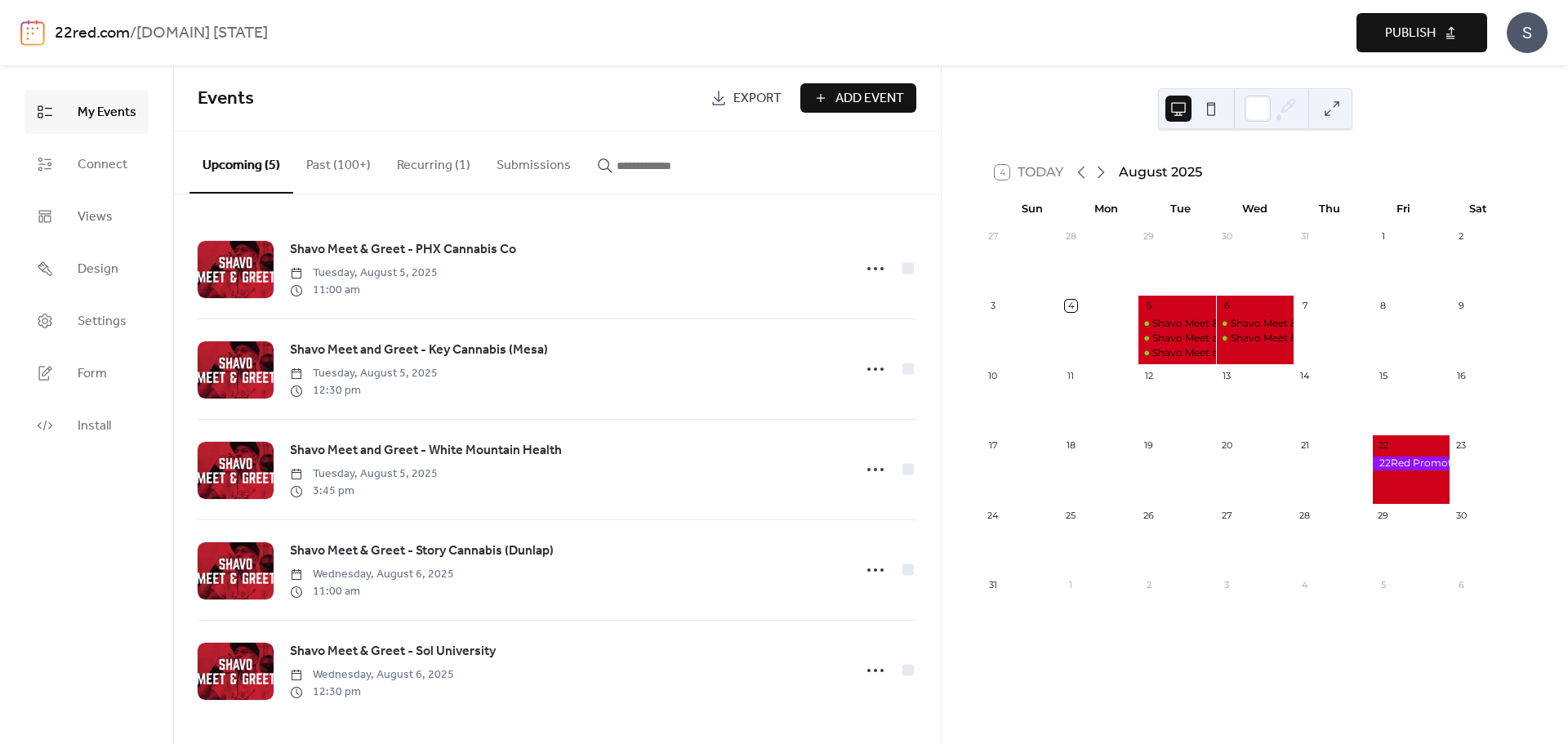 click on "Publish" at bounding box center [1422, 33] 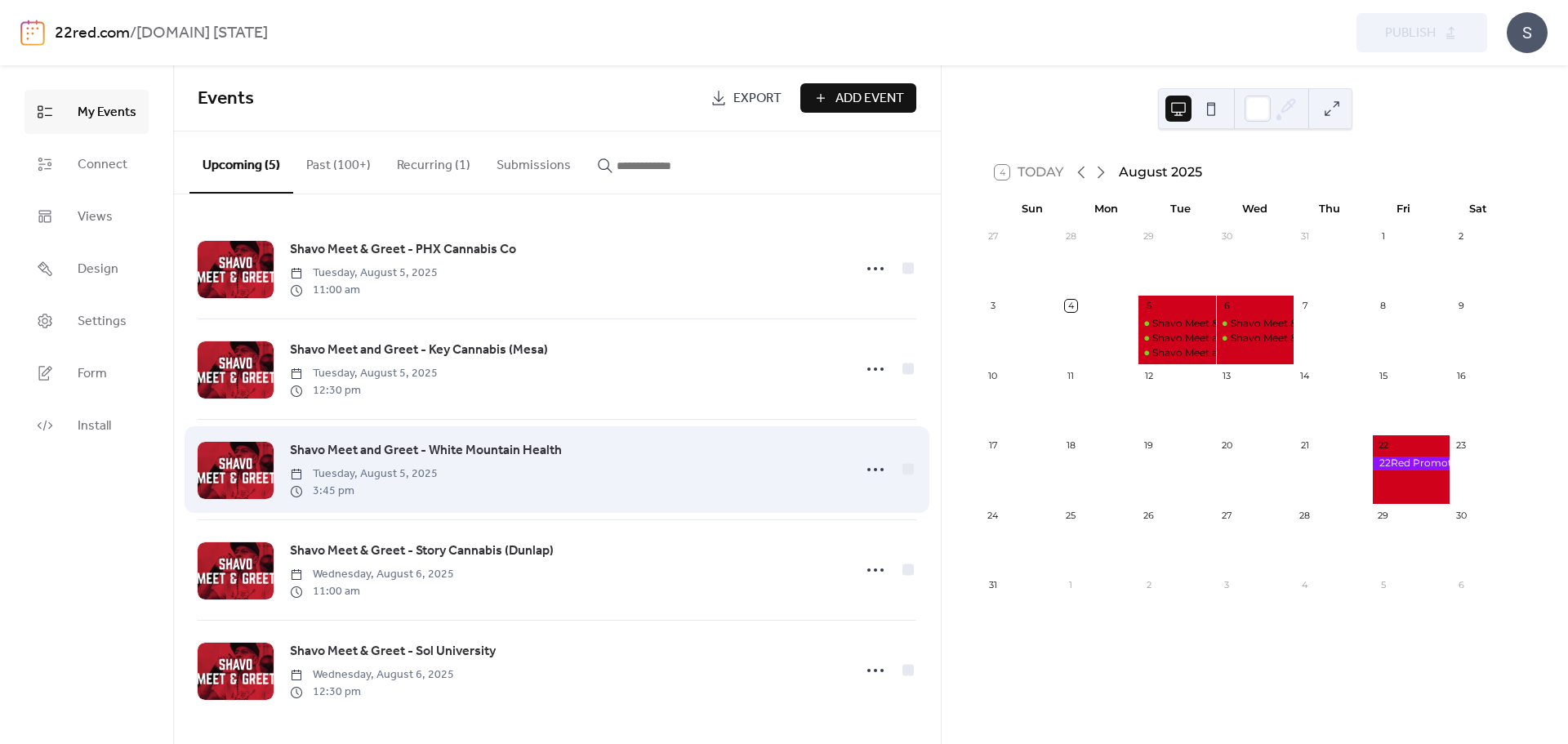 scroll, scrollTop: 5, scrollLeft: 0, axis: vertical 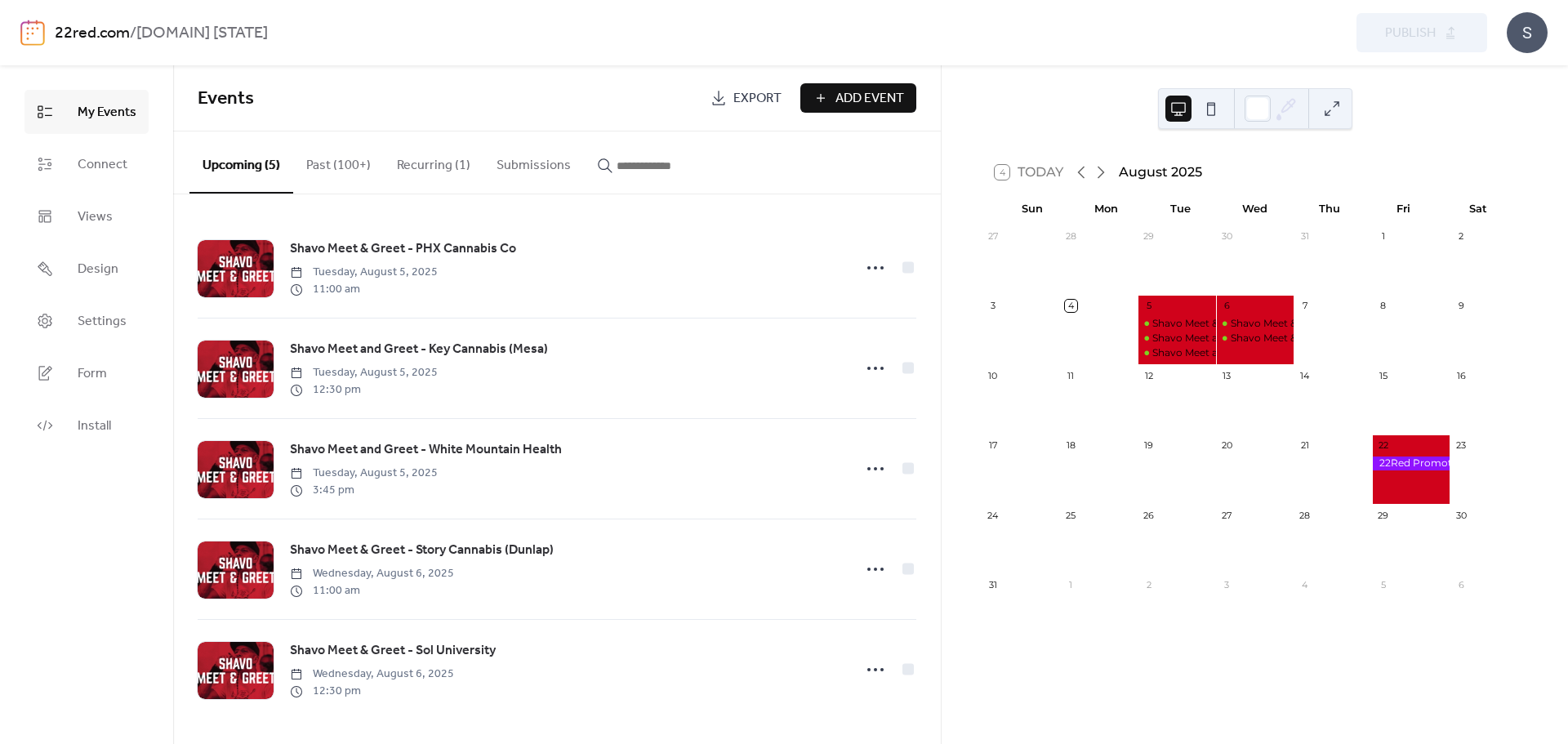 click on "Add Event" at bounding box center (870, 99) 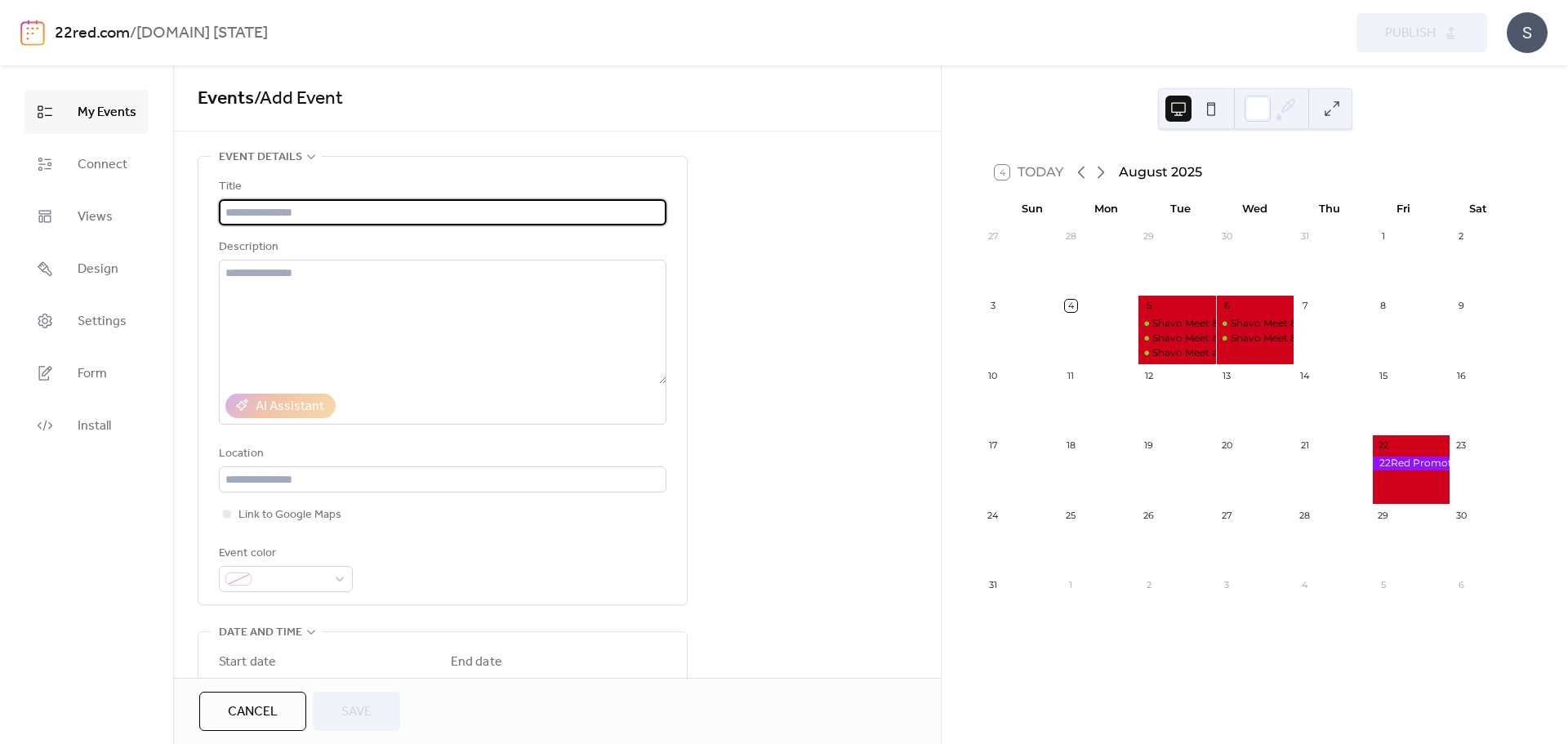 click at bounding box center [443, 212] 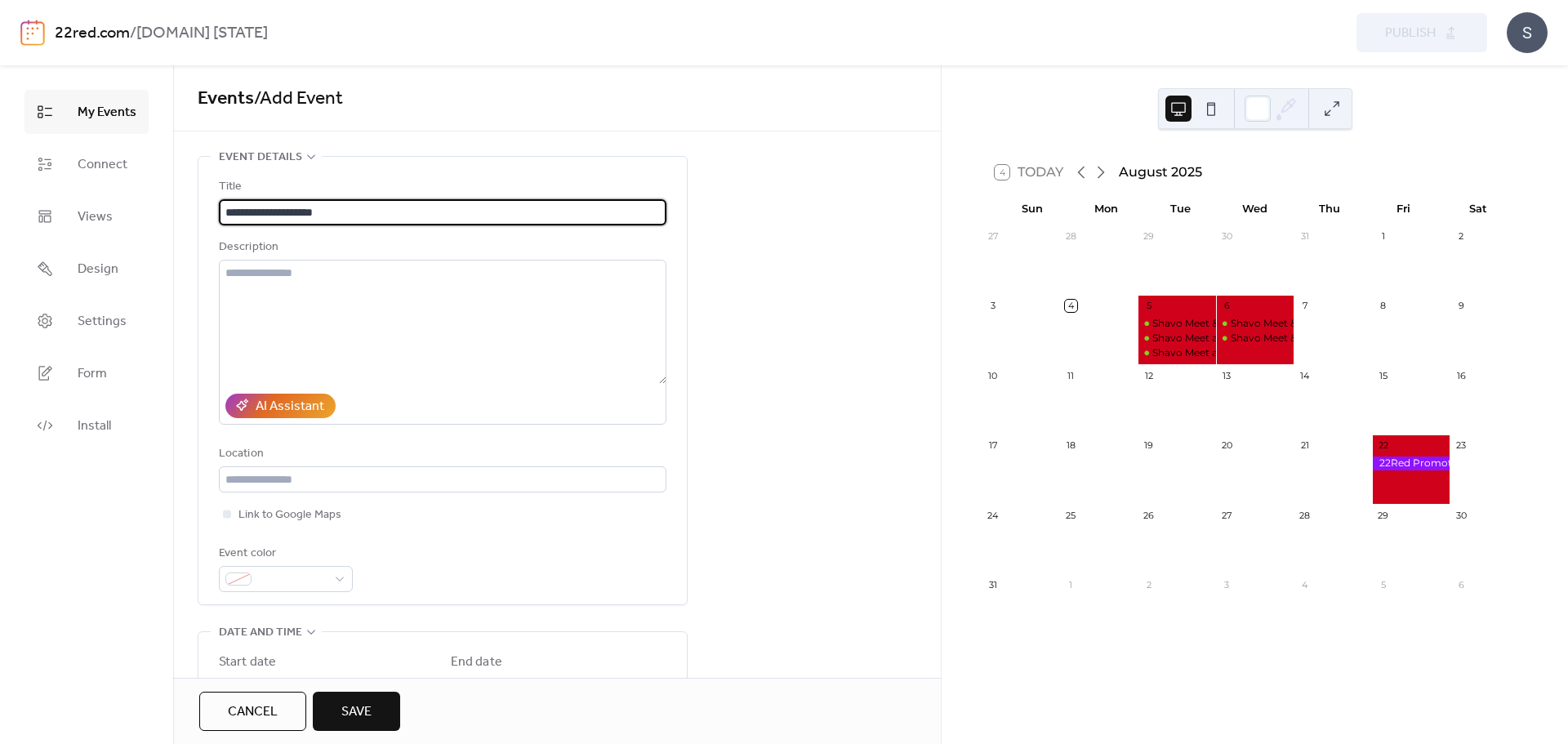 click on "**********" at bounding box center [443, 212] 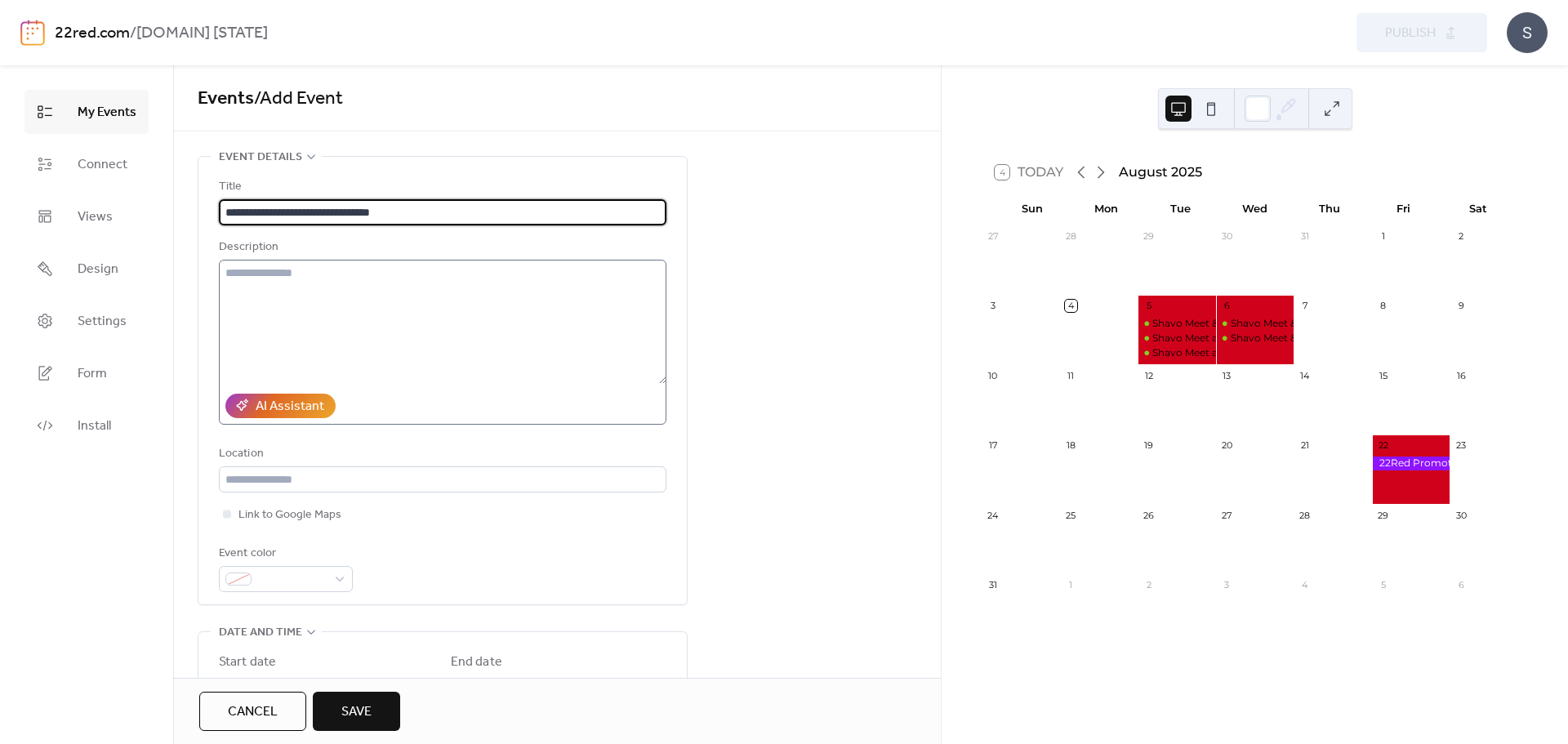 type on "**********" 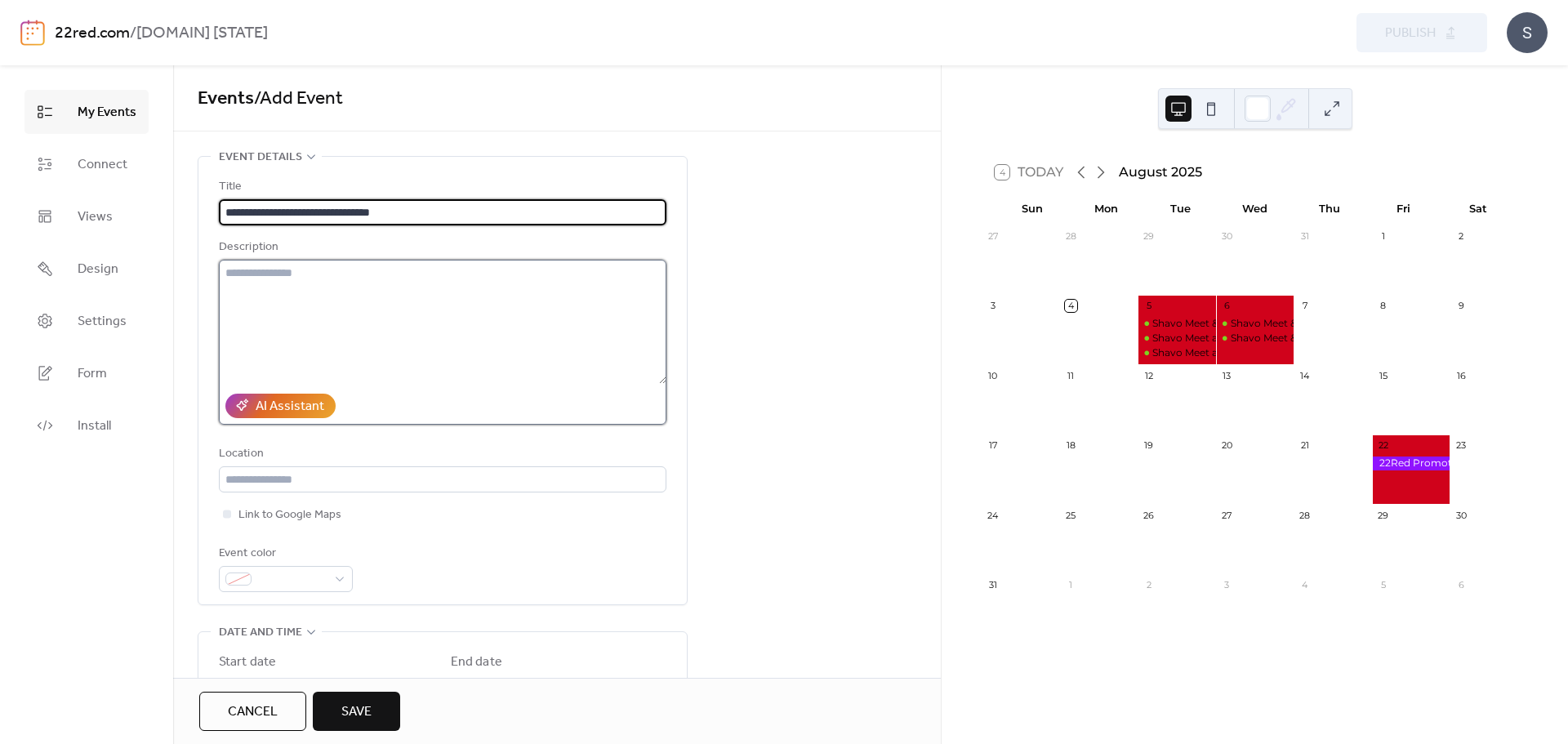 click at bounding box center (443, 322) 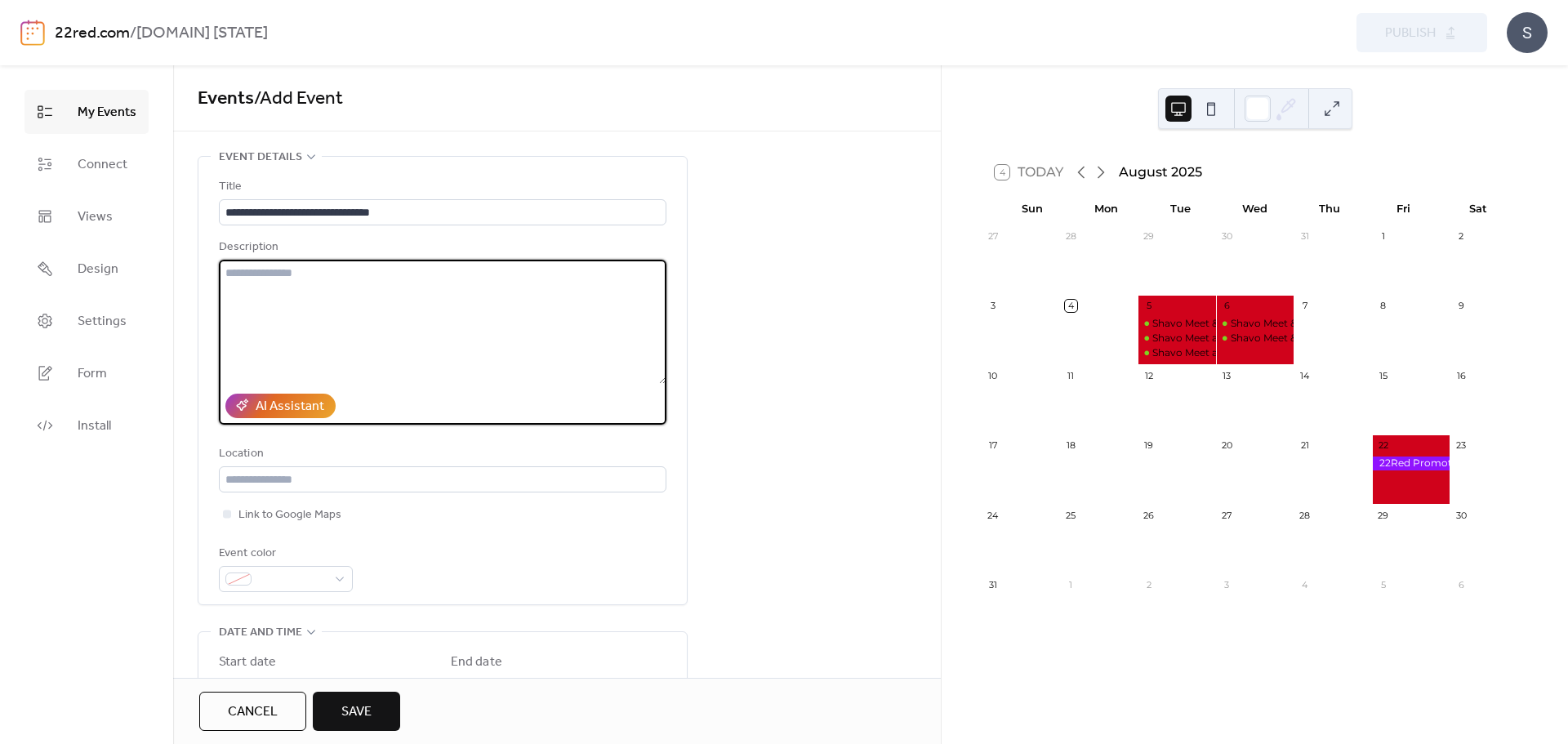 paste on "**********" 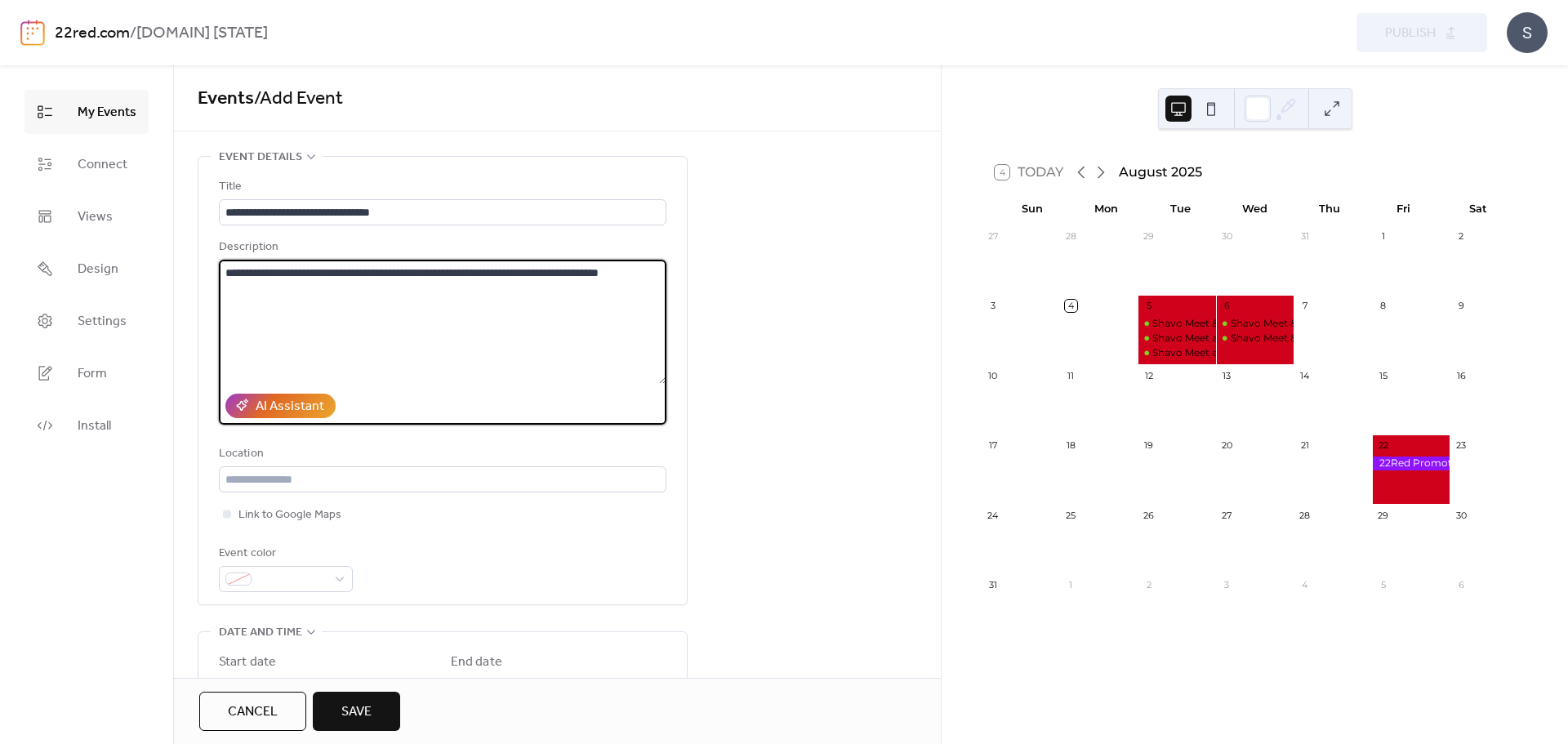 click on "**********" at bounding box center [443, 322] 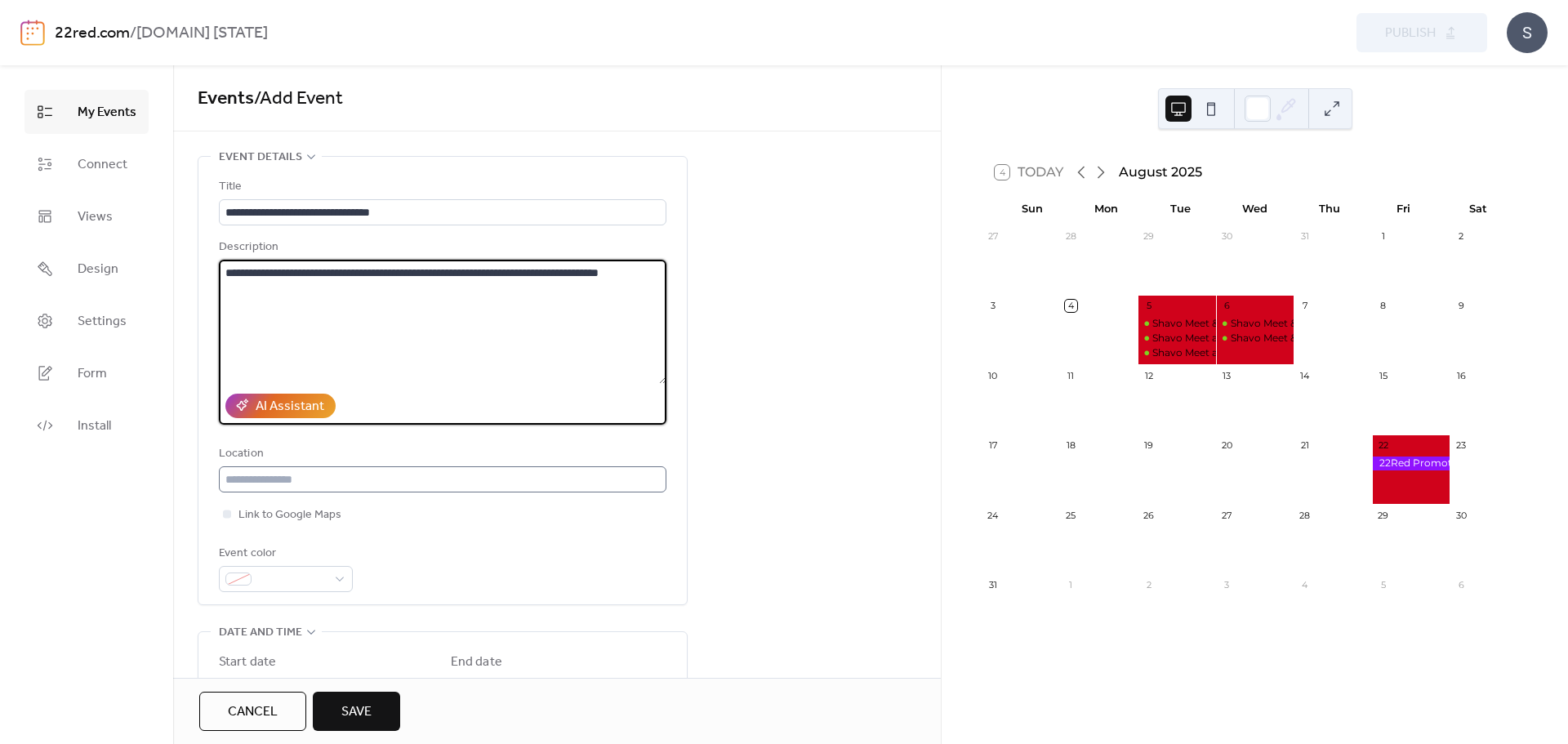 type on "**********" 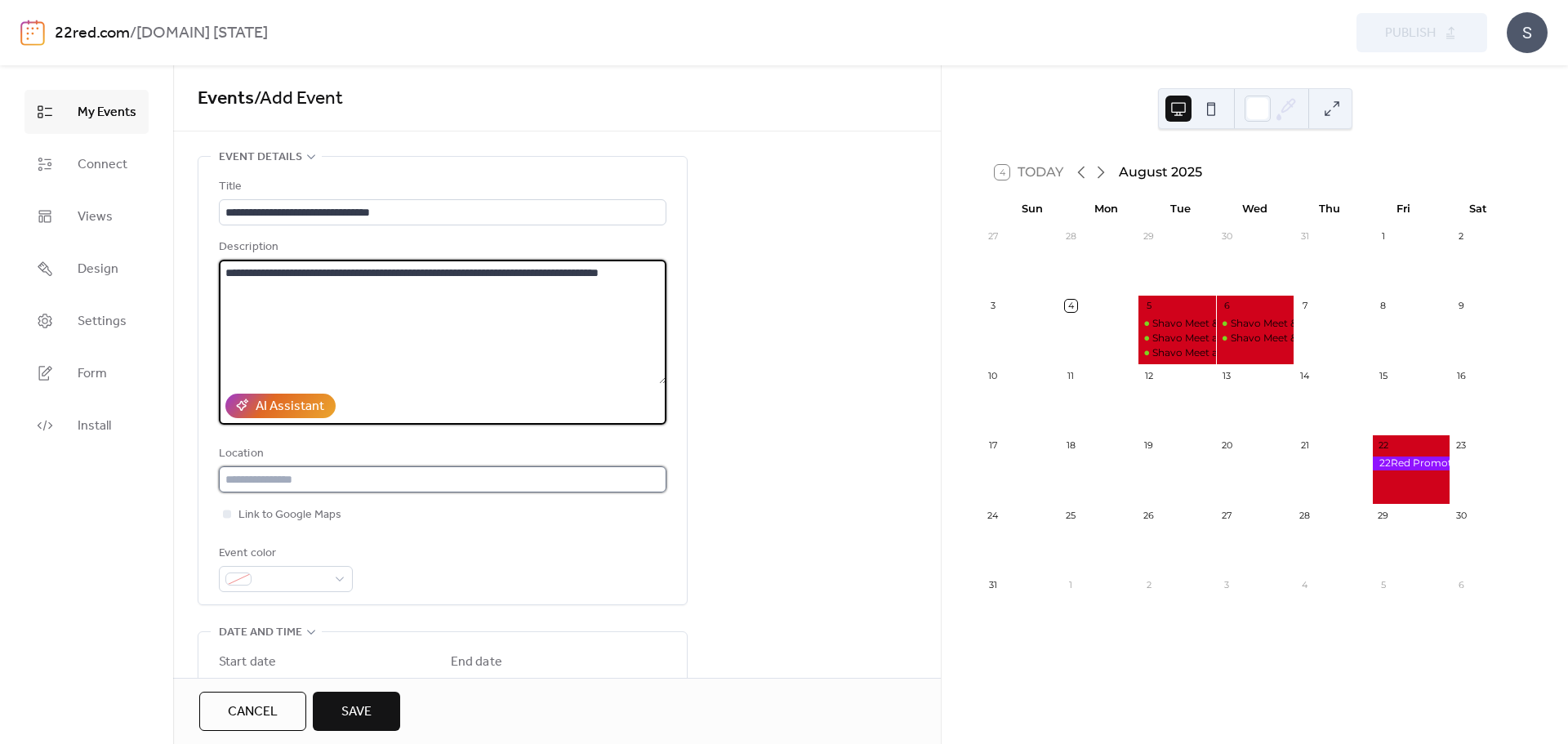 click at bounding box center [443, 479] 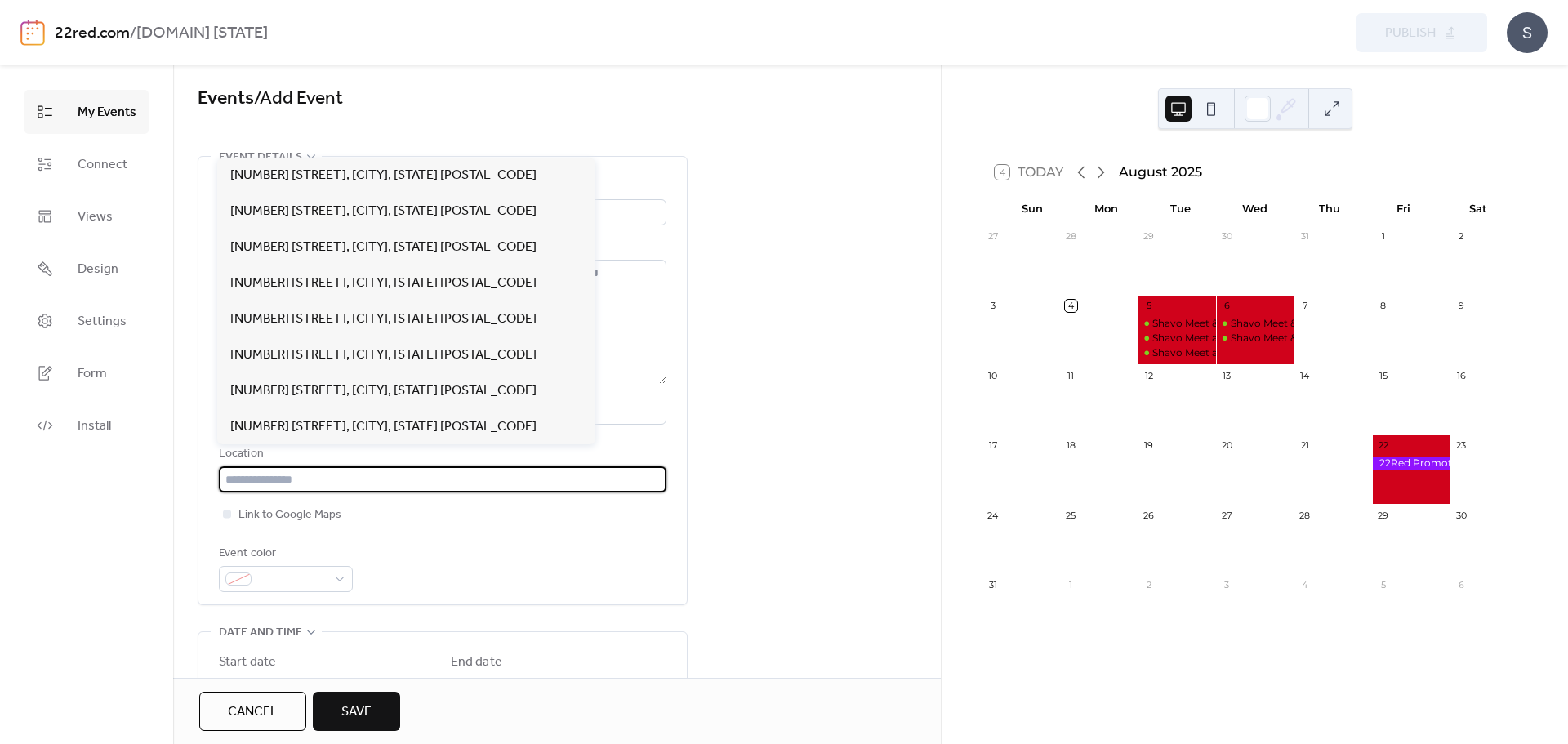 click on "**********" at bounding box center [557, 786] 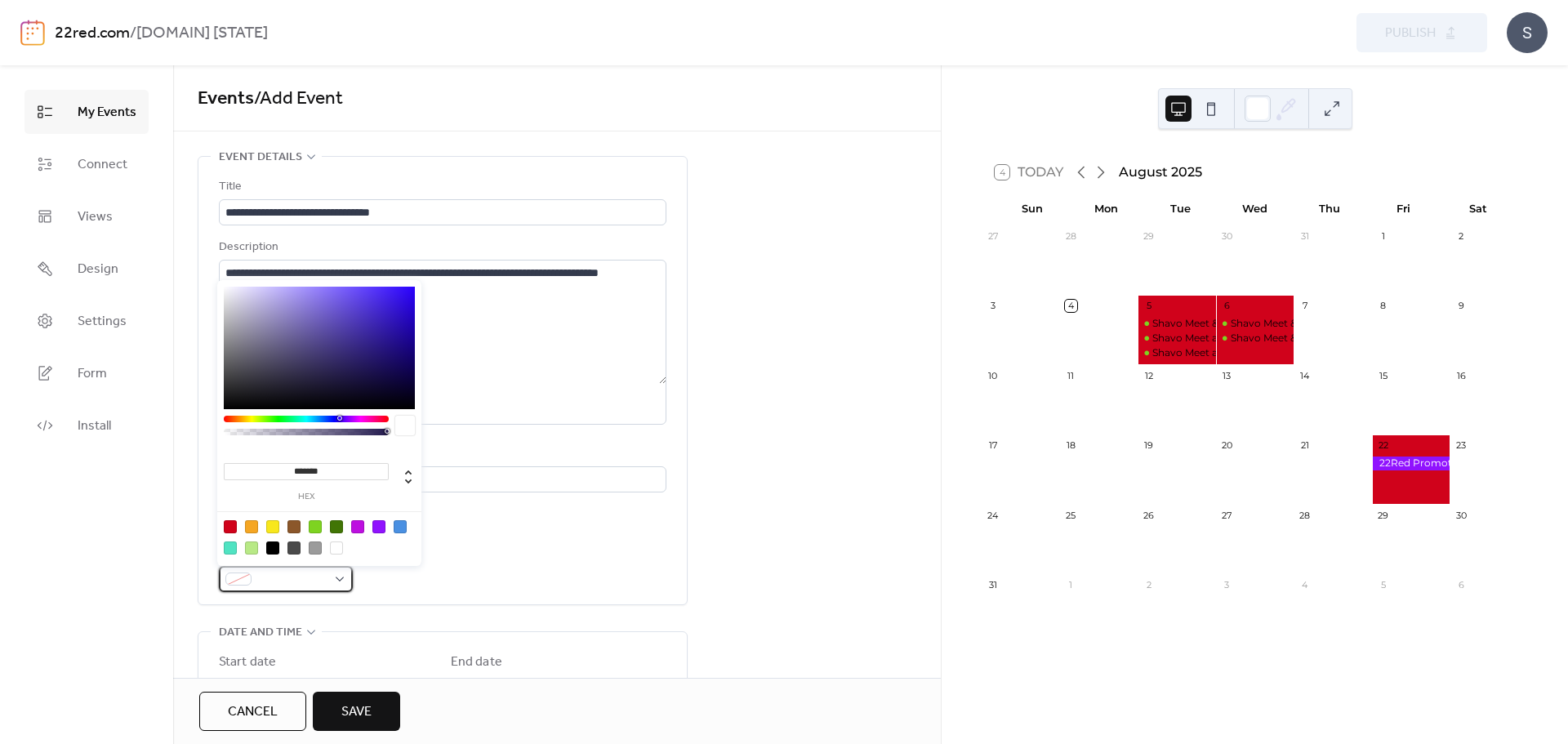 click at bounding box center [238, 579] 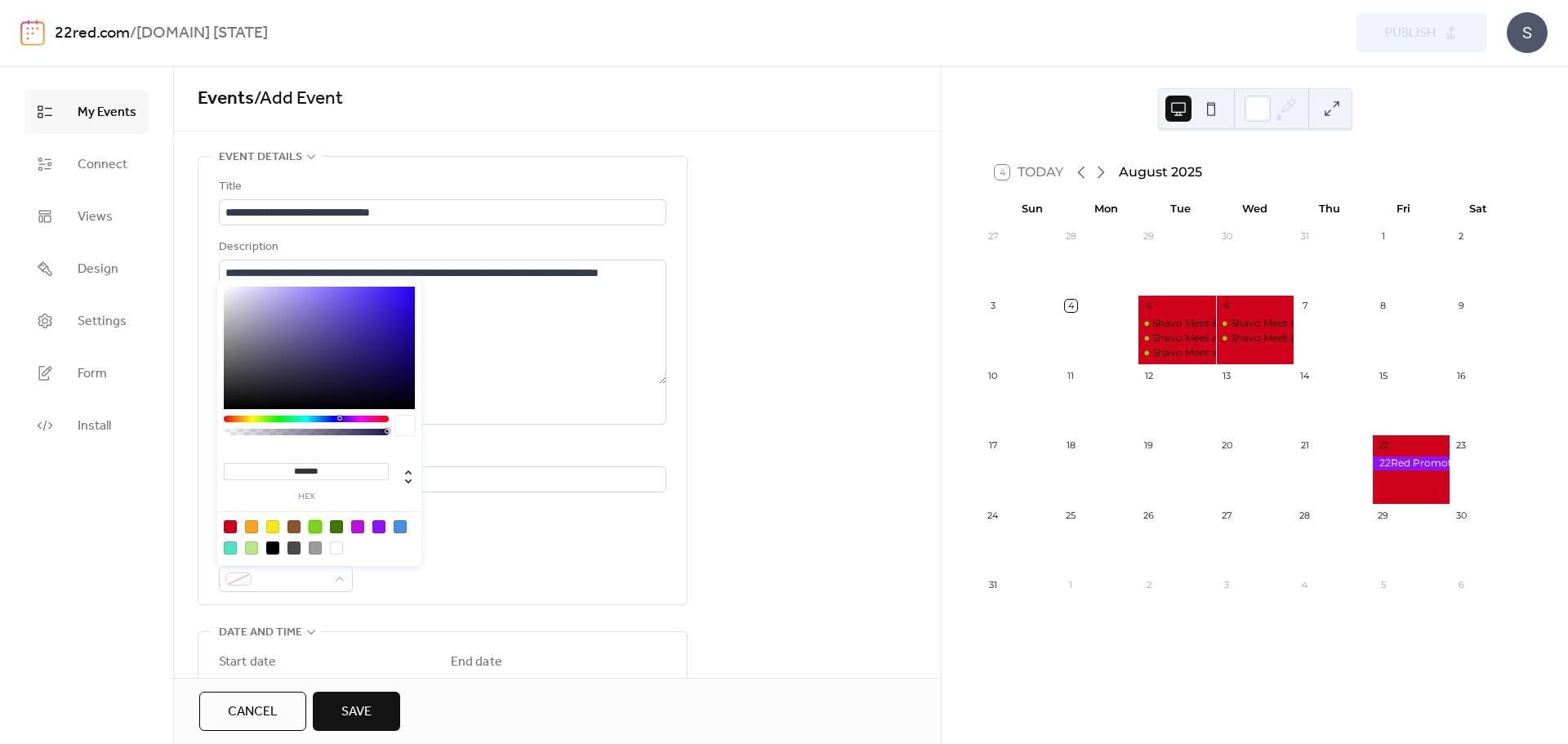 click at bounding box center (315, 527) 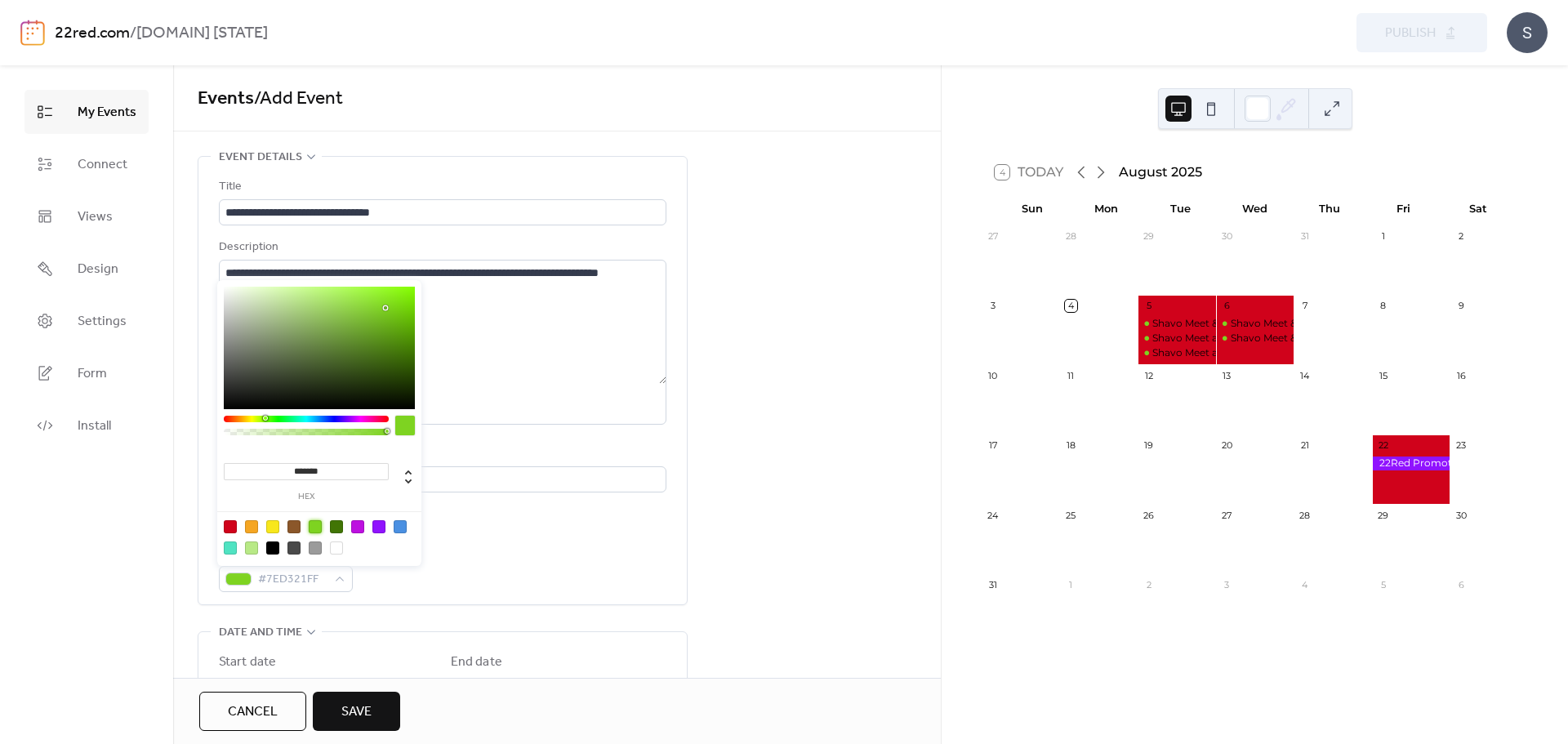 click on "**********" at bounding box center [557, 786] 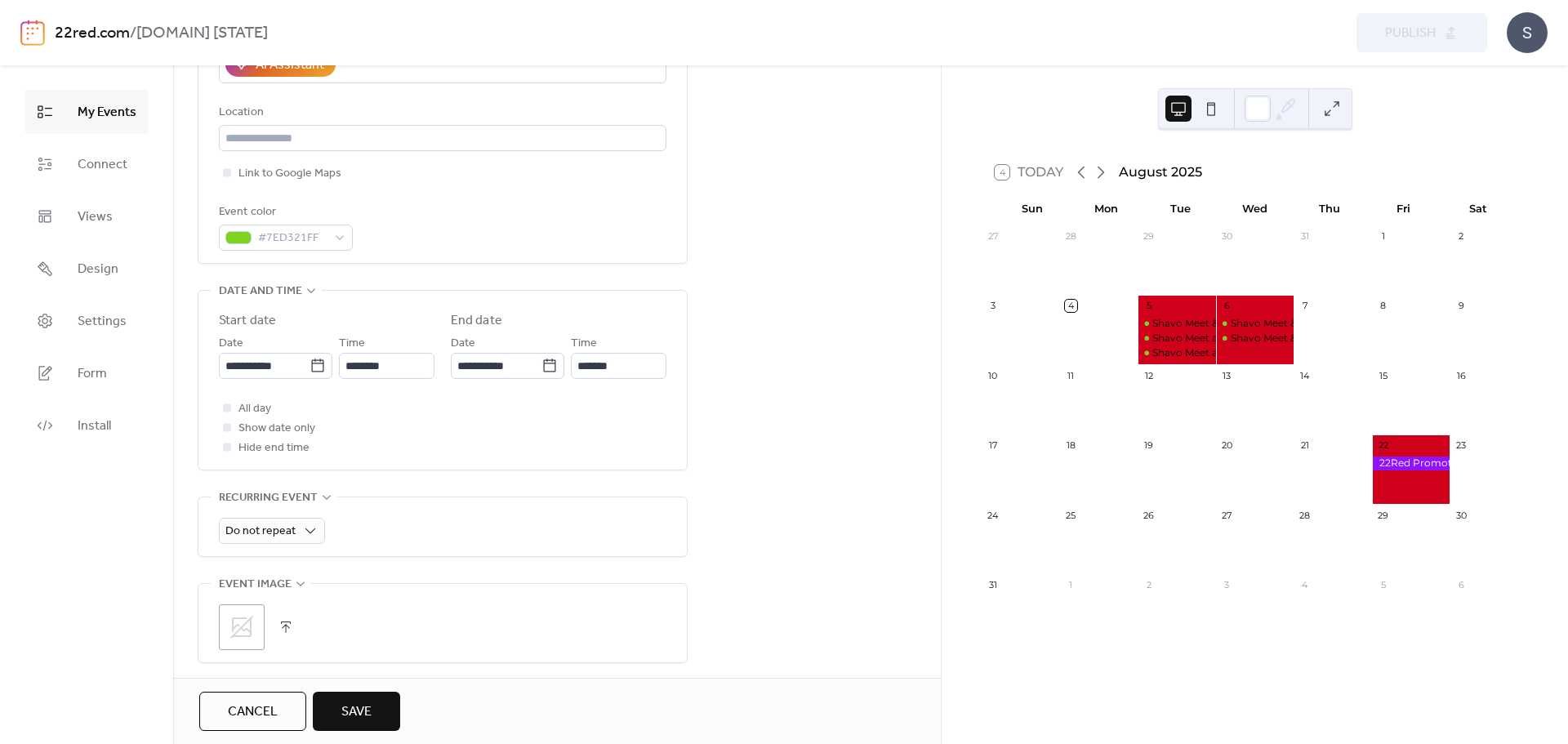 scroll, scrollTop: 327, scrollLeft: 0, axis: vertical 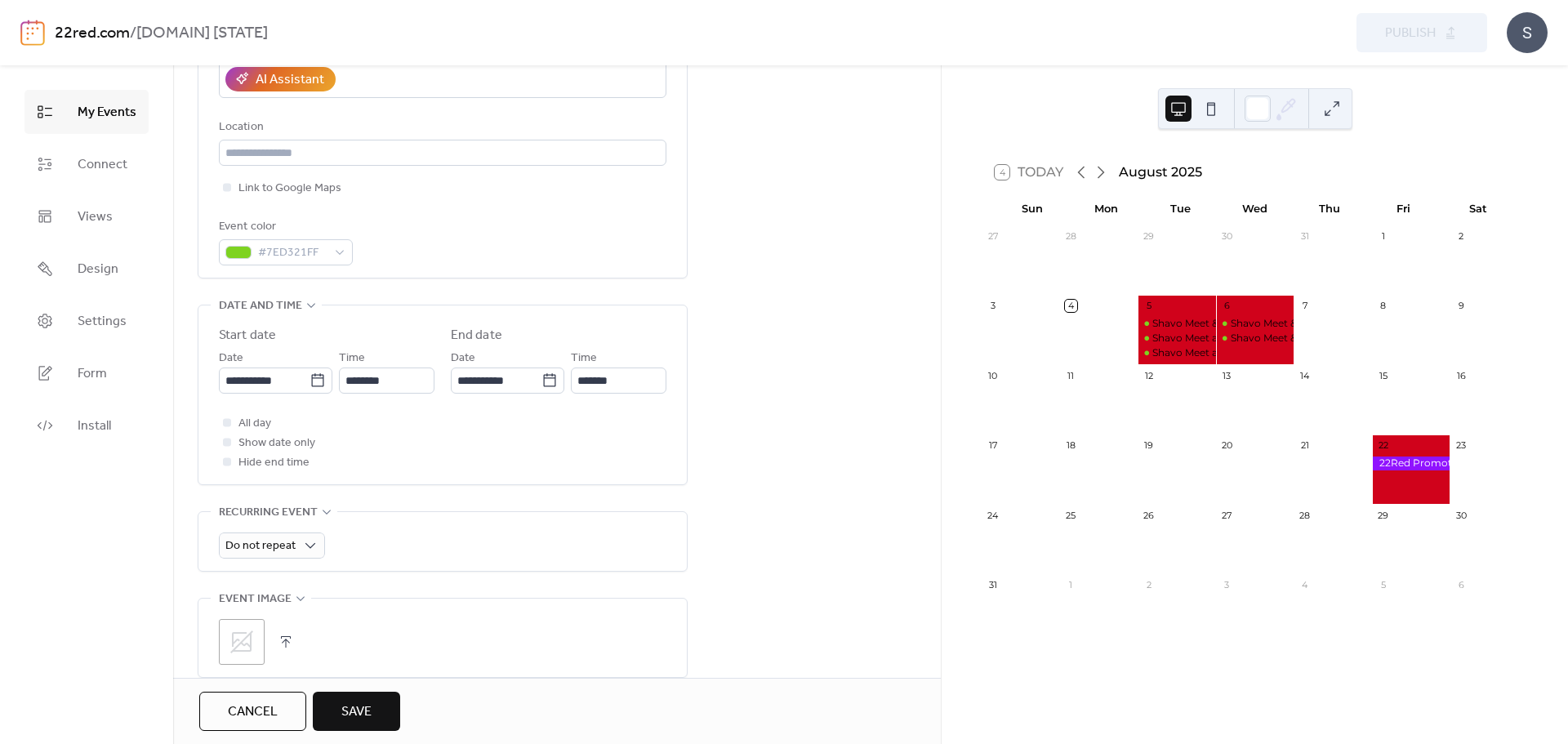 click at bounding box center [286, 642] 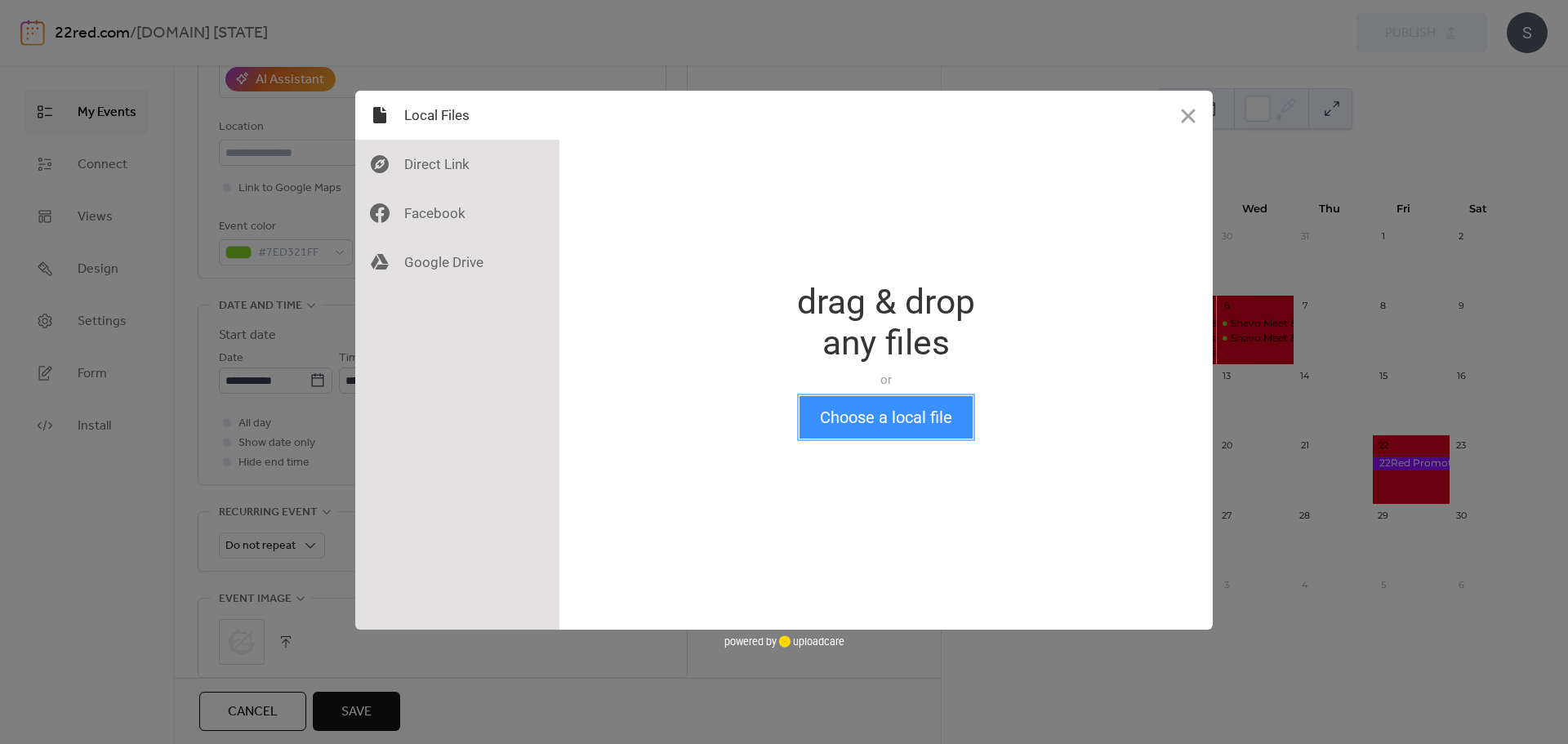click on "Choose a local file" at bounding box center [886, 417] 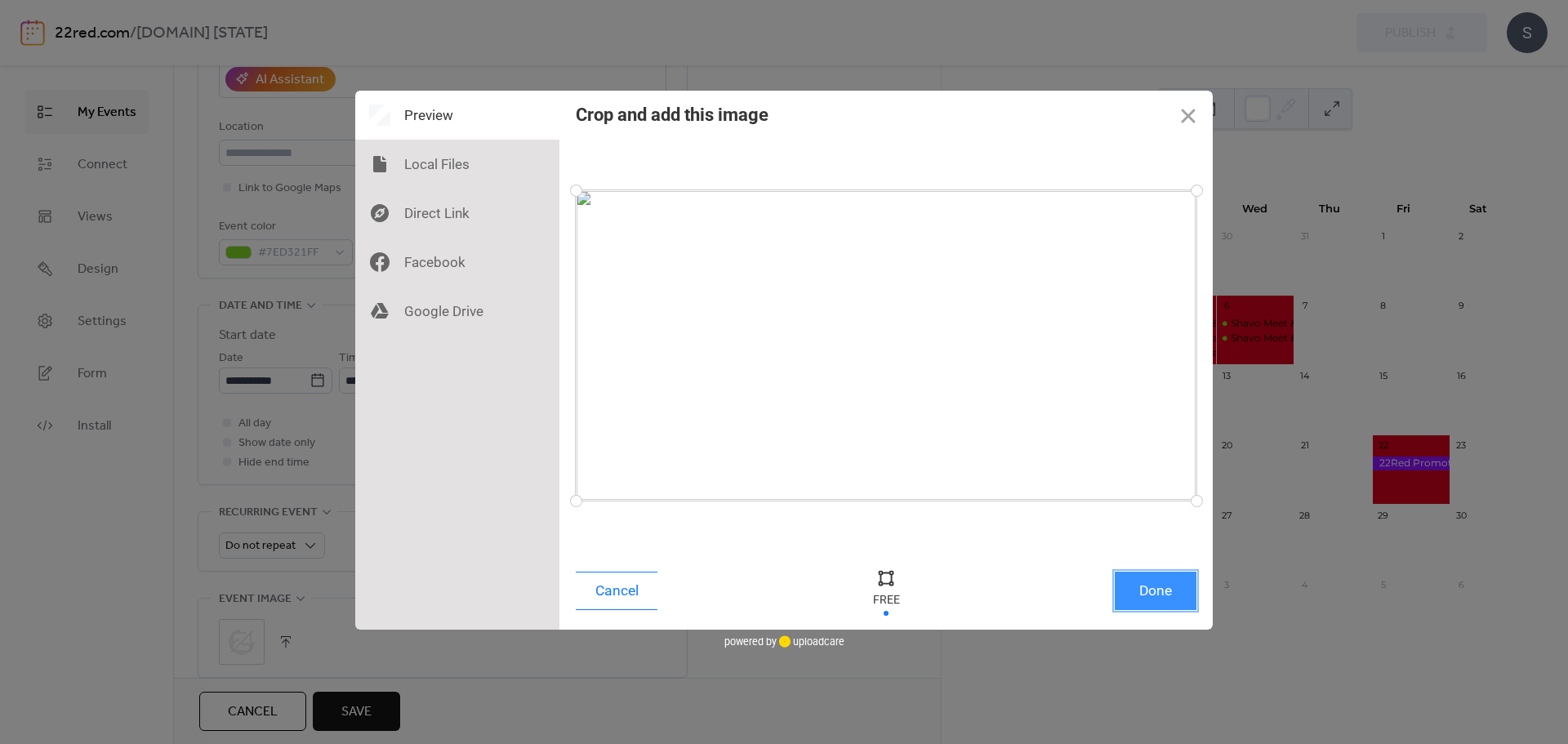 click on "Done" at bounding box center [1156, 590] 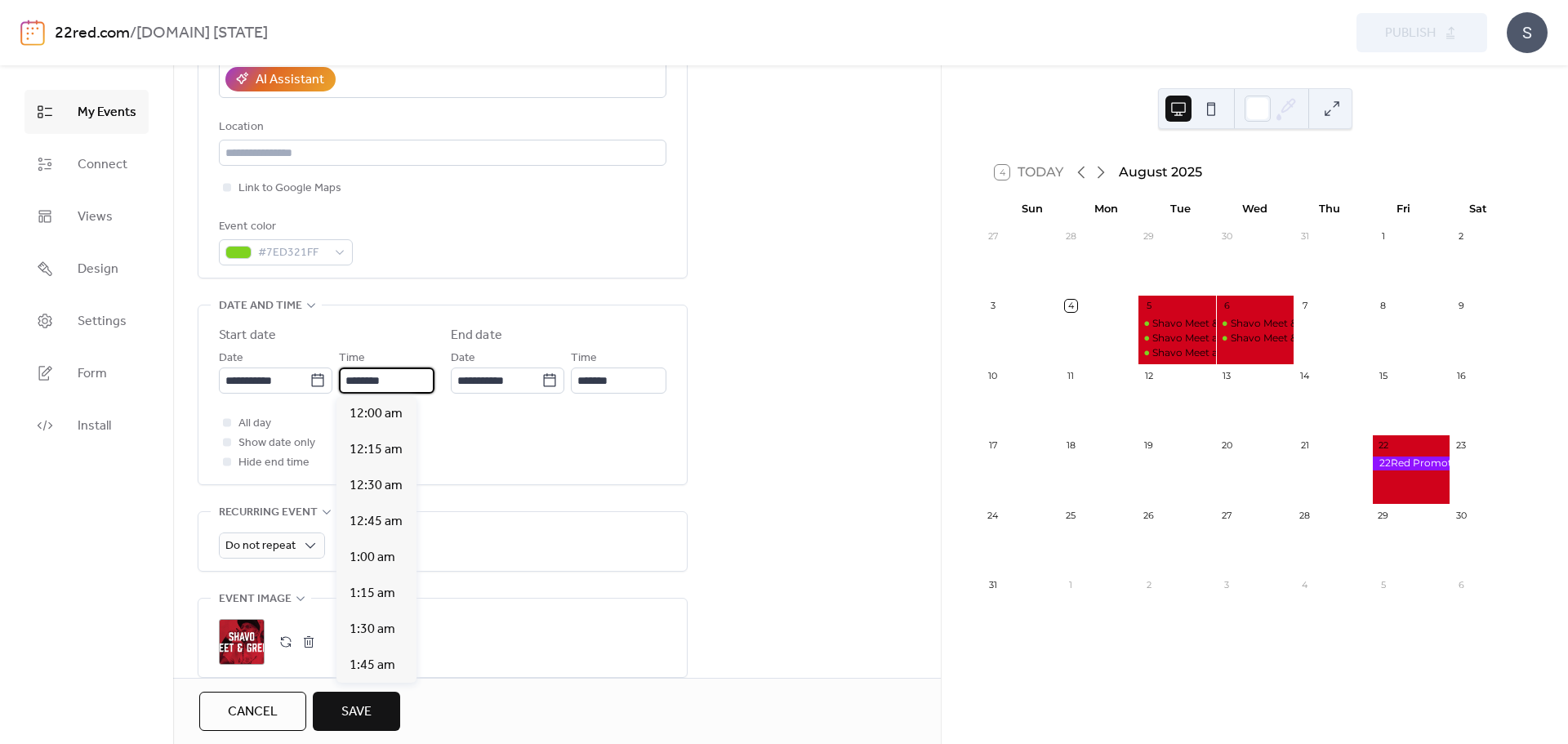 click on "********" at bounding box center [386, 381] 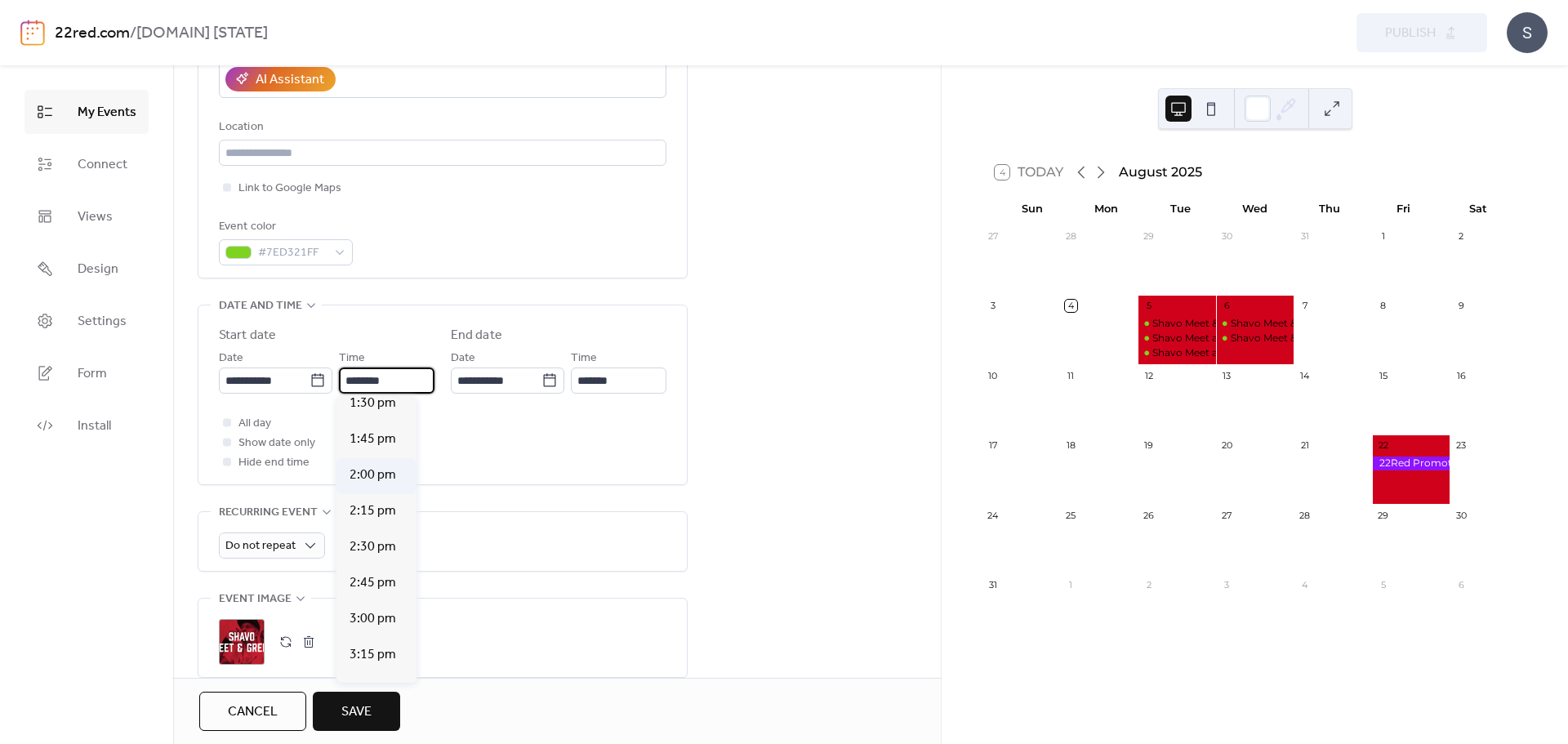 scroll, scrollTop: 1970, scrollLeft: 0, axis: vertical 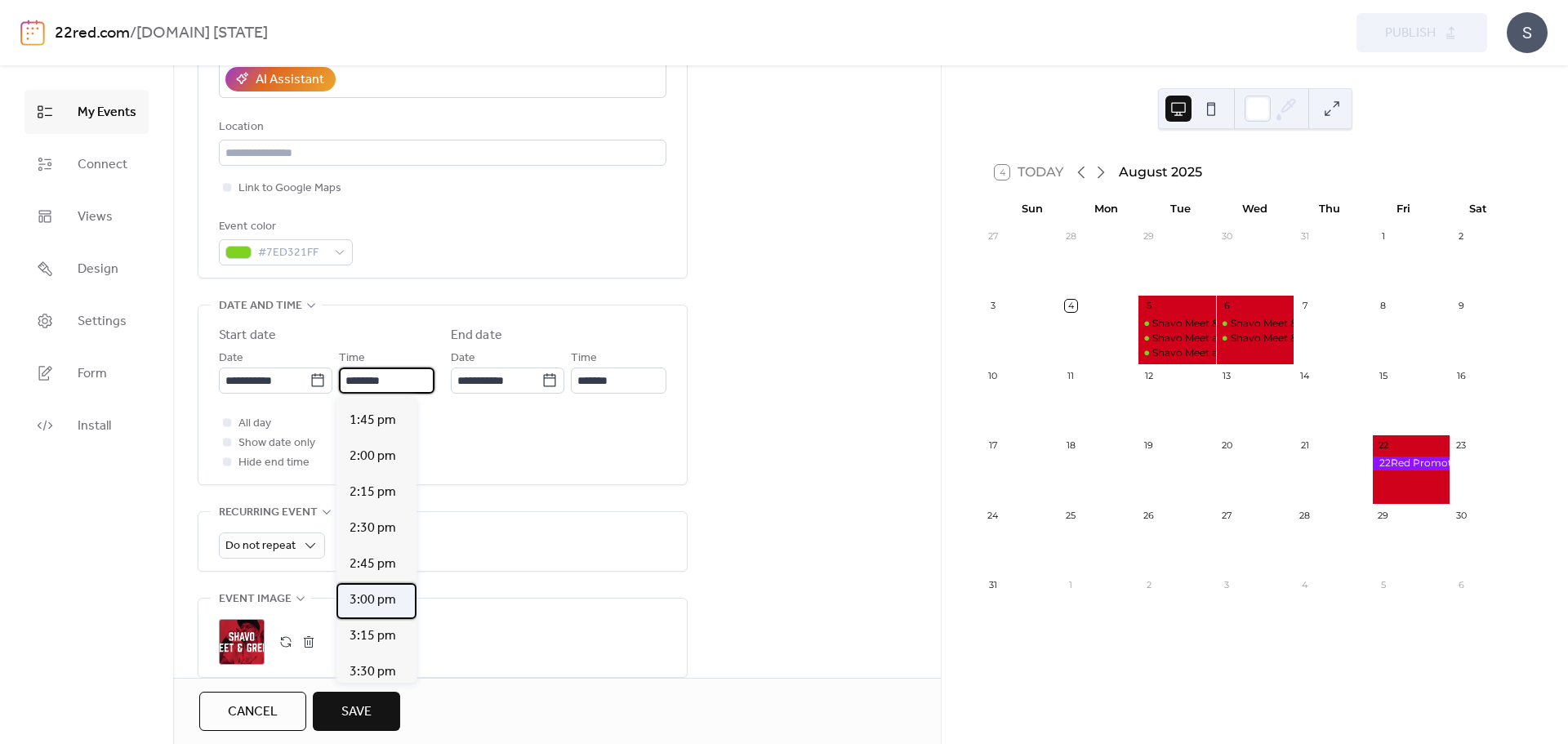 click on "3:00 pm" at bounding box center [372, 600] 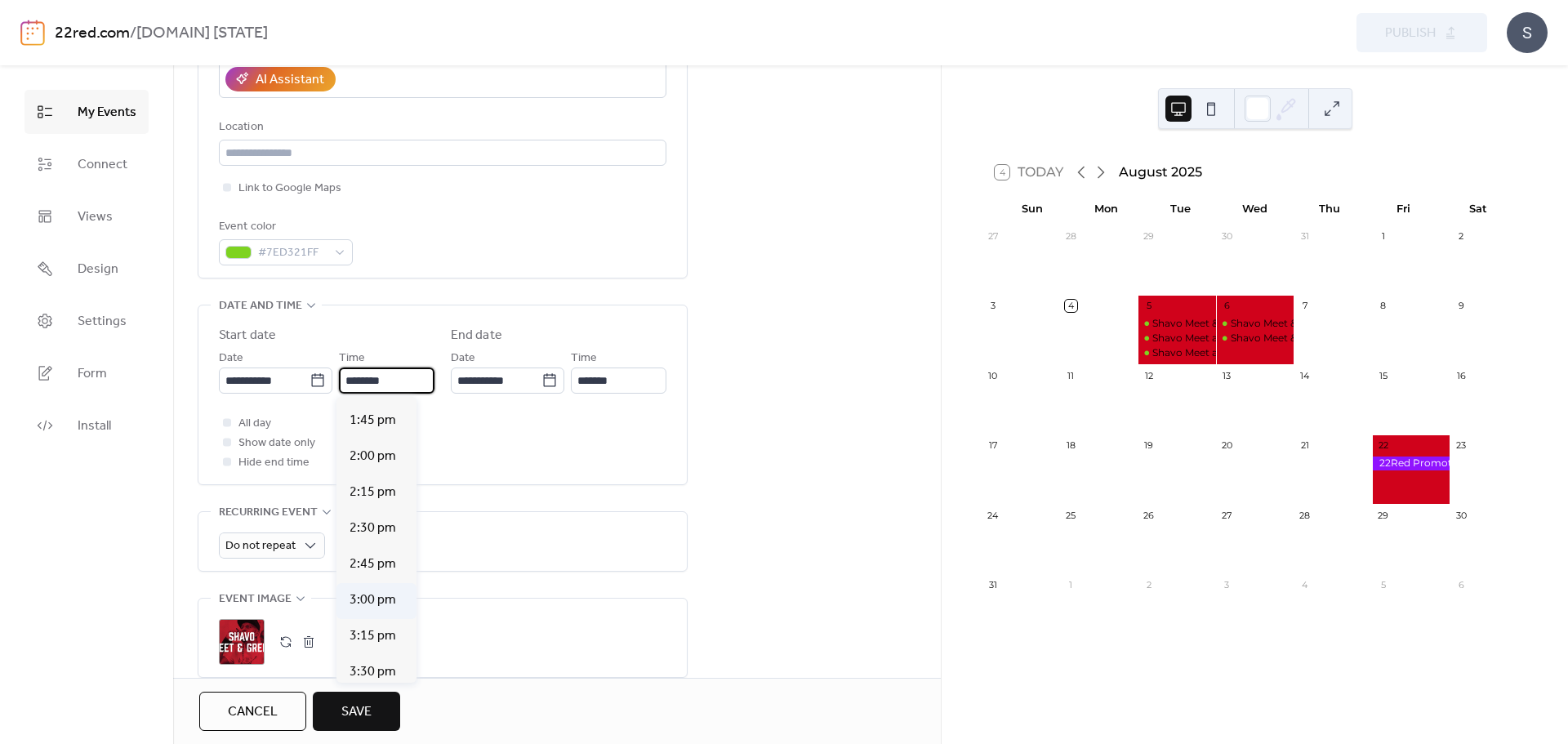 type on "*******" 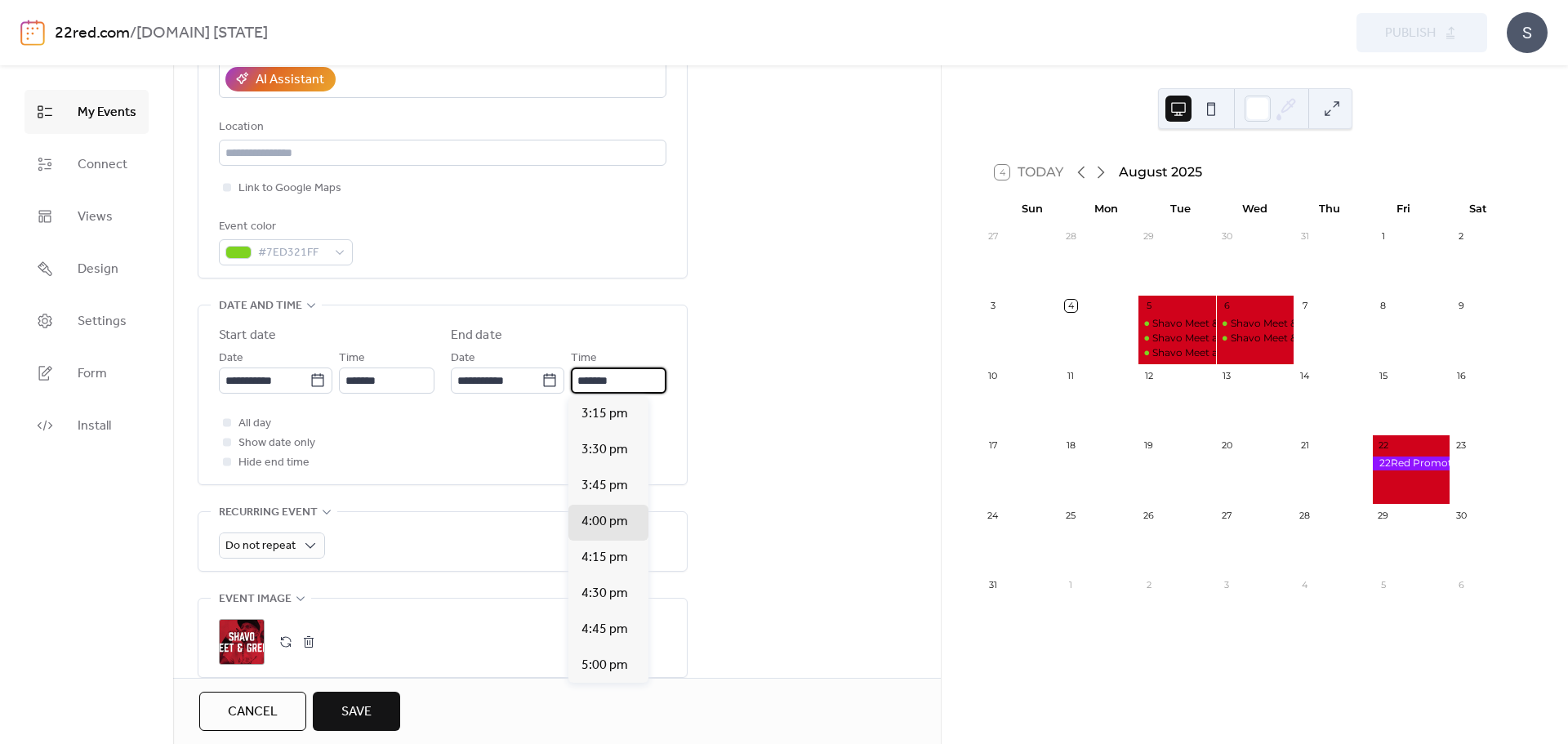 click on "*******" at bounding box center [618, 381] 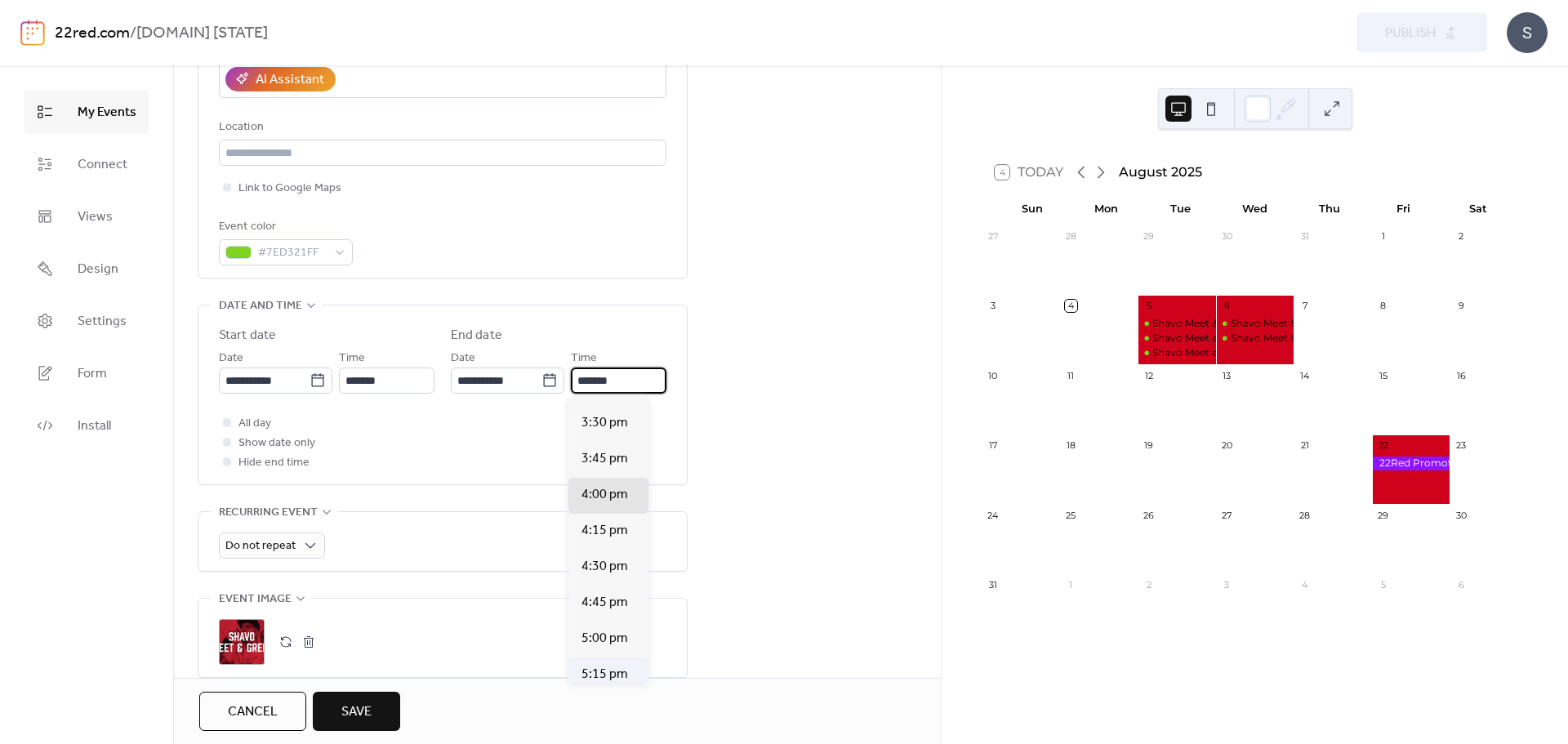 scroll, scrollTop: 0, scrollLeft: 0, axis: both 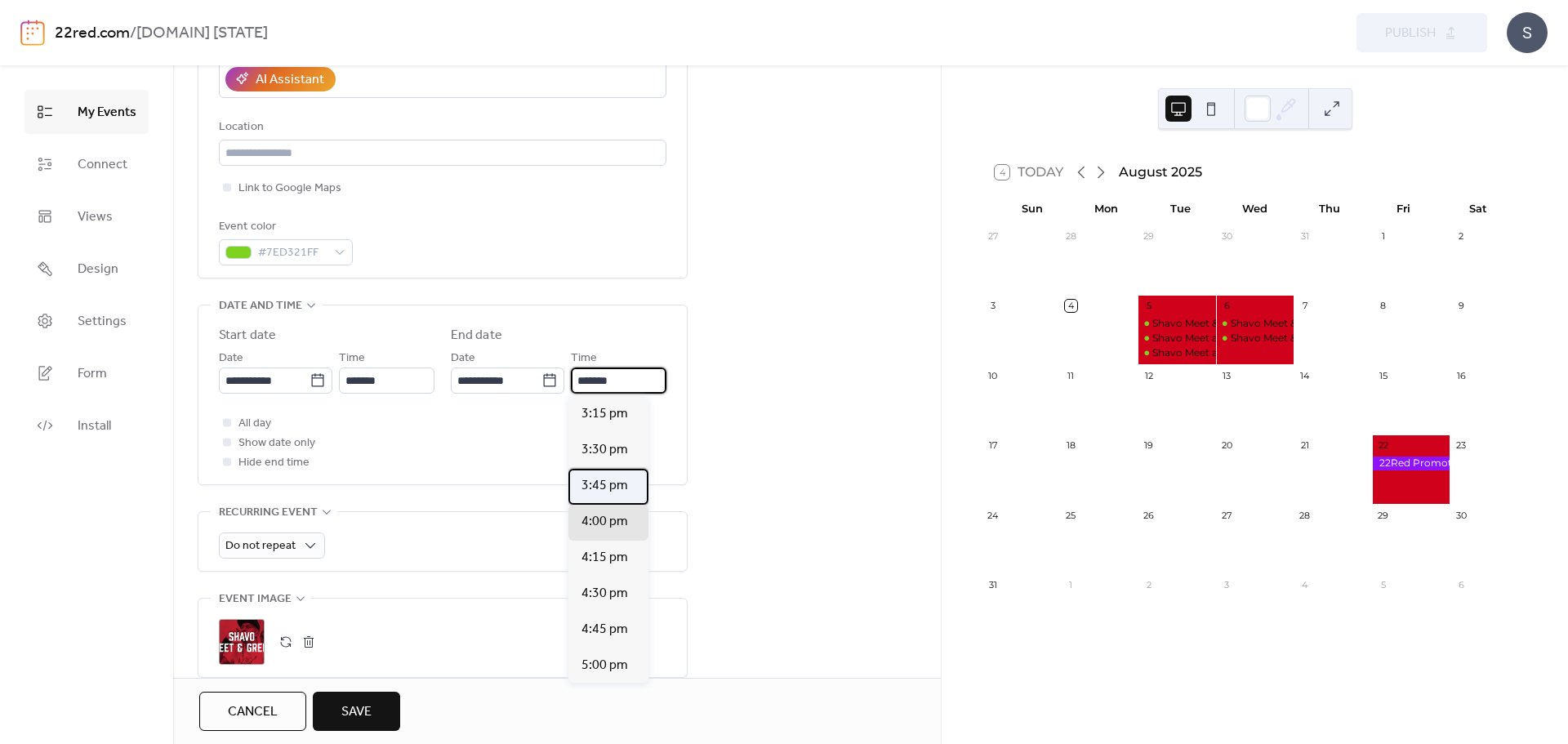 click on "3:45 pm" at bounding box center [604, 486] 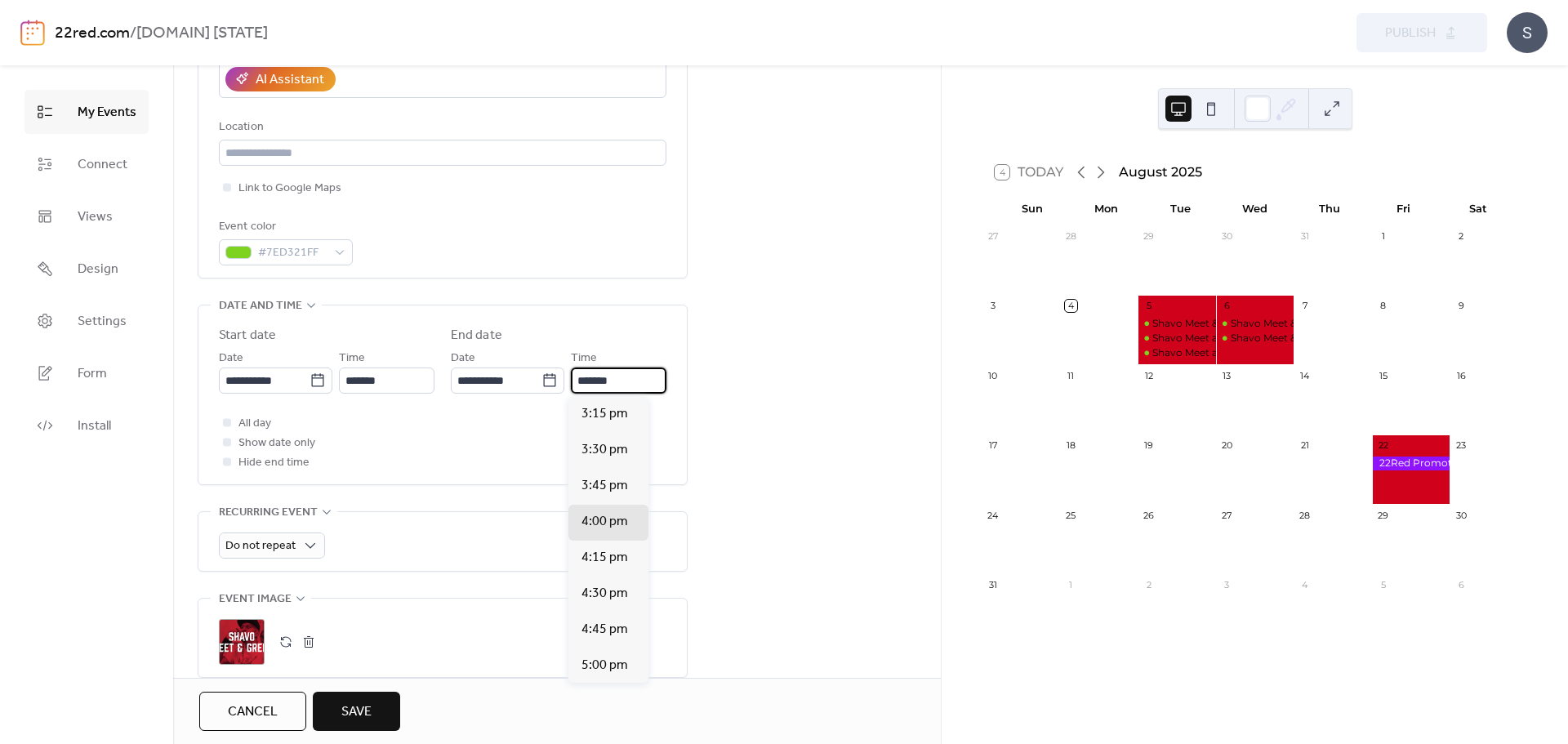 type on "*******" 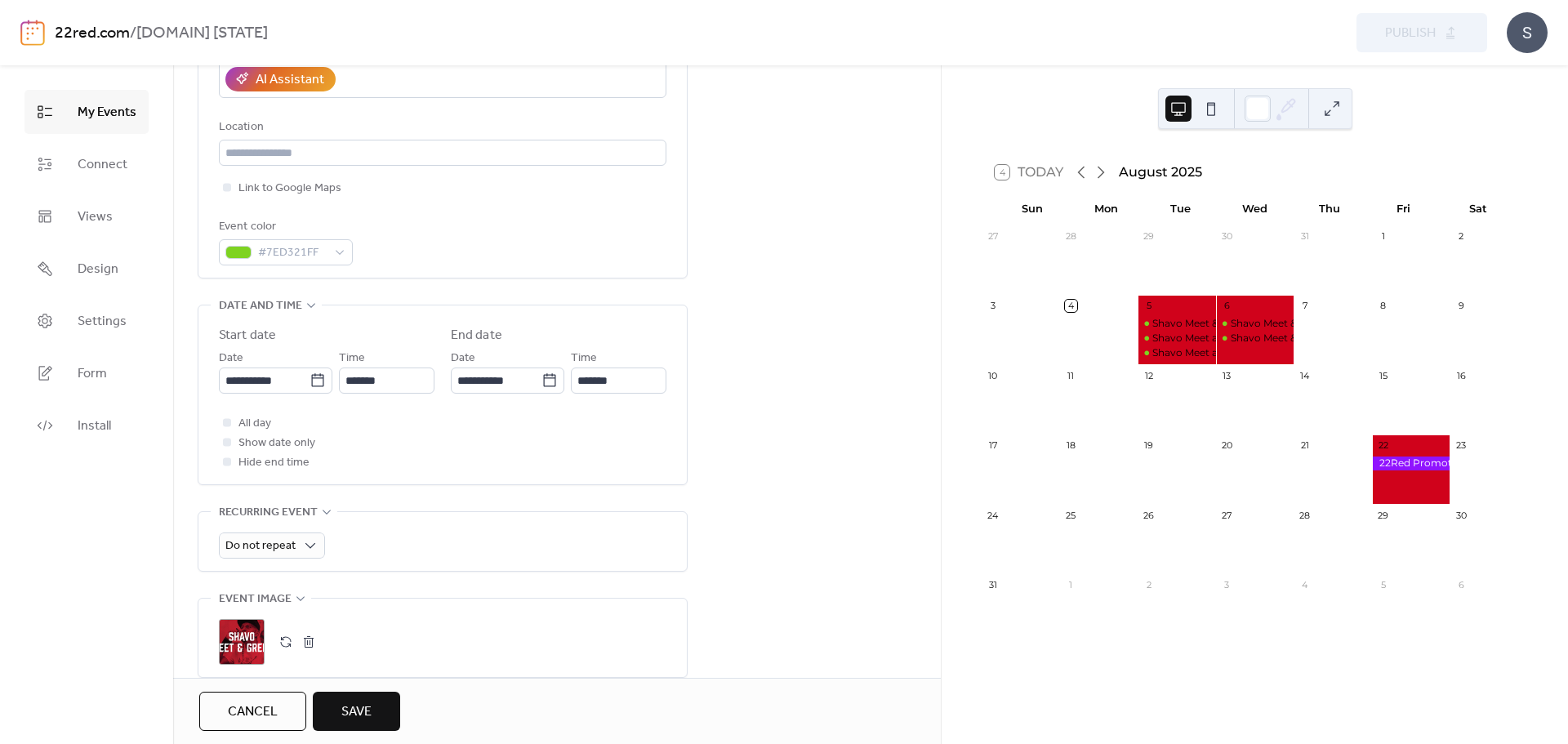 drag, startPoint x: 751, startPoint y: 378, endPoint x: 705, endPoint y: 456, distance: 90.553851 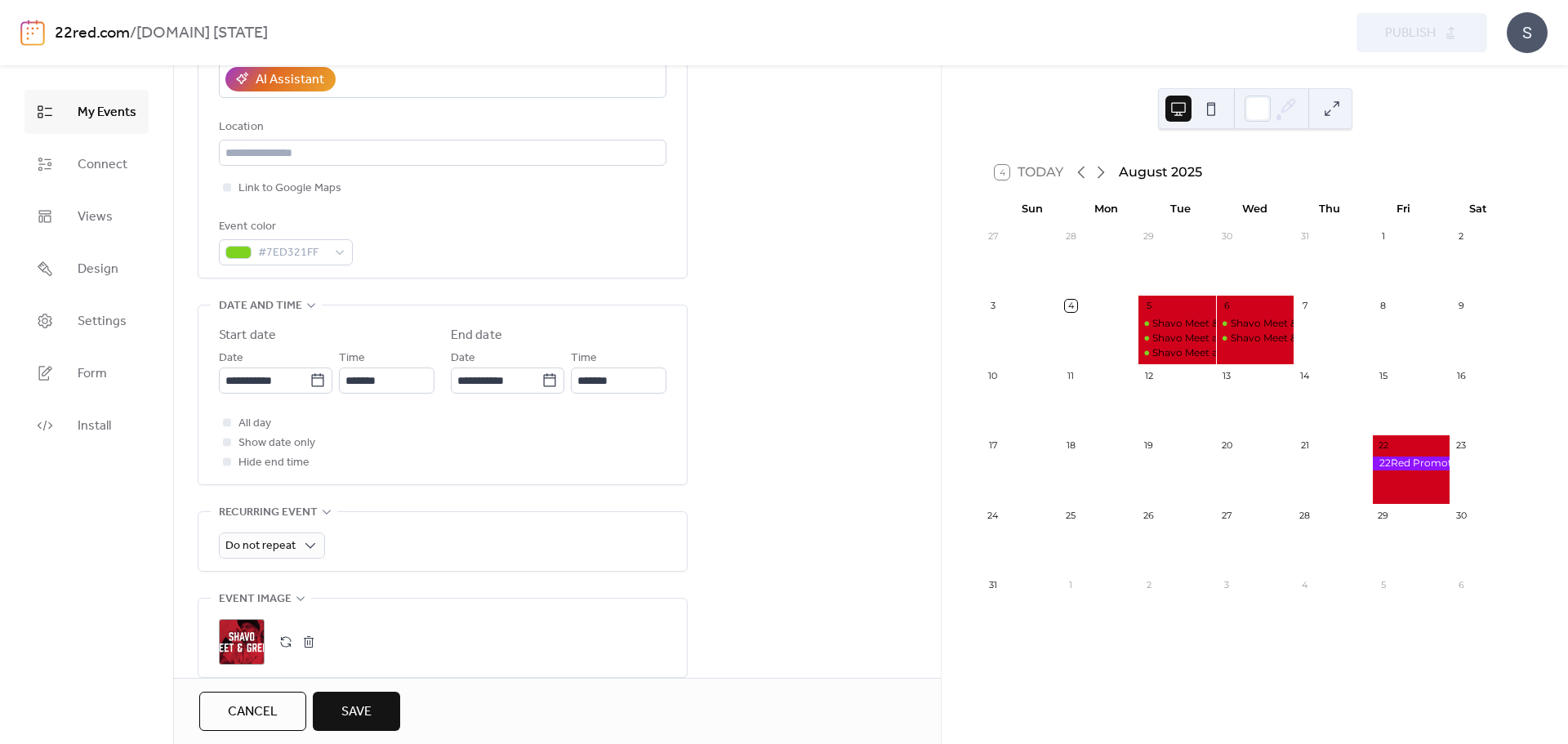 click on "**********" at bounding box center (557, 460) 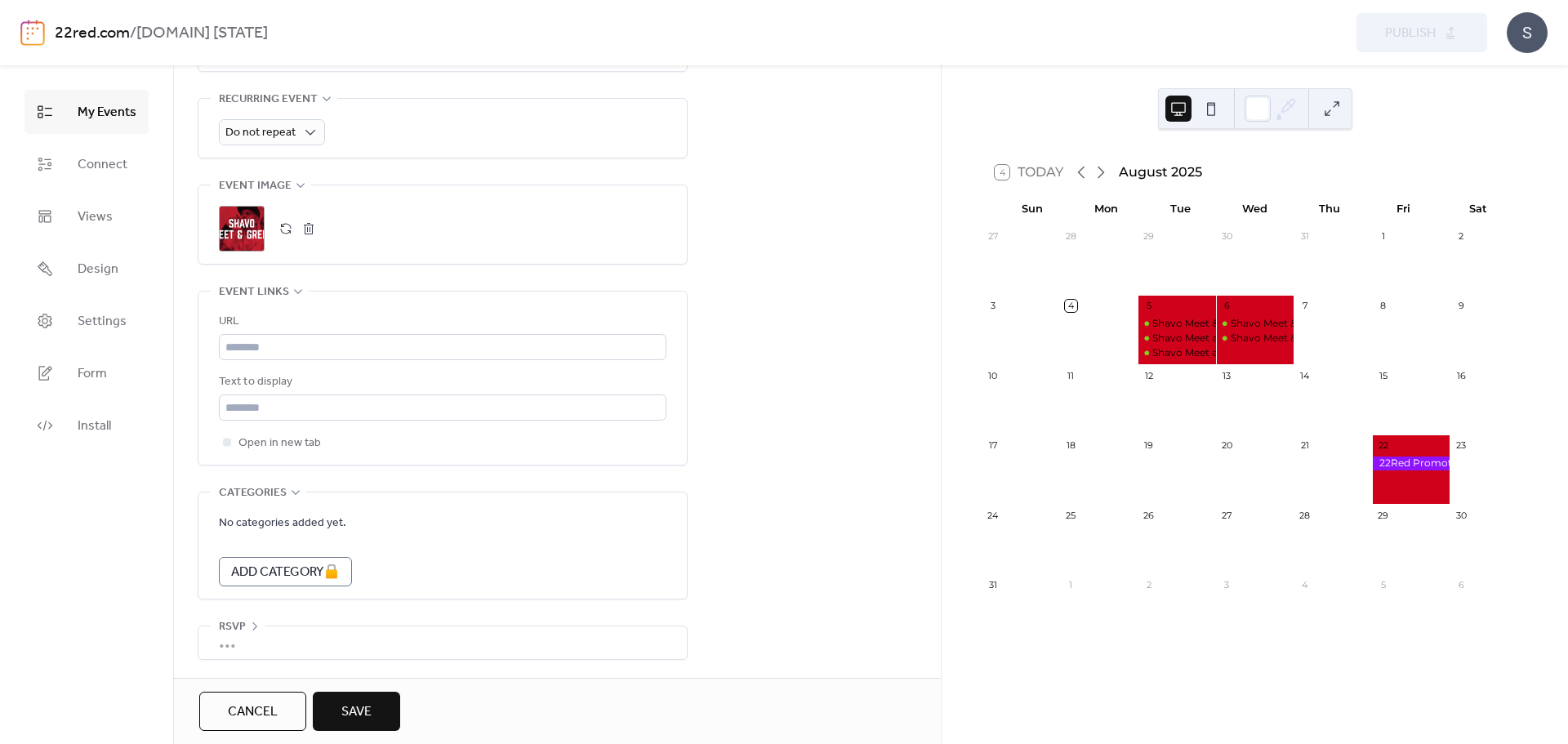 scroll, scrollTop: 743, scrollLeft: 0, axis: vertical 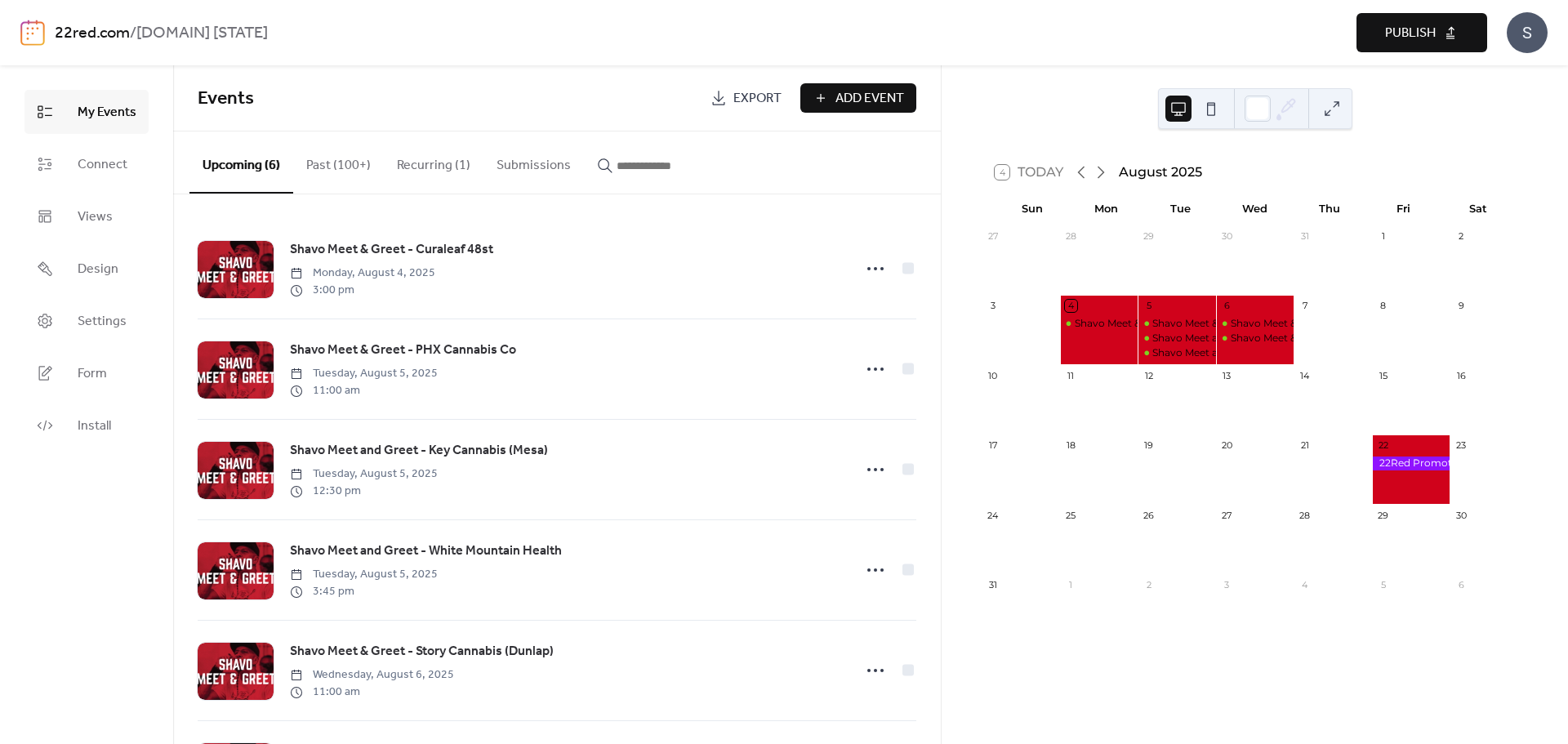 click on "Publish" at bounding box center (1410, 33) 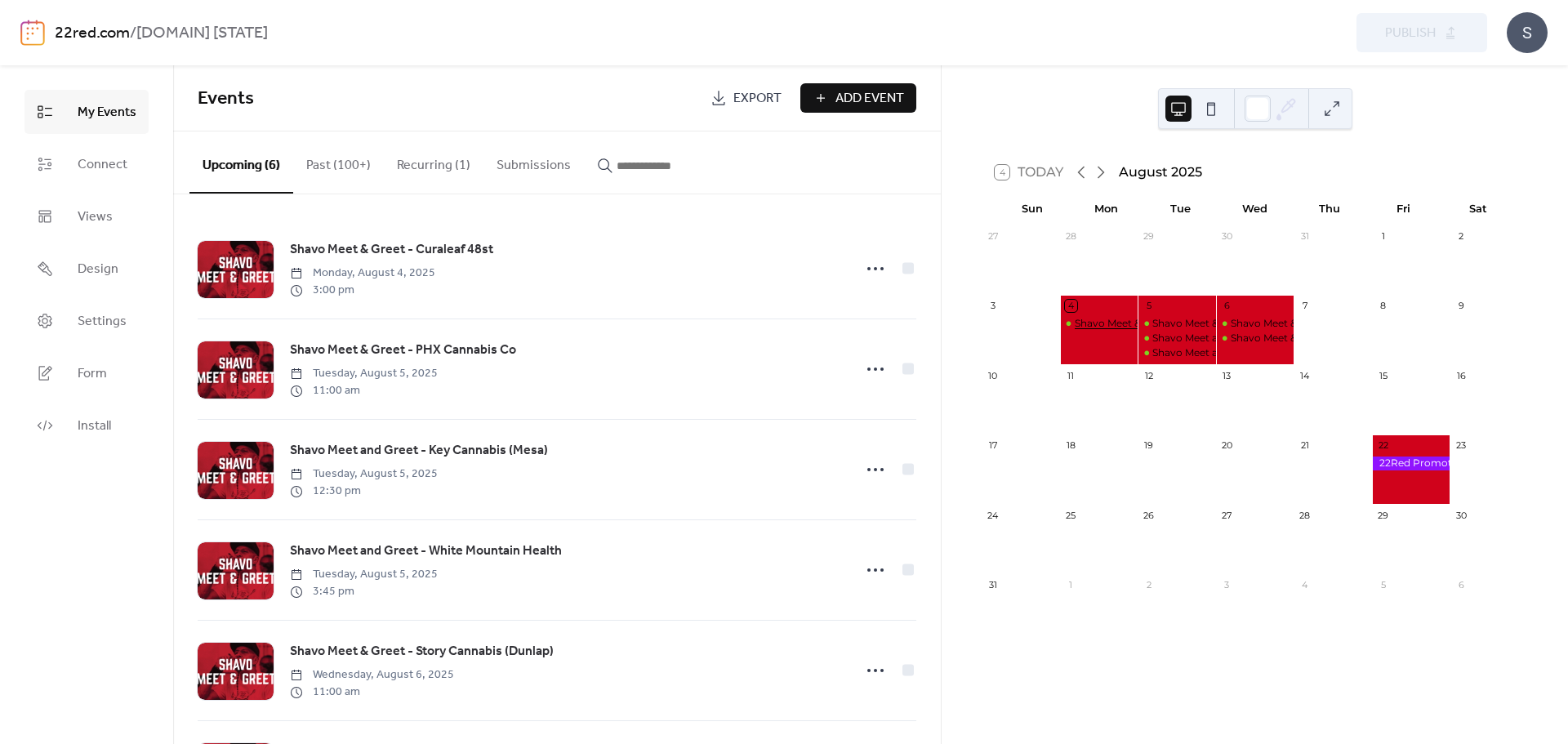 click on "Shavo Meet & Greet - Curaleaf 48st" at bounding box center (1160, 323) 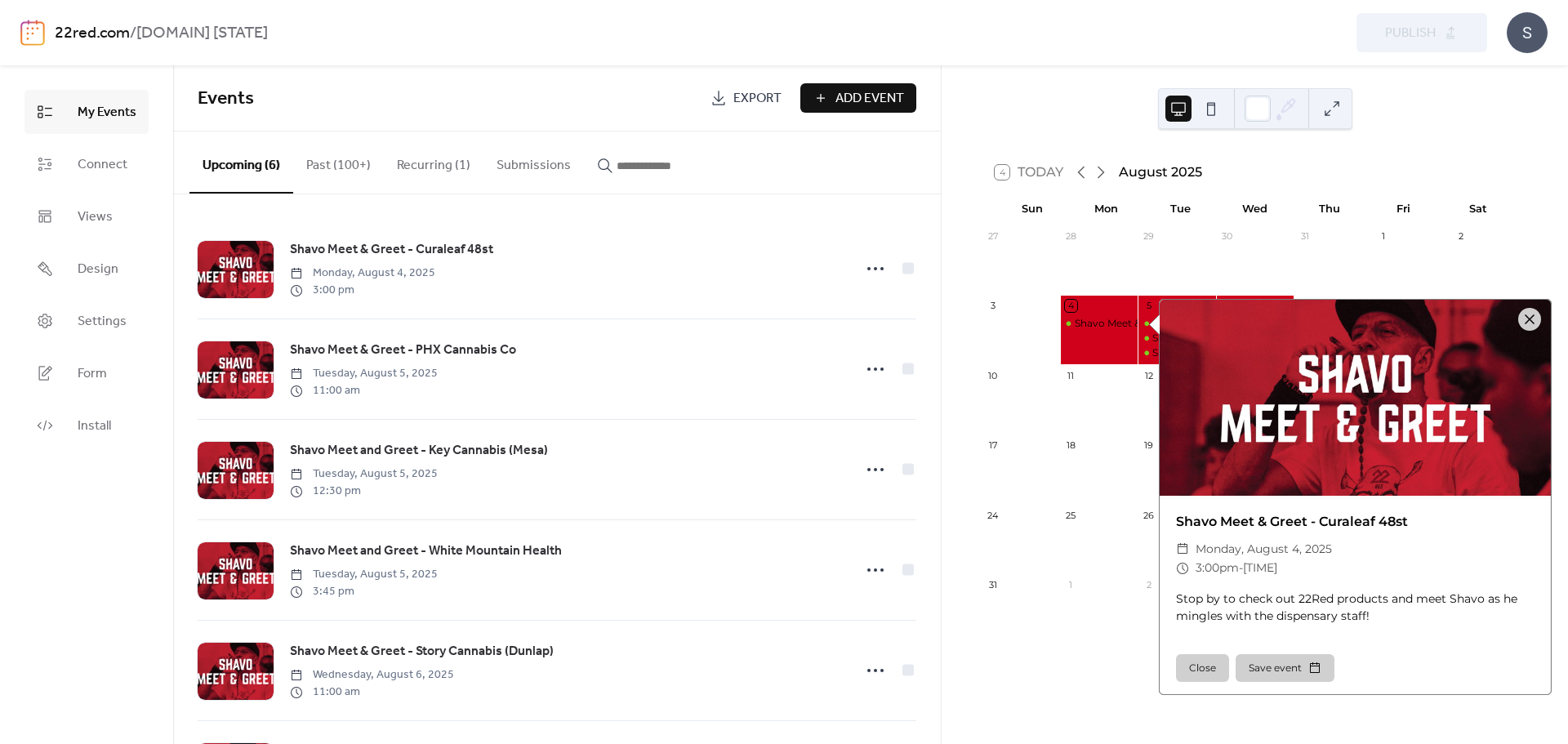 click on "Upcoming (6) Past (100+) Recurring (1) Submissions" at bounding box center [557, 163] 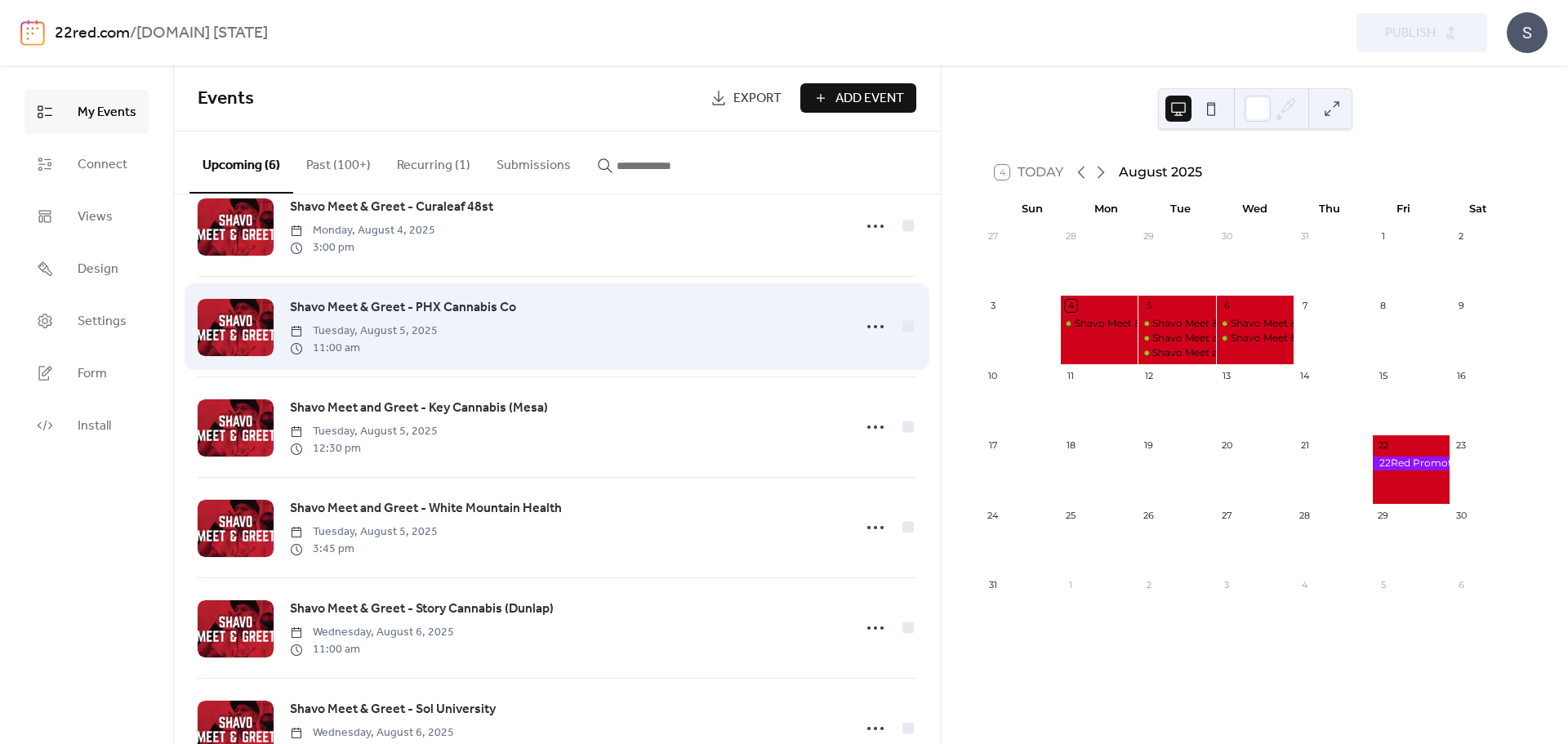 scroll, scrollTop: 0, scrollLeft: 0, axis: both 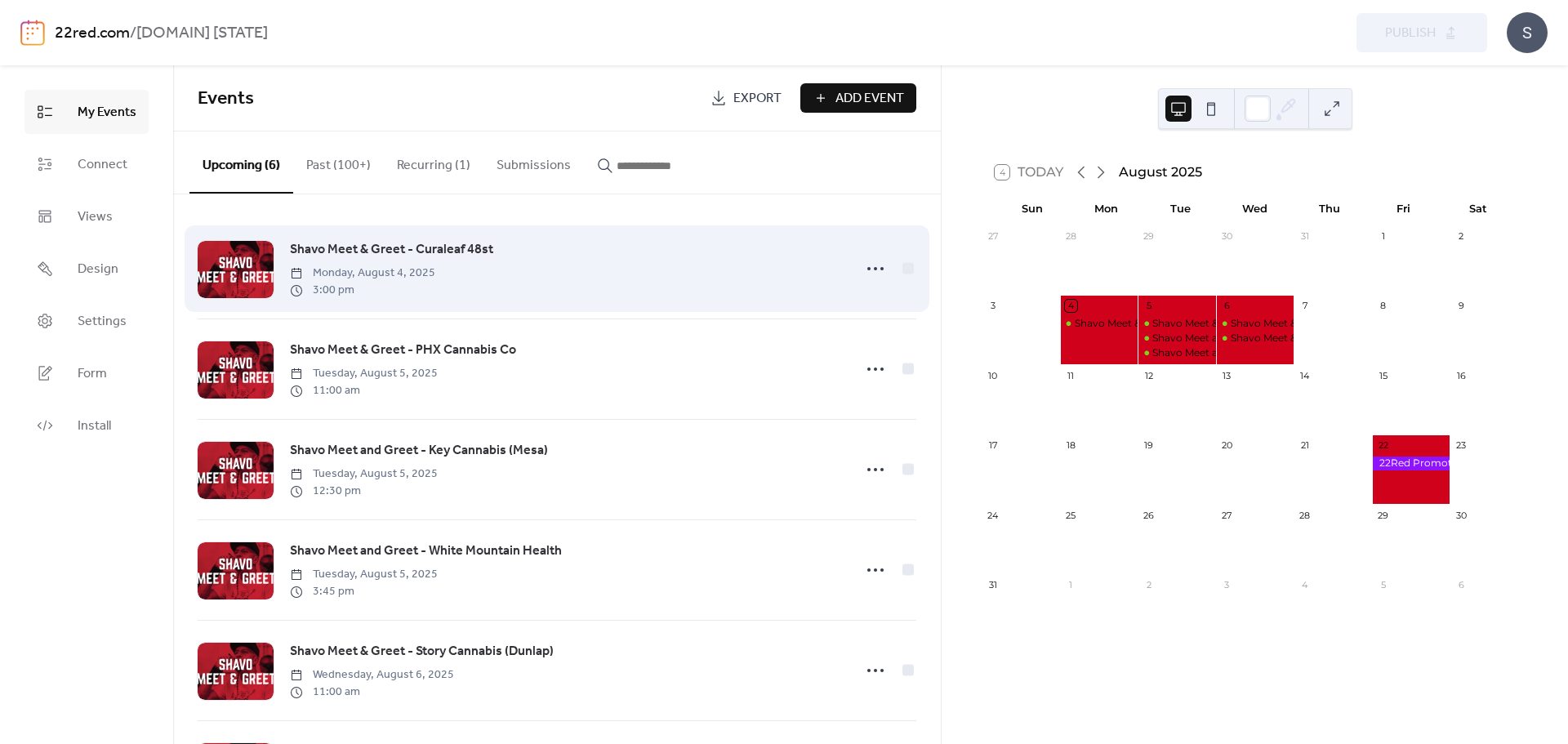 click on "Shavo Meet & Greet - Curaleaf 48st" at bounding box center (391, 250) 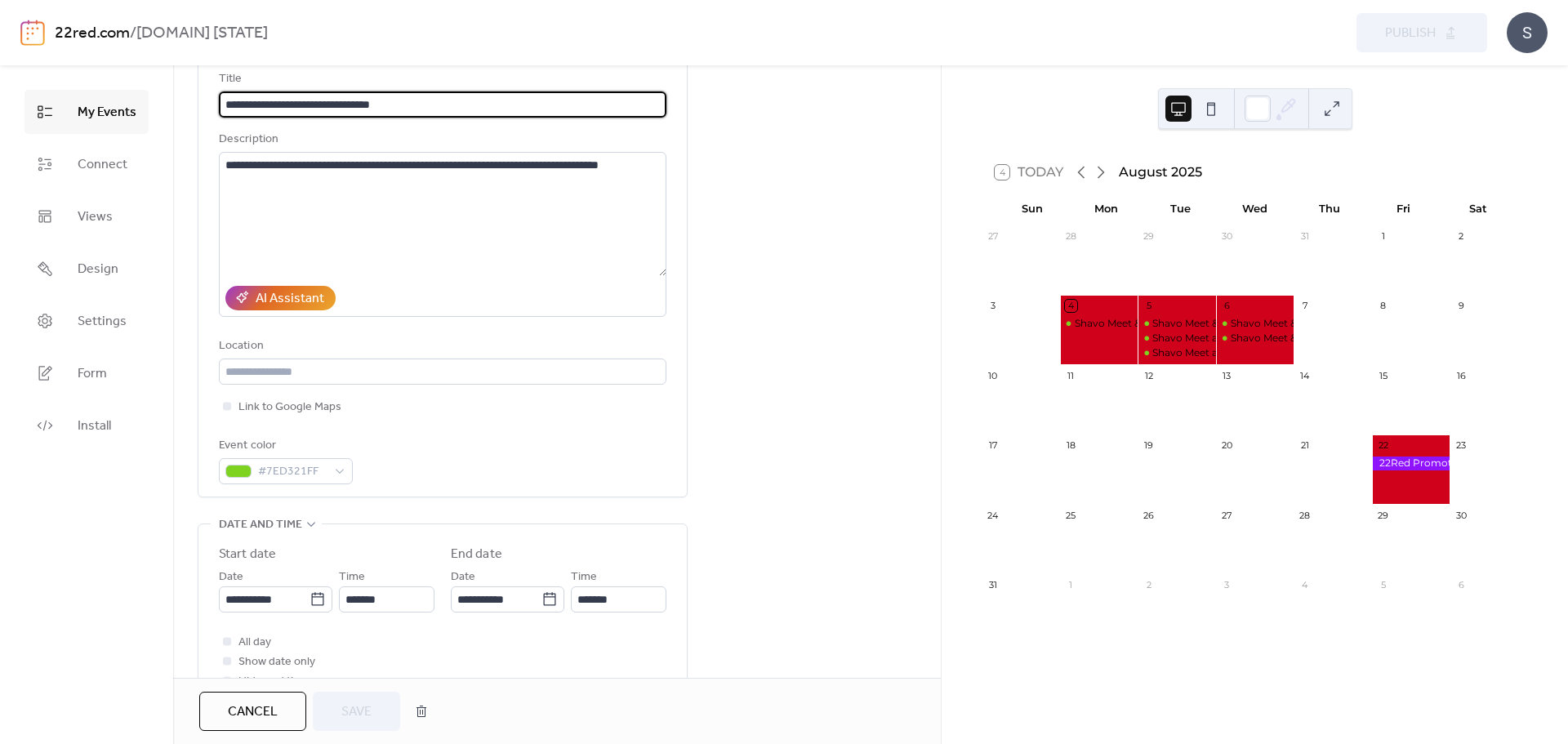 scroll, scrollTop: 163, scrollLeft: 0, axis: vertical 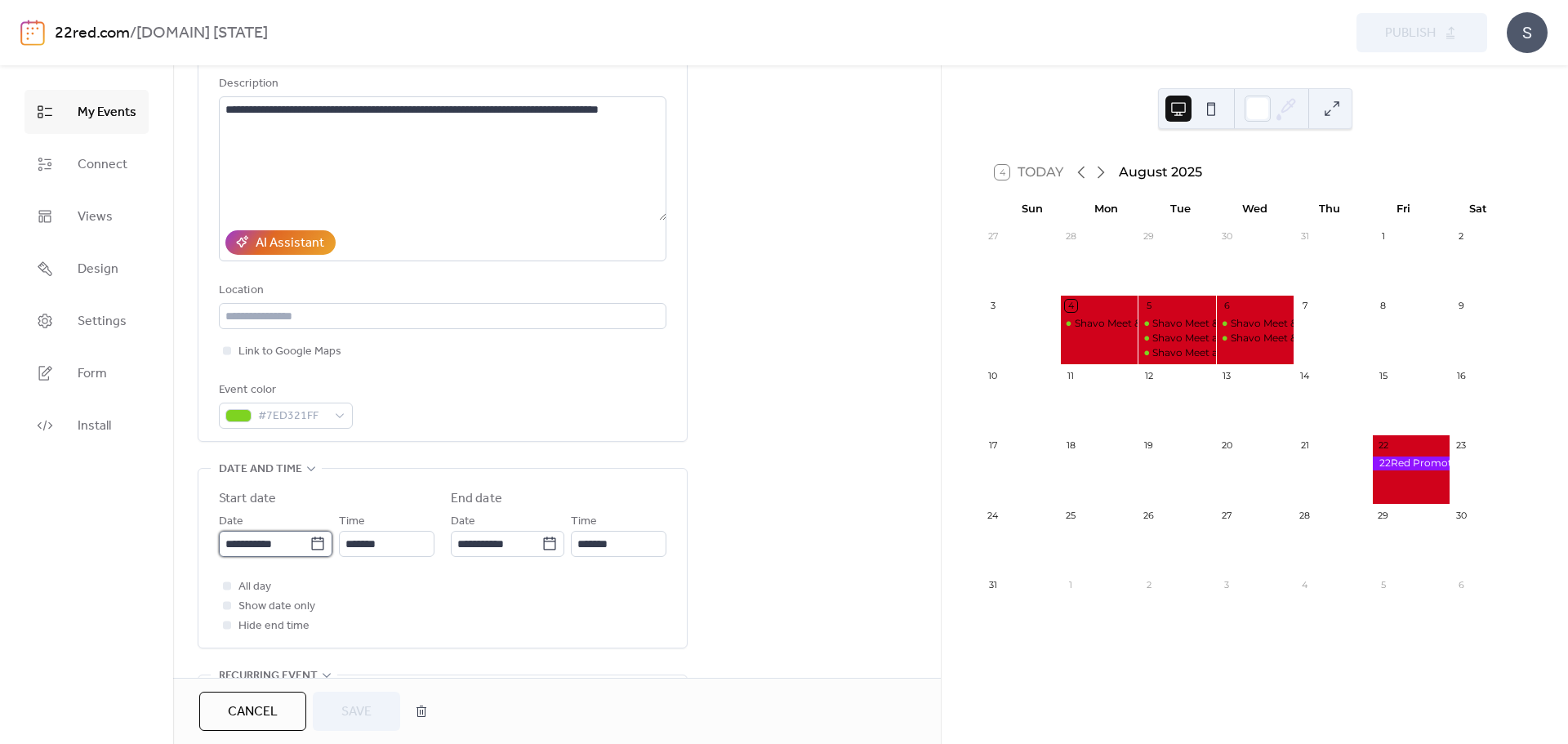 click on "**********" at bounding box center (264, 544) 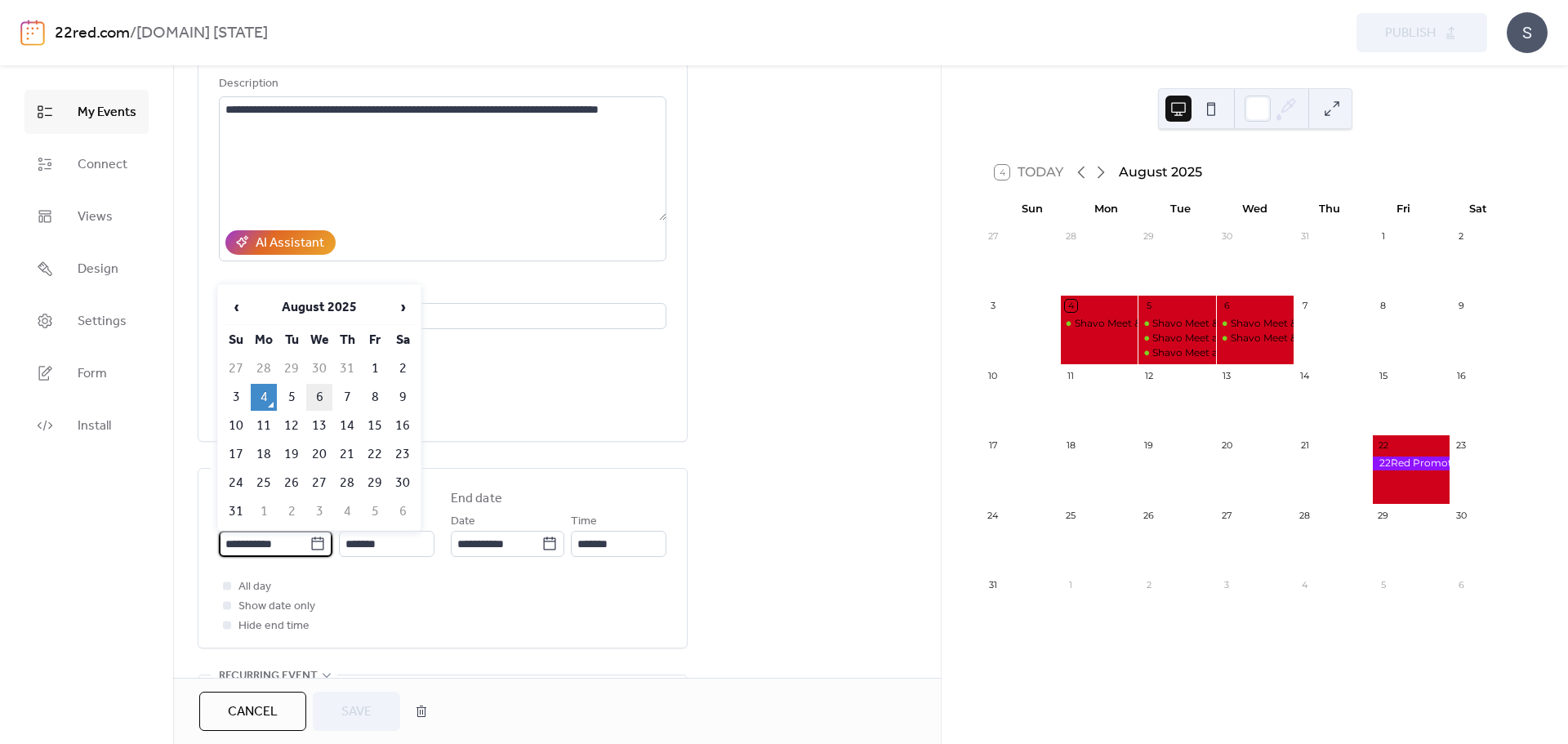 click on "6" at bounding box center (319, 397) 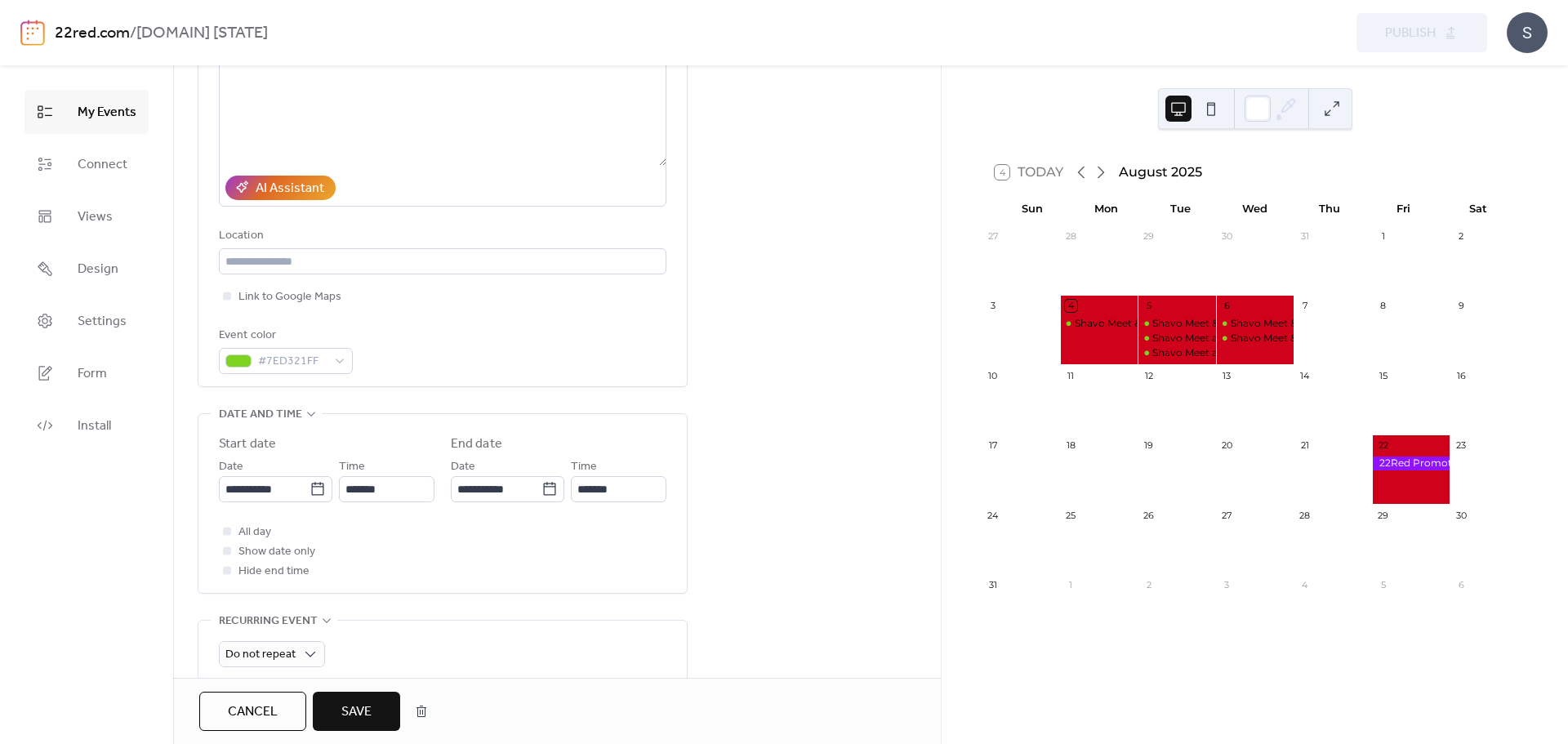 scroll, scrollTop: 245, scrollLeft: 0, axis: vertical 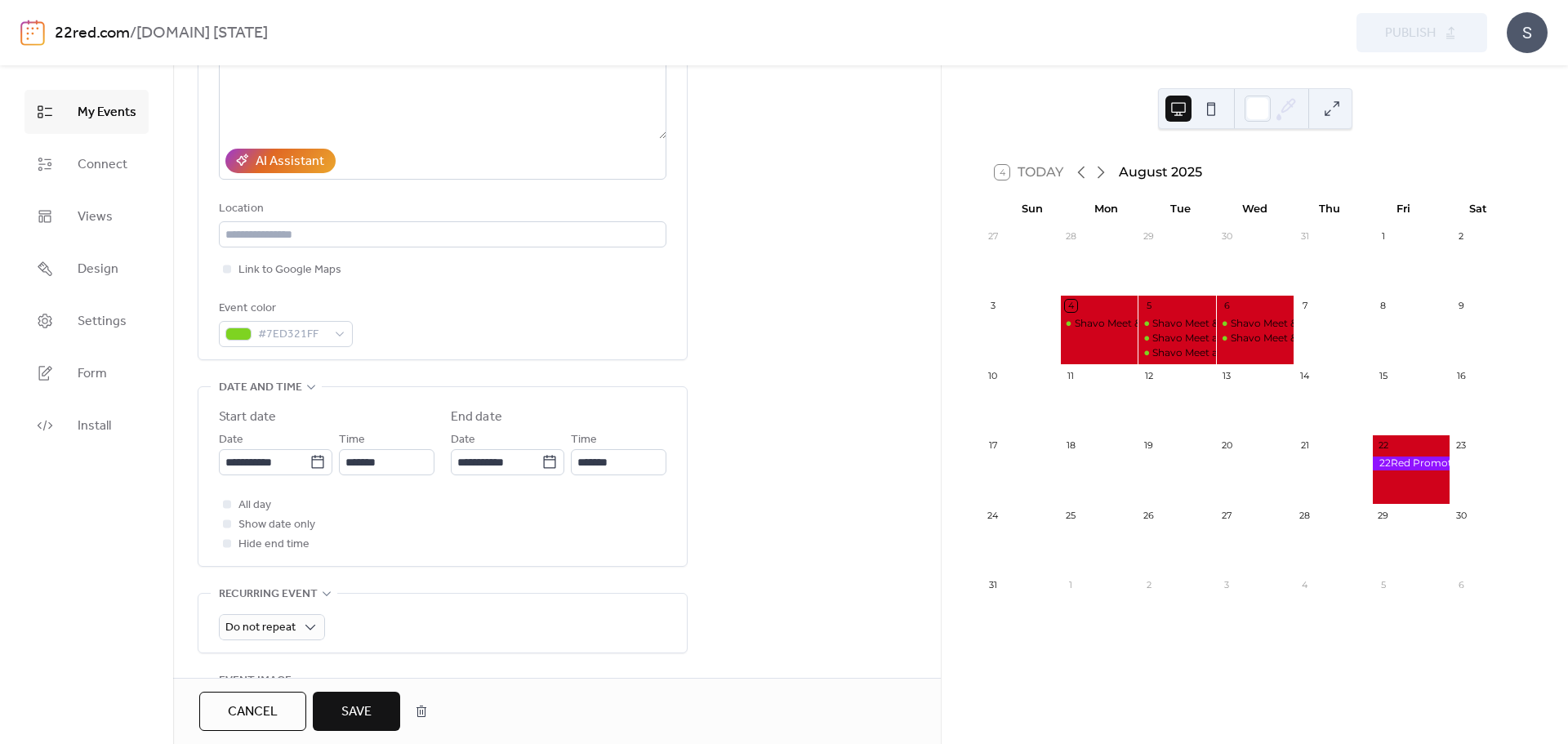 drag, startPoint x: 377, startPoint y: 708, endPoint x: 425, endPoint y: 670, distance: 61.22091 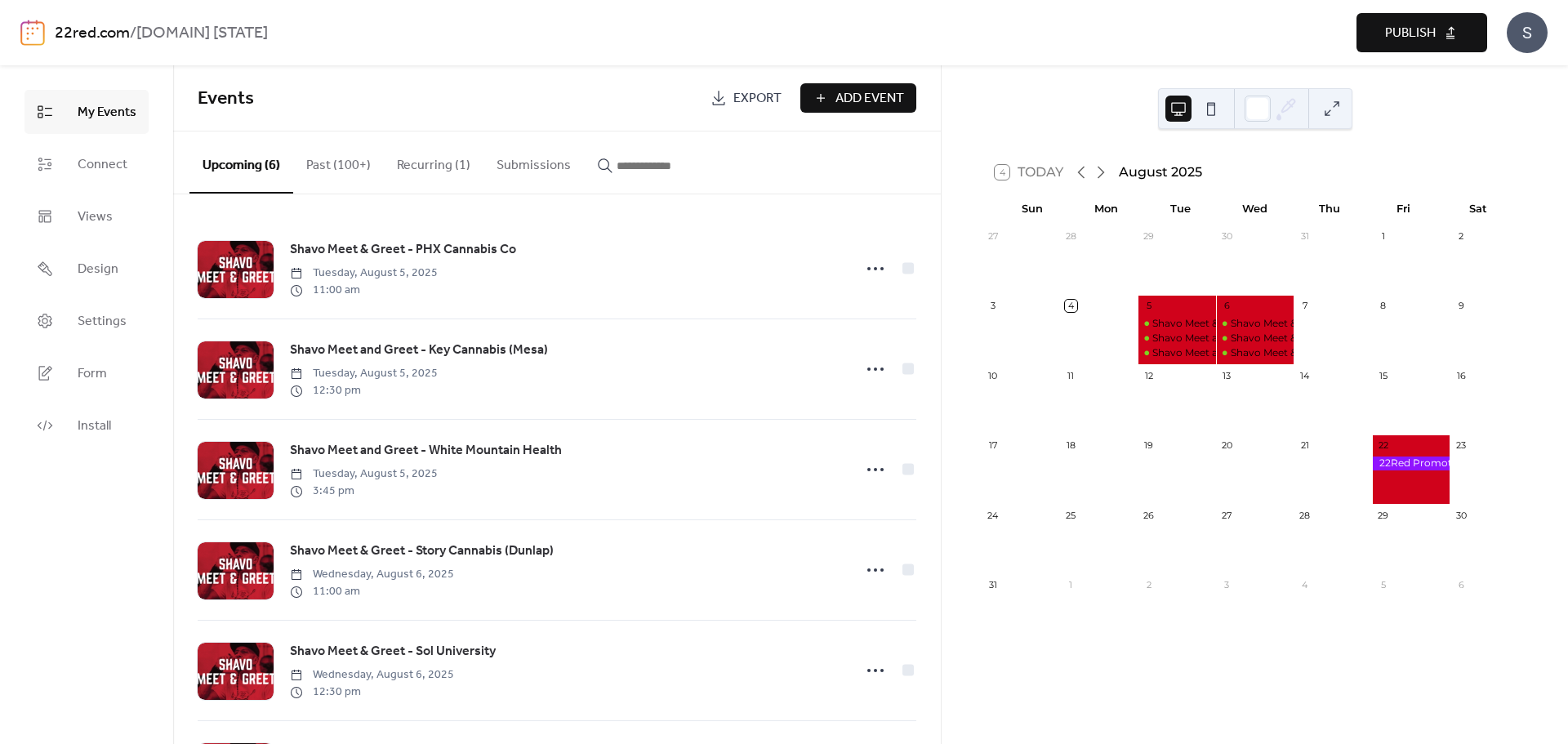 click on "Publish" at bounding box center (1410, 33) 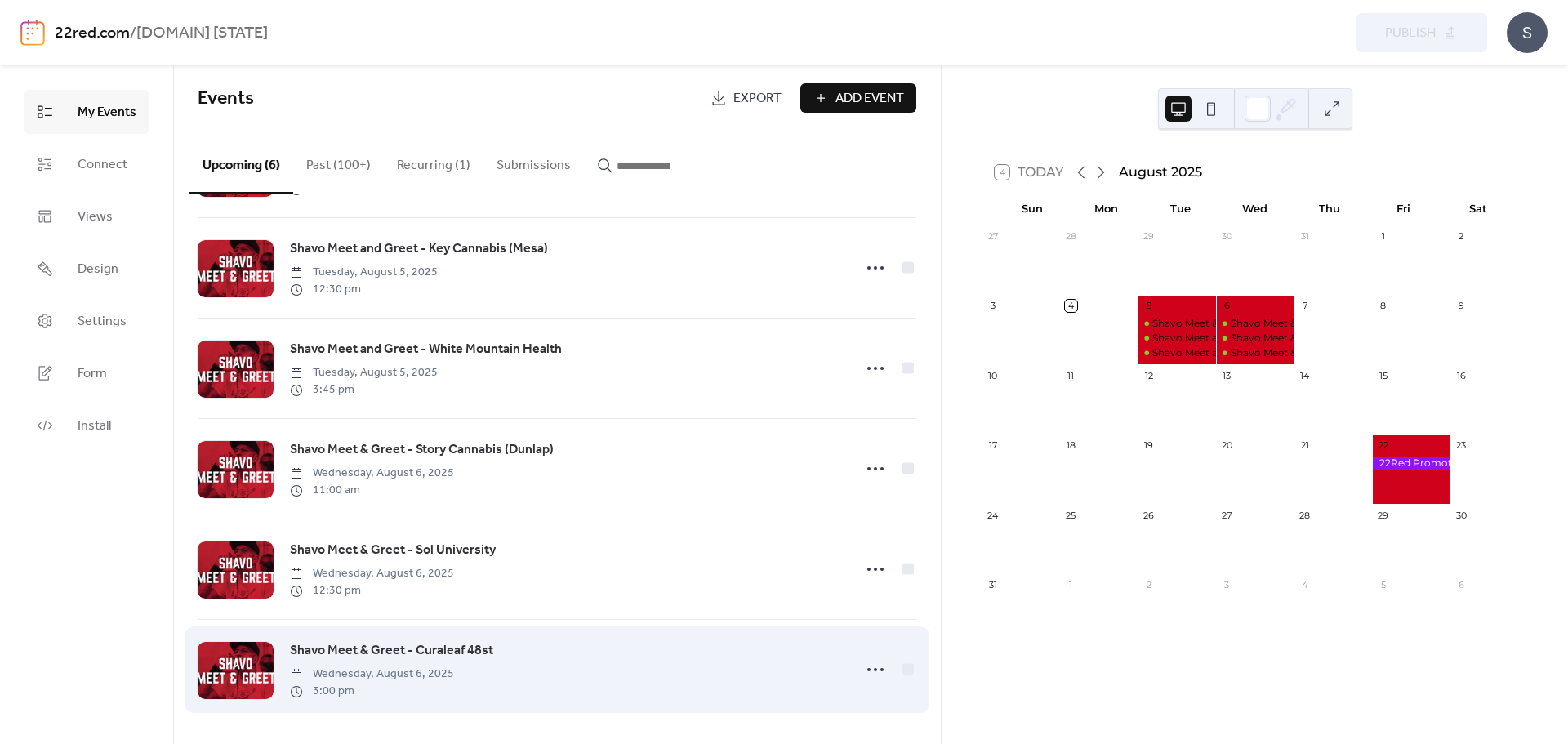 scroll, scrollTop: 0, scrollLeft: 0, axis: both 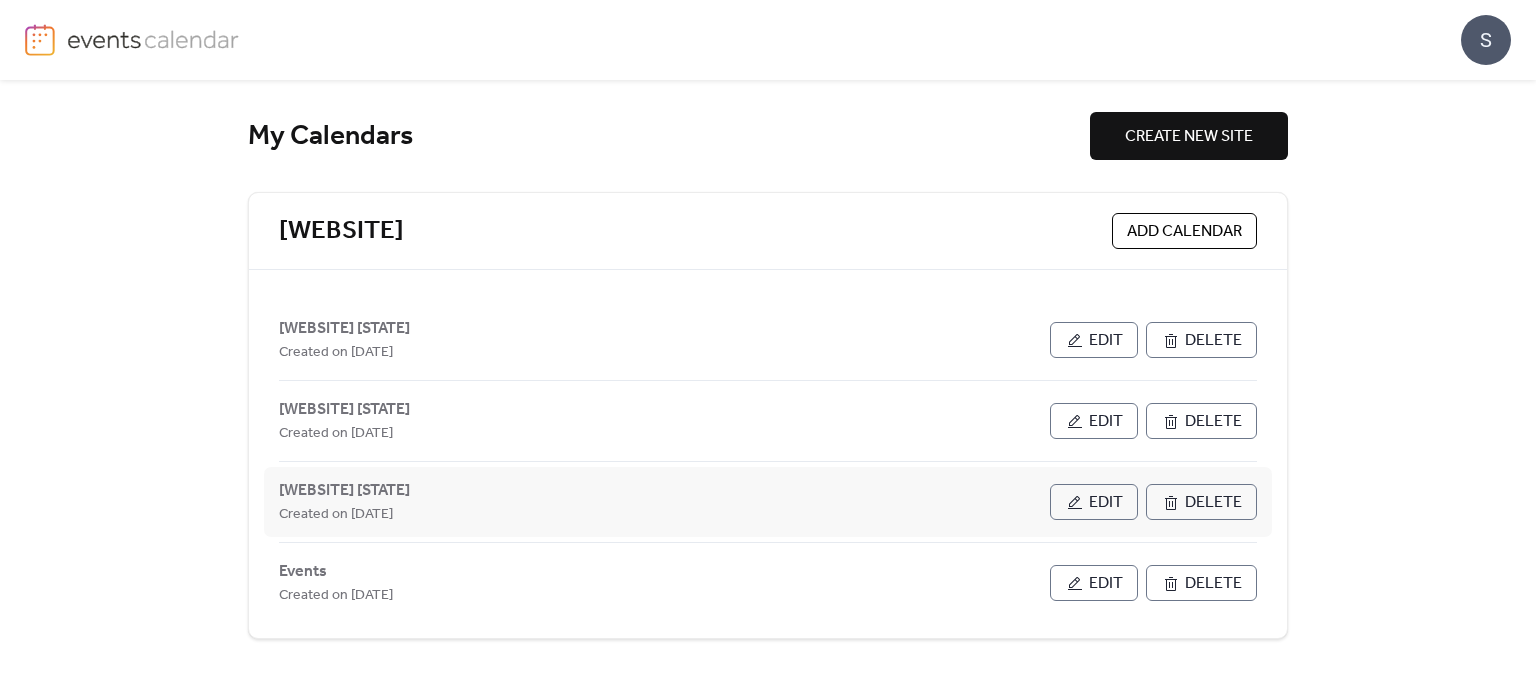 click on "Edit" at bounding box center [1094, 502] 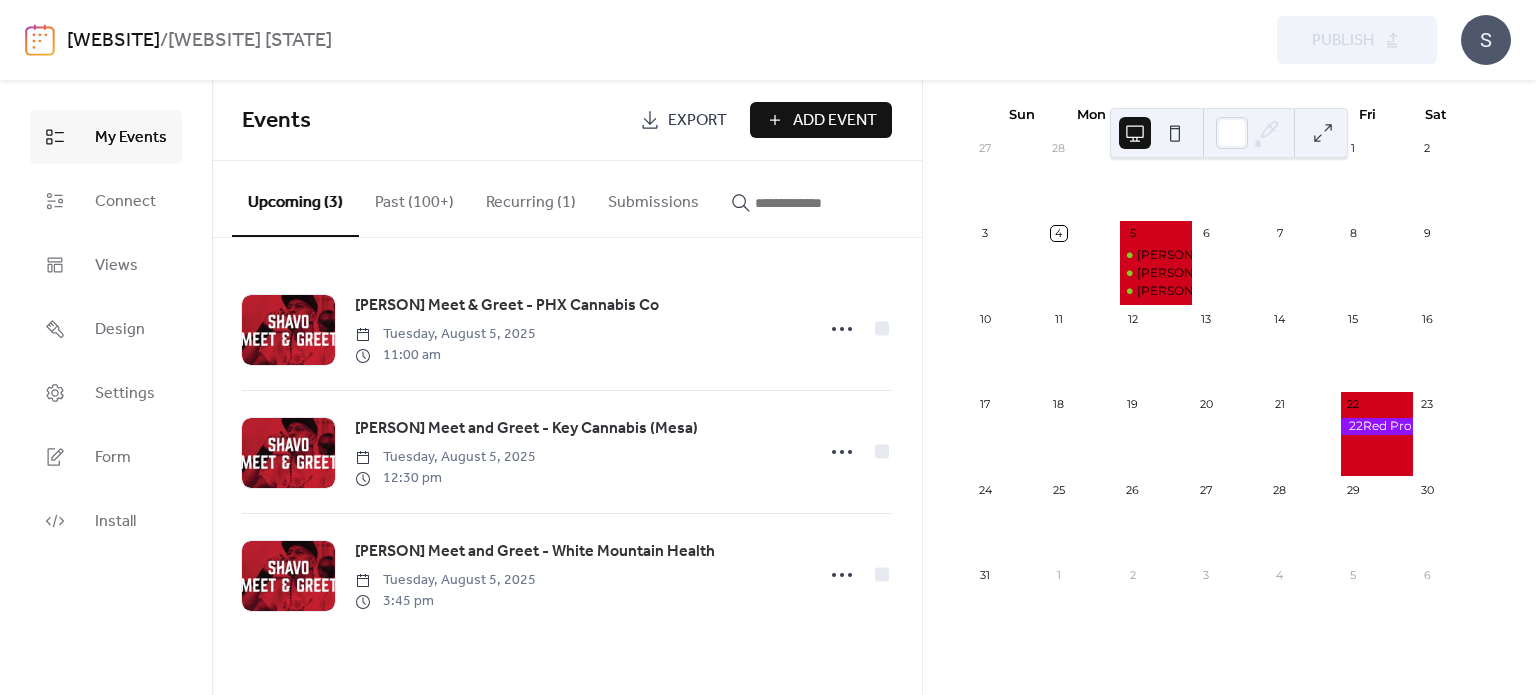 scroll, scrollTop: 0, scrollLeft: 0, axis: both 